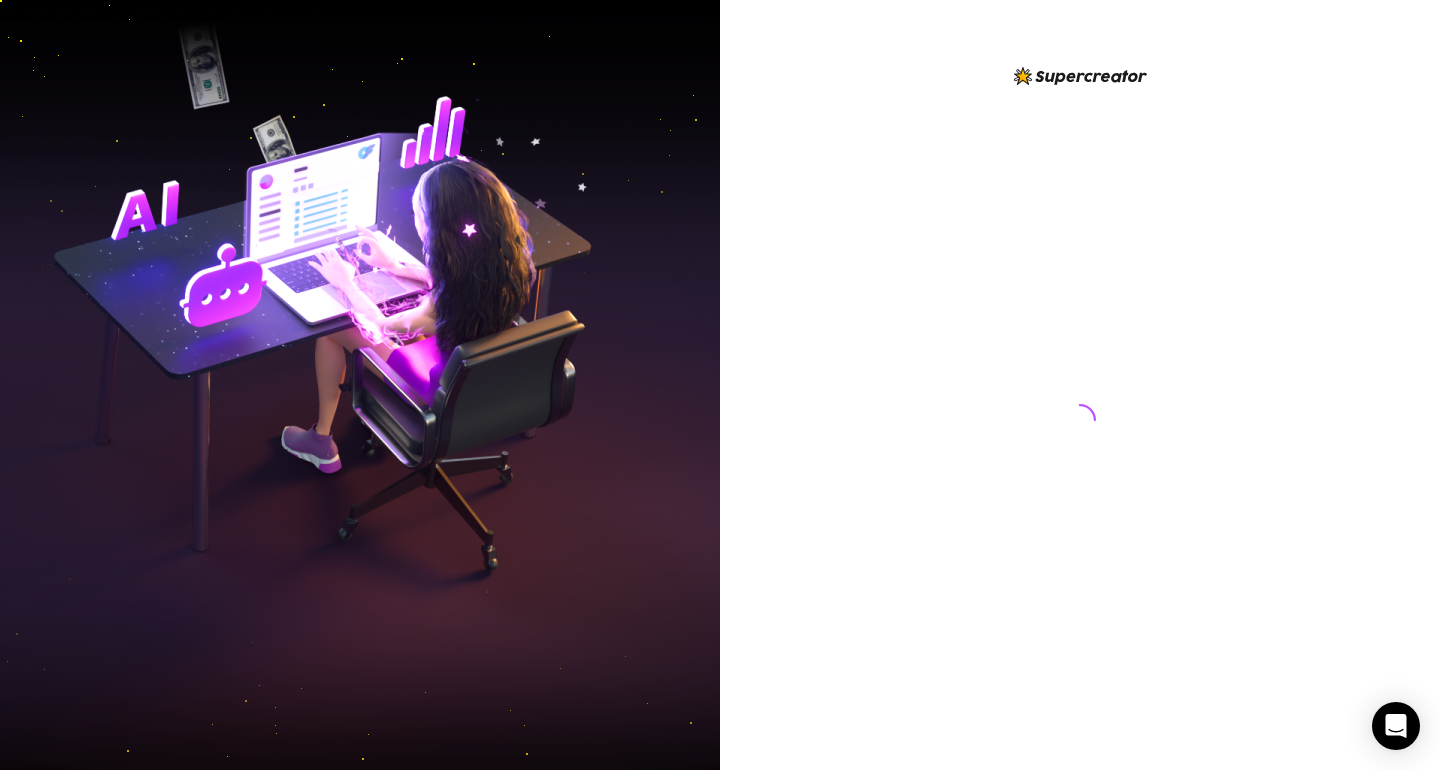 scroll, scrollTop: 0, scrollLeft: 0, axis: both 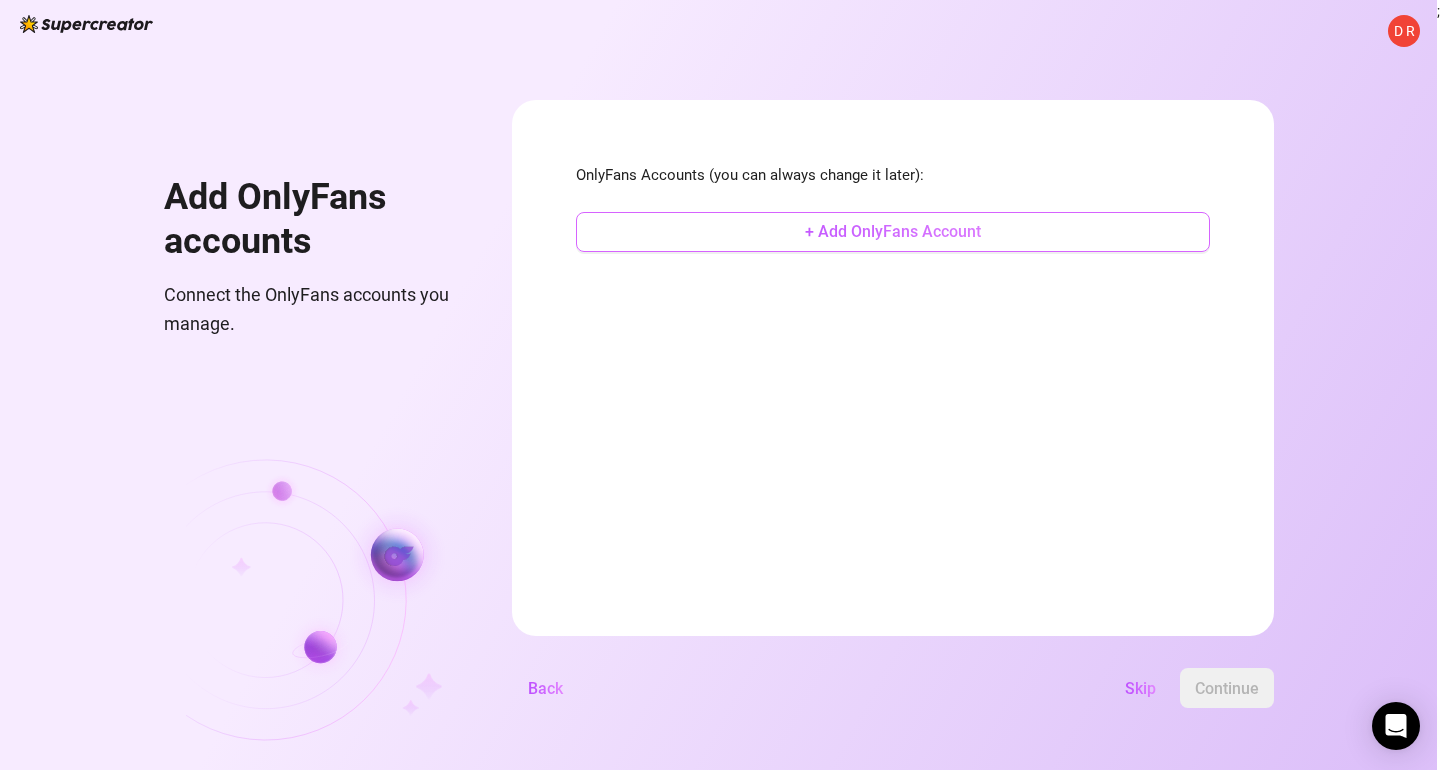 click on "+ Add OnlyFans Account" at bounding box center (893, 231) 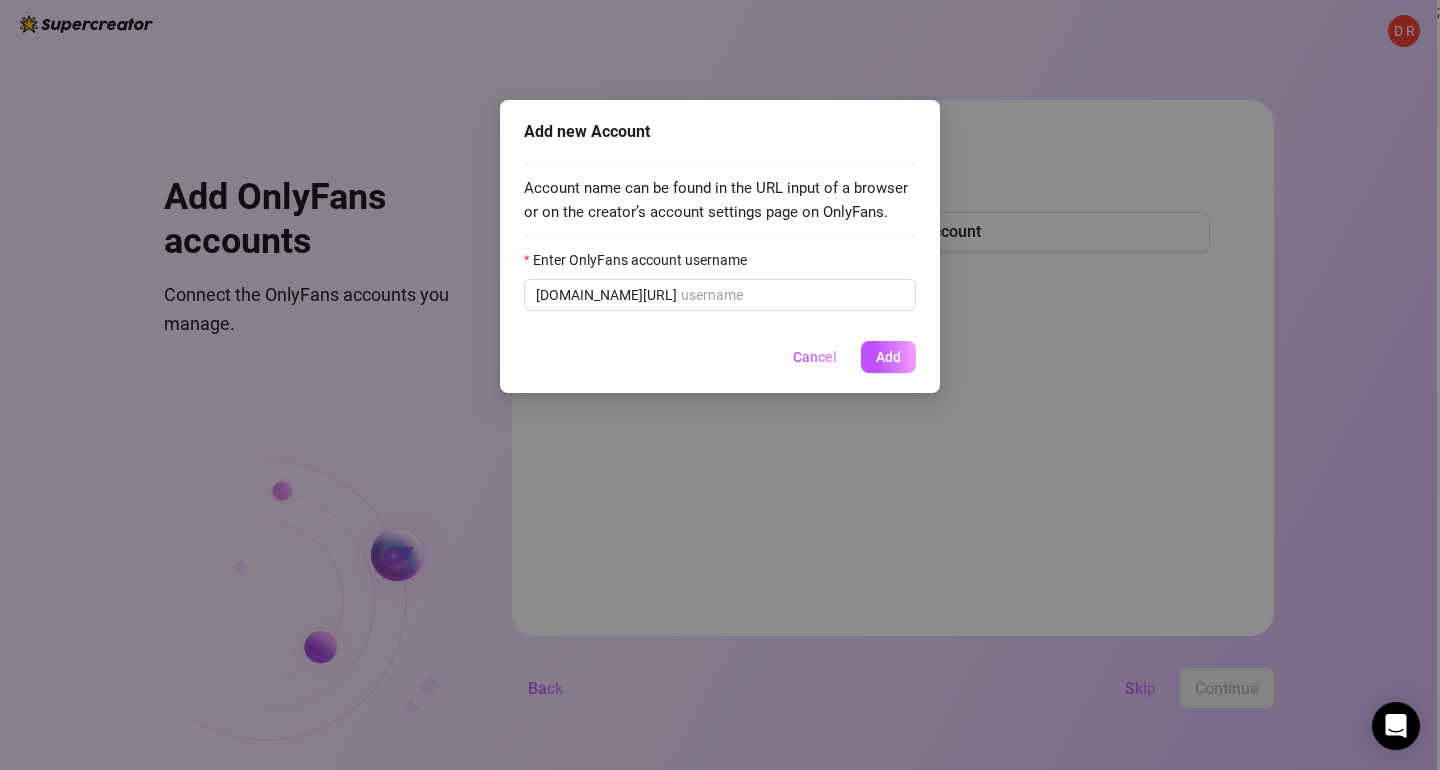 click on "Add new Account Account name can be found in the URL input of a browser or on the creator’s account settings page on OnlyFans. Enter OnlyFans account username onlyfans.com/ Cancel Add" at bounding box center (720, 385) 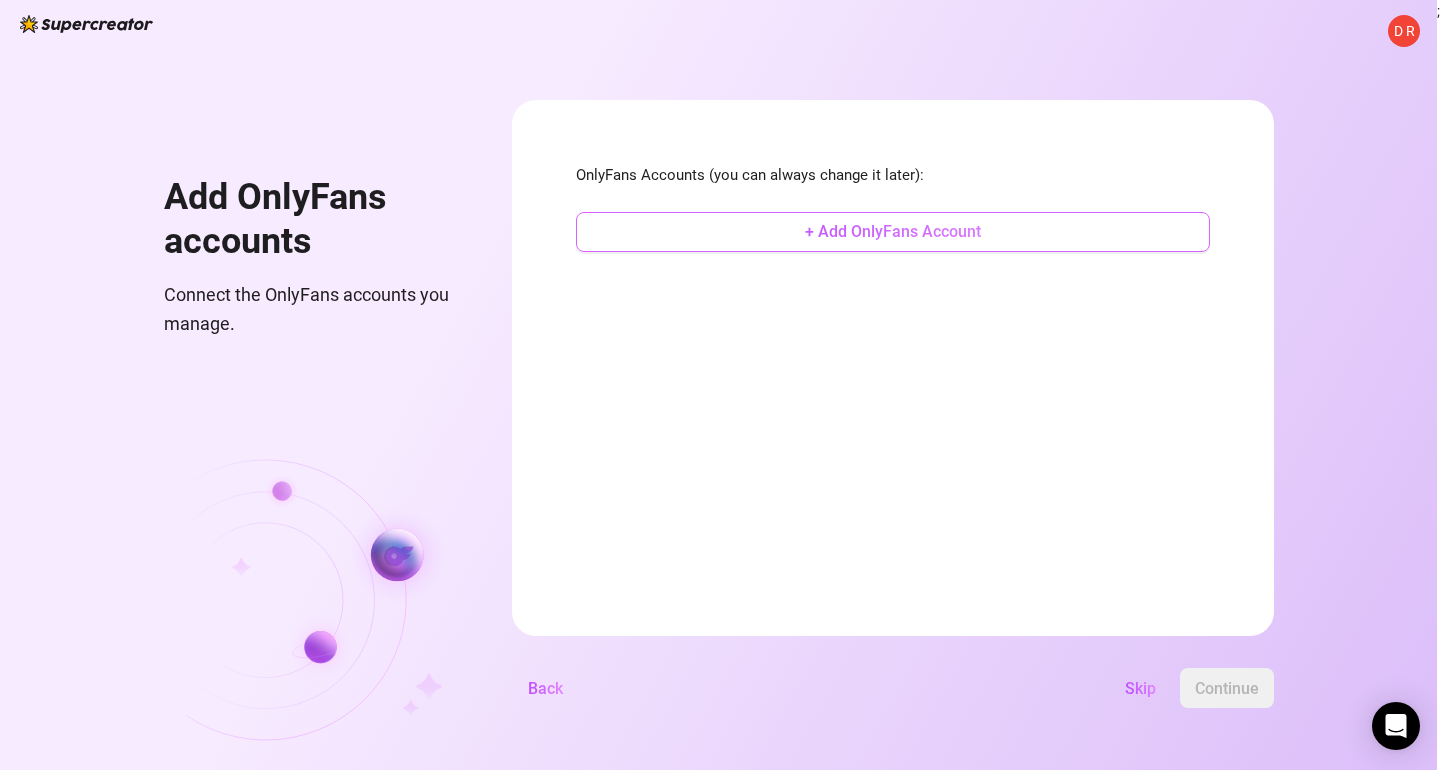 click on "+ Add OnlyFans Account" at bounding box center [893, 232] 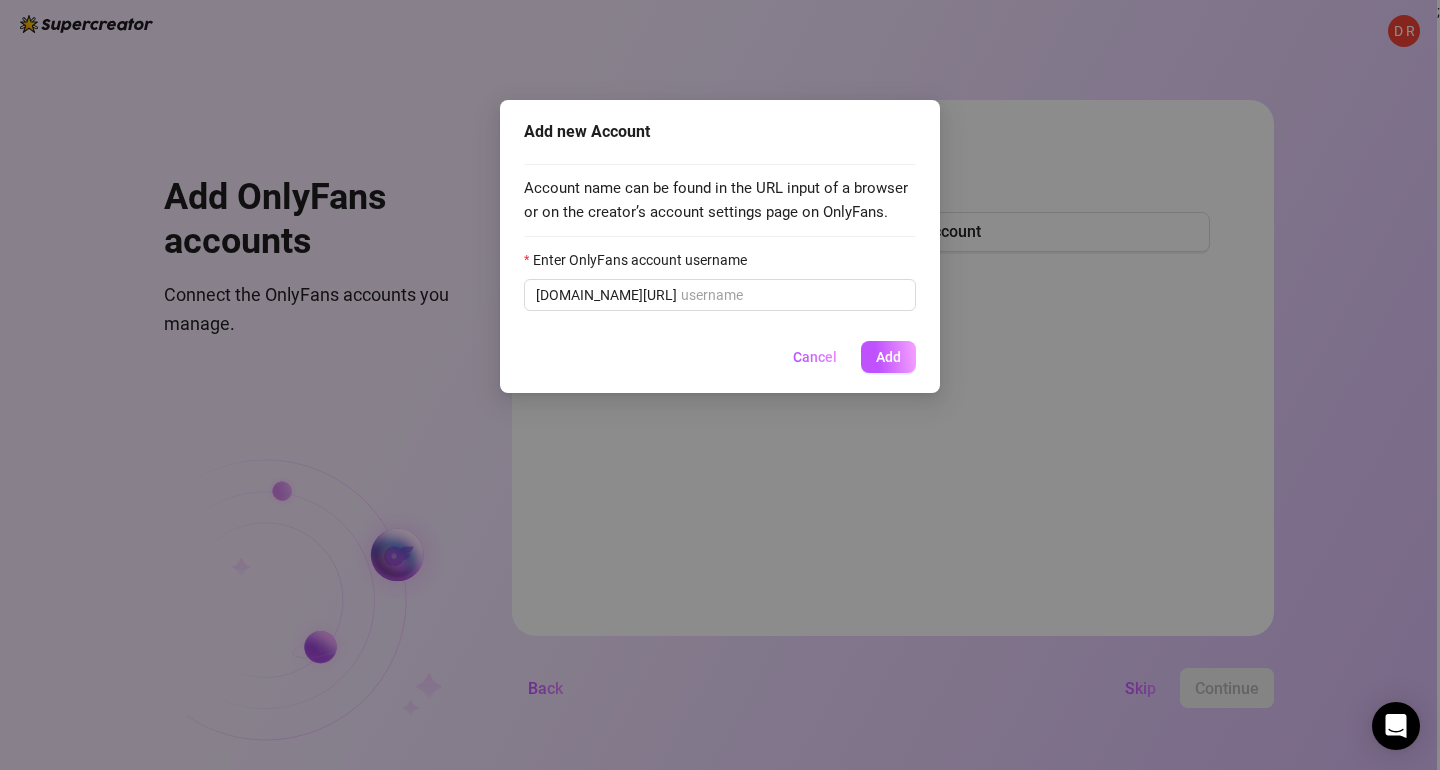 scroll, scrollTop: 0, scrollLeft: 0, axis: both 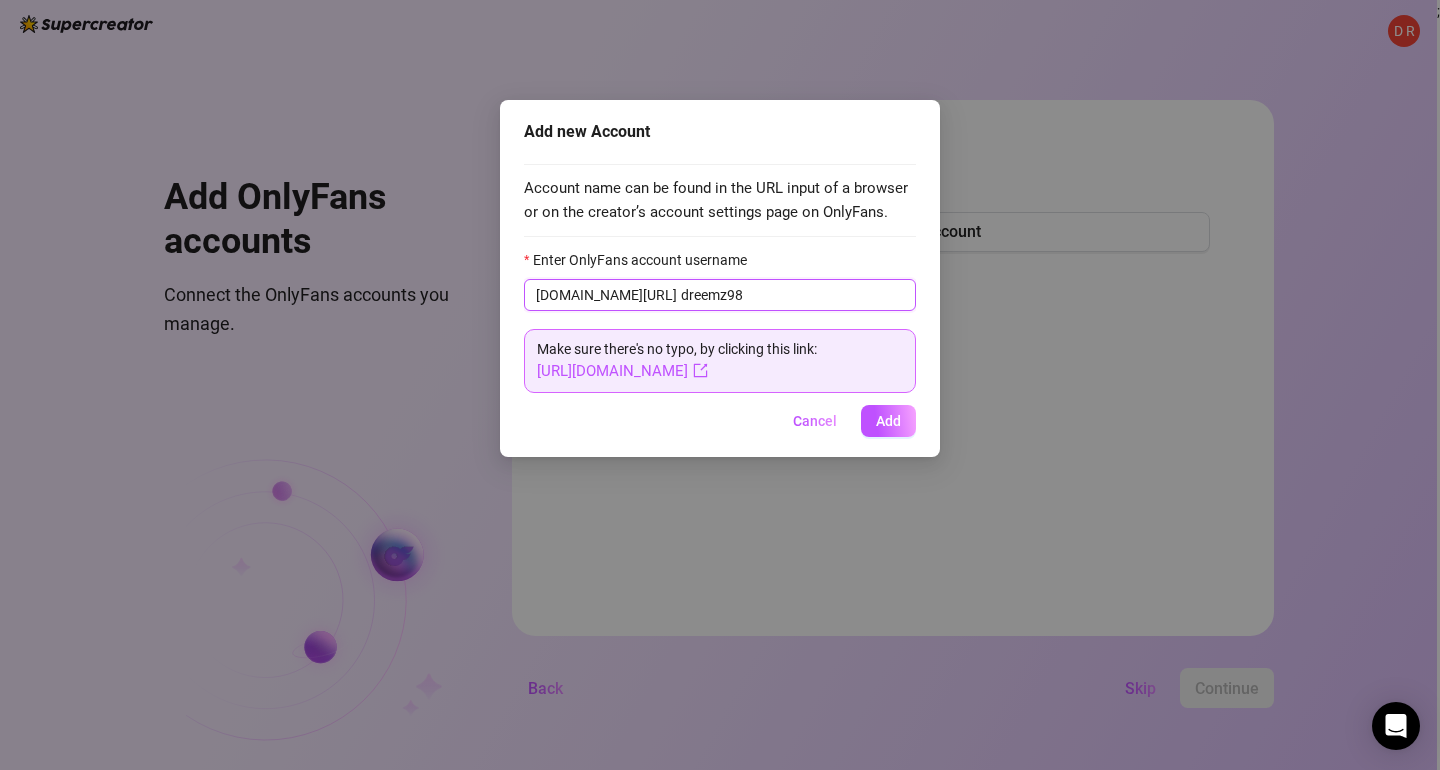 click on "dreemz98" at bounding box center (792, 295) 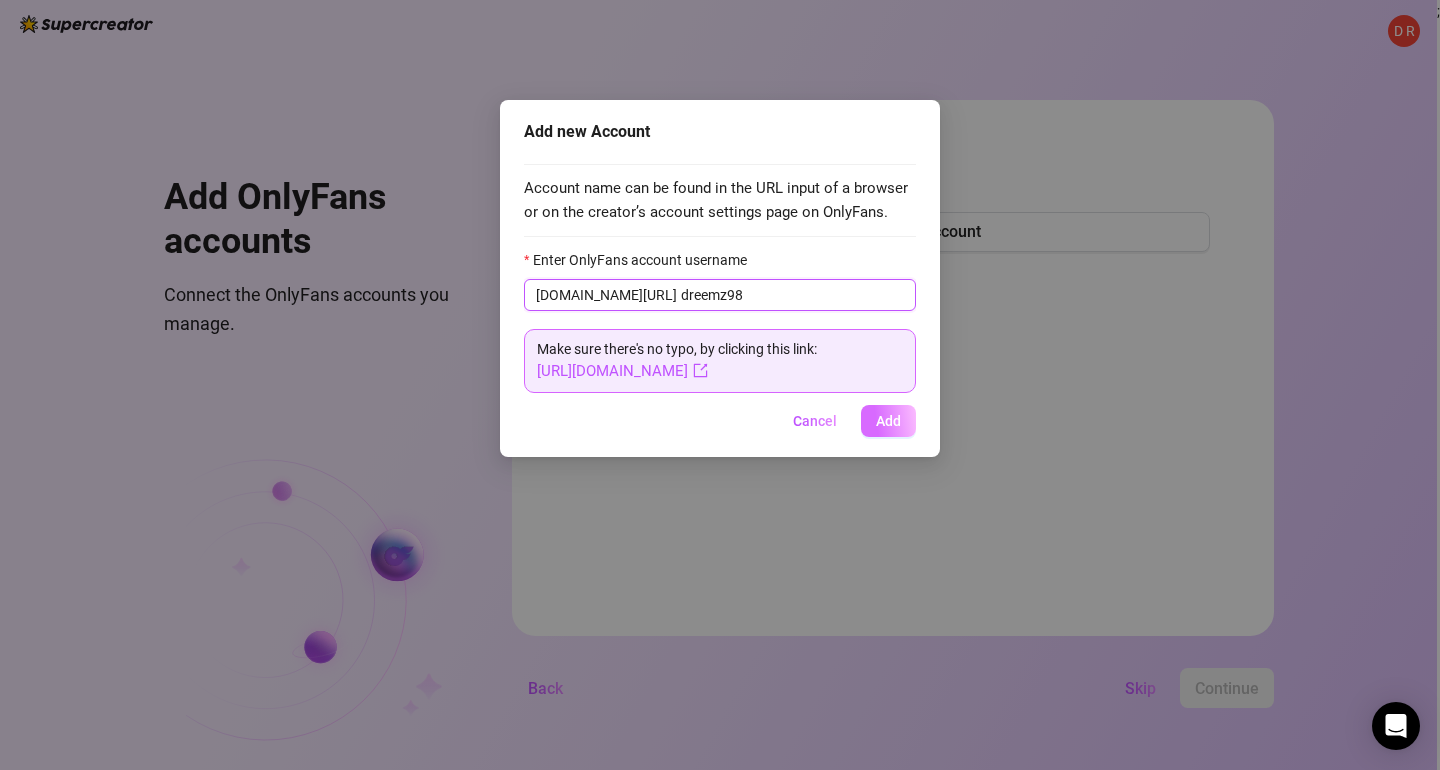 type on "dreemz98" 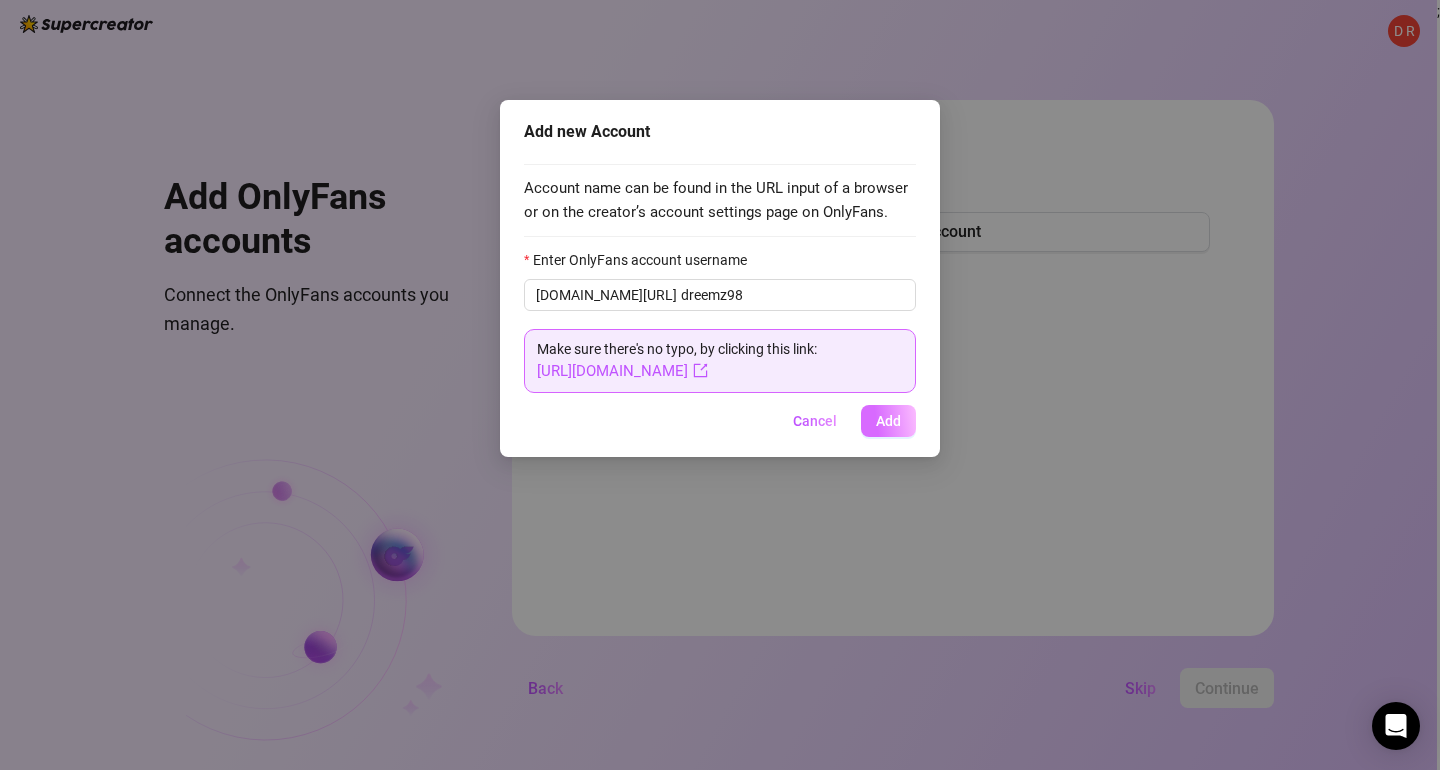 click on "Add" at bounding box center (888, 421) 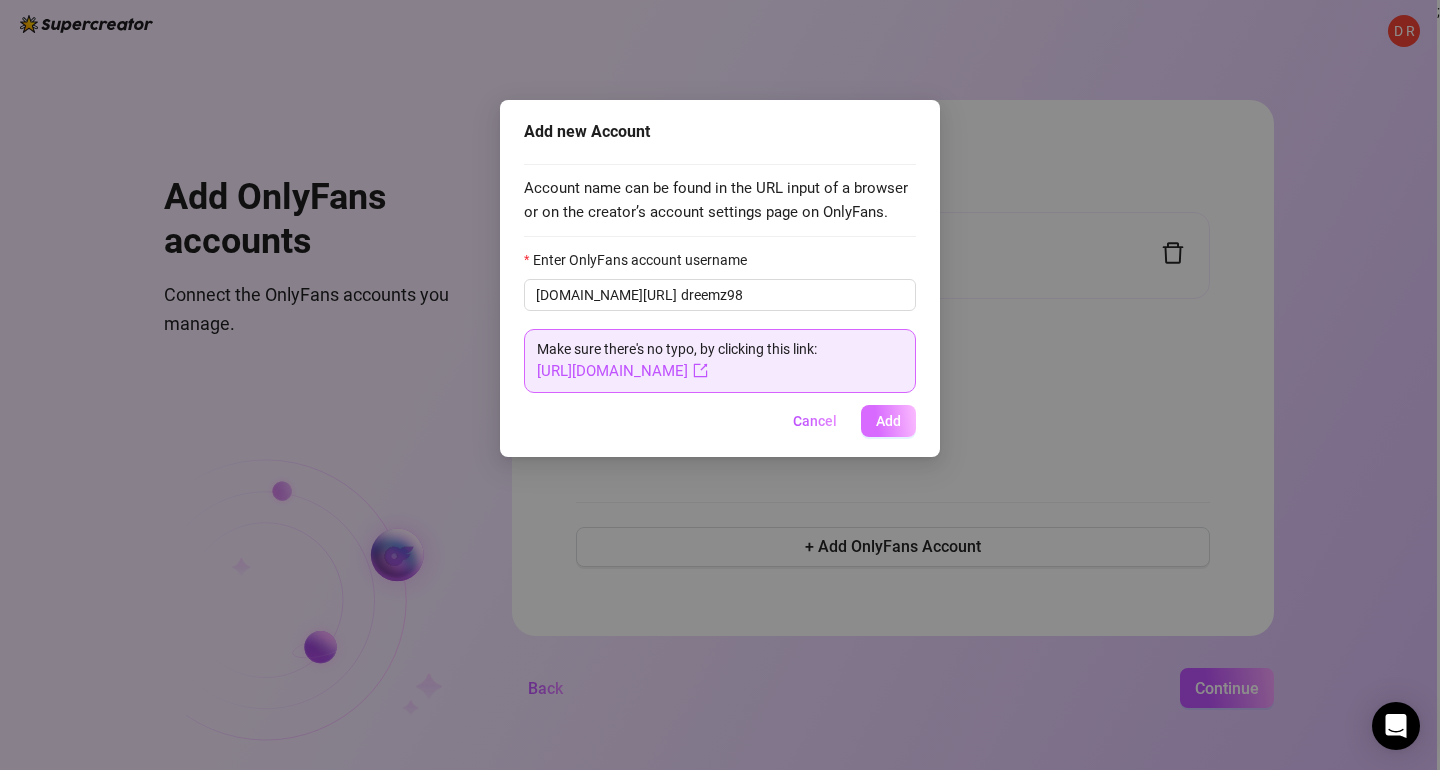 click on "Add" at bounding box center (888, 421) 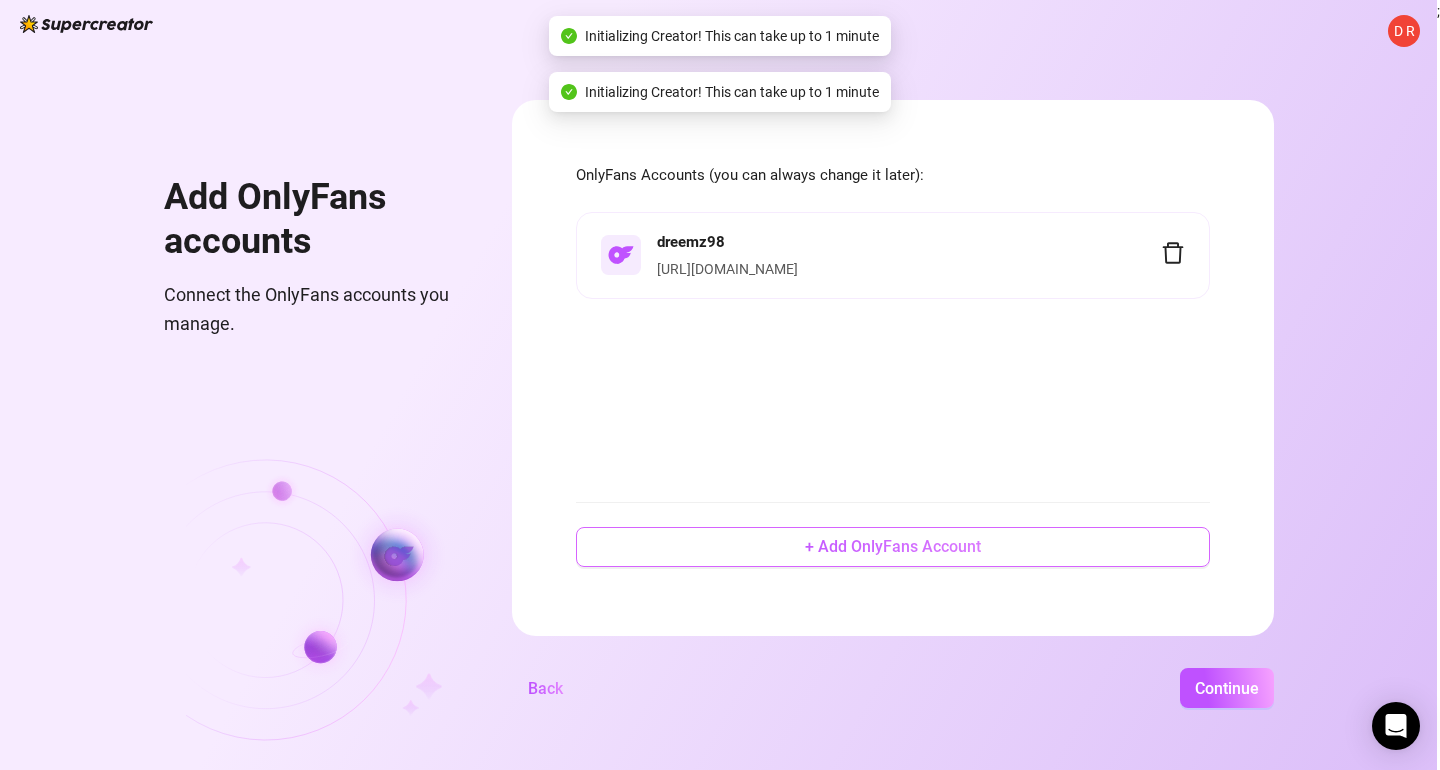 click on "+ Add OnlyFans Account" at bounding box center (893, 546) 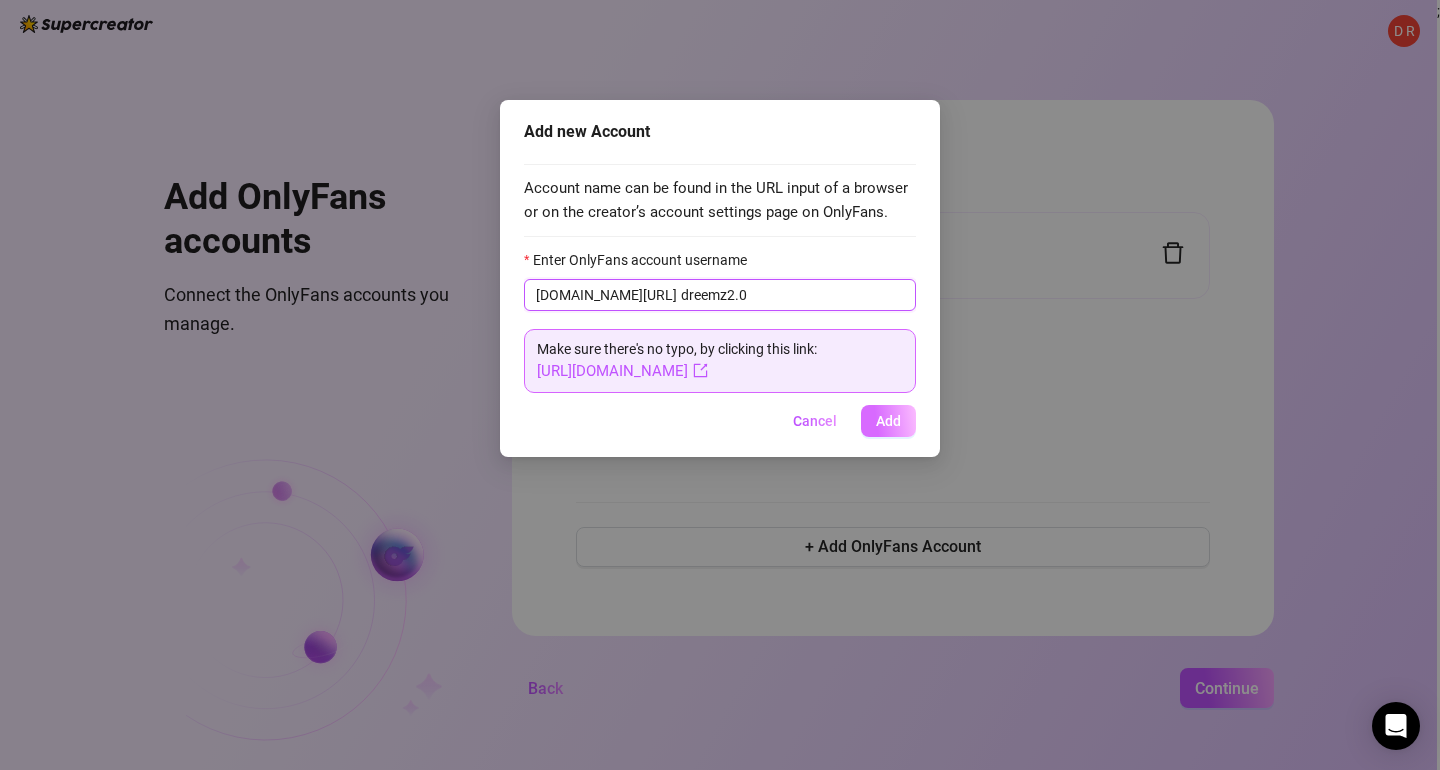 type on "dreemz2.0" 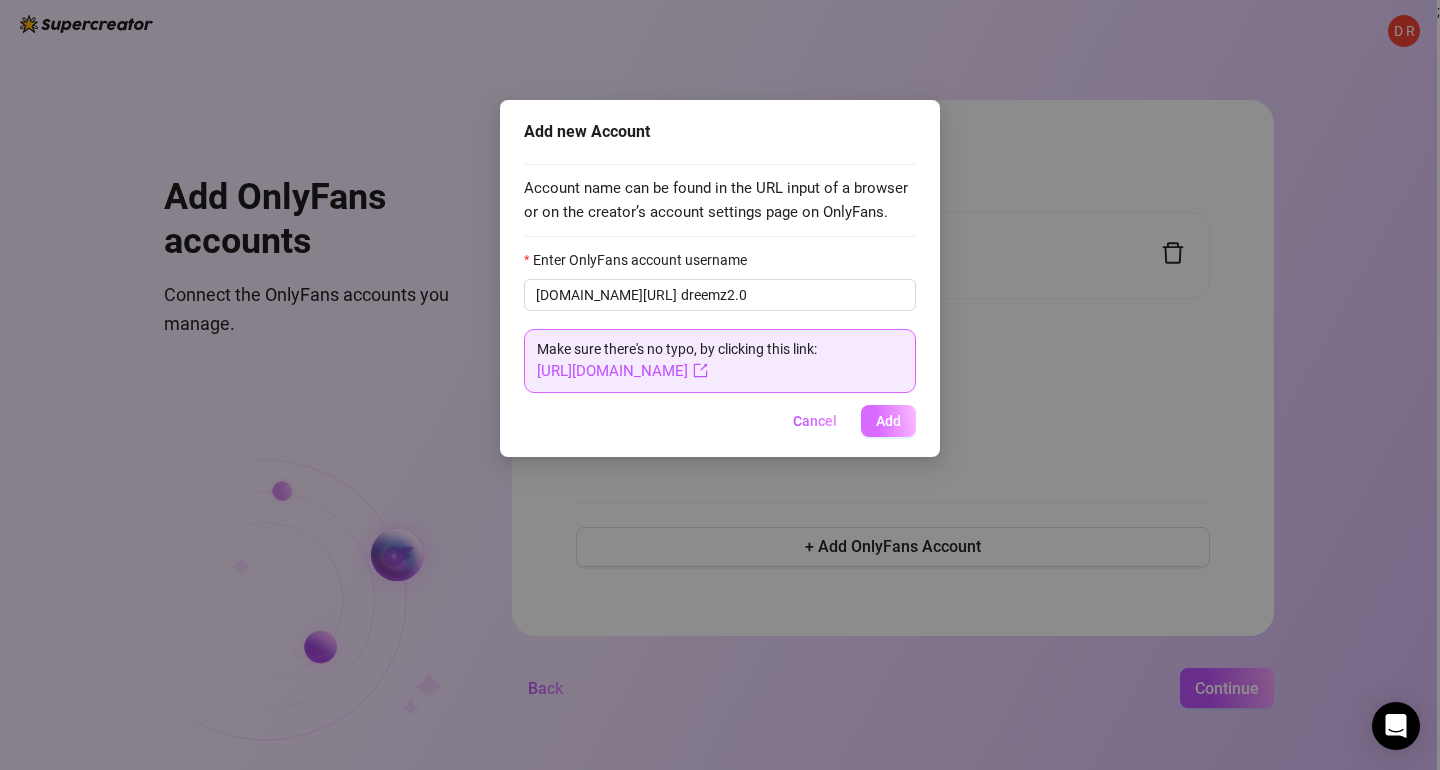 click on "Add" at bounding box center [888, 421] 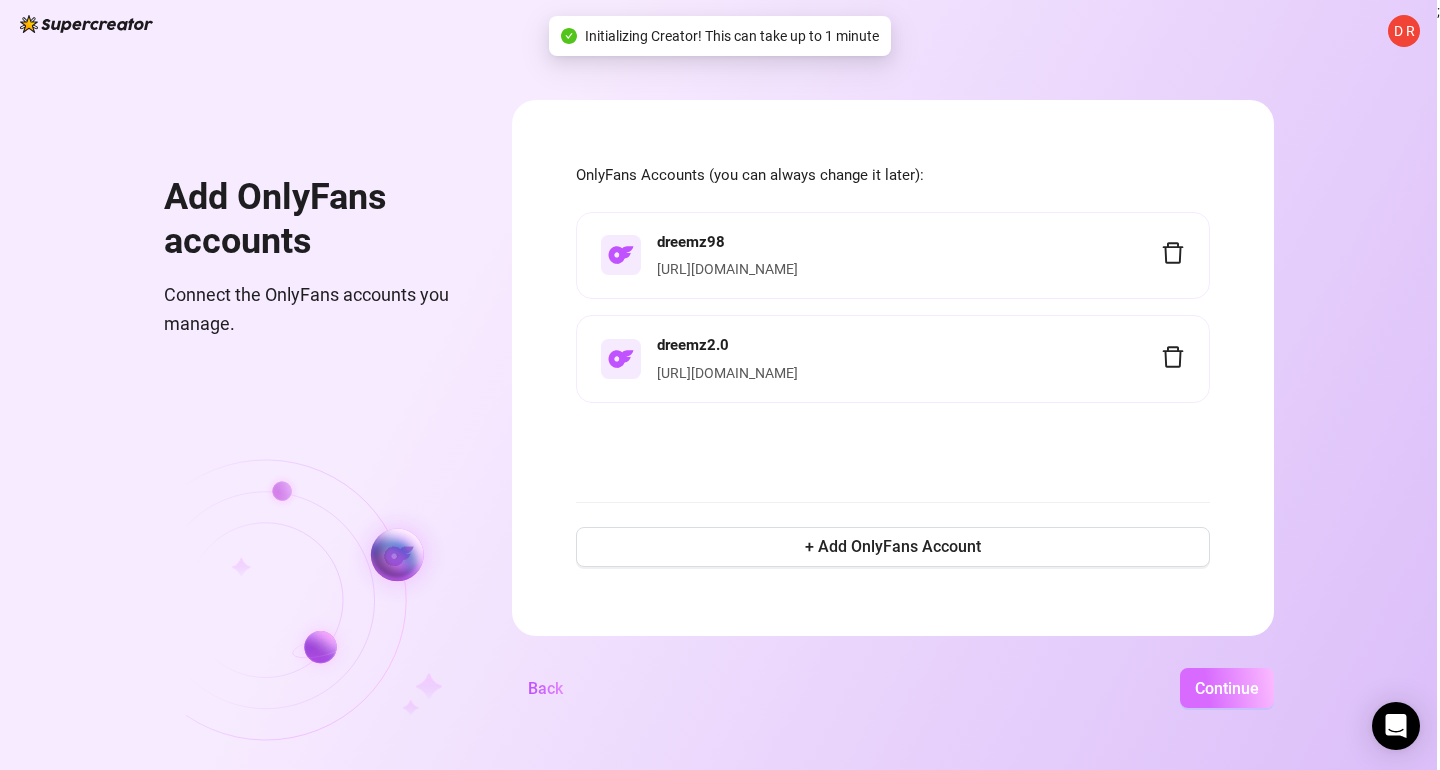 click on "Continue" at bounding box center (1227, 688) 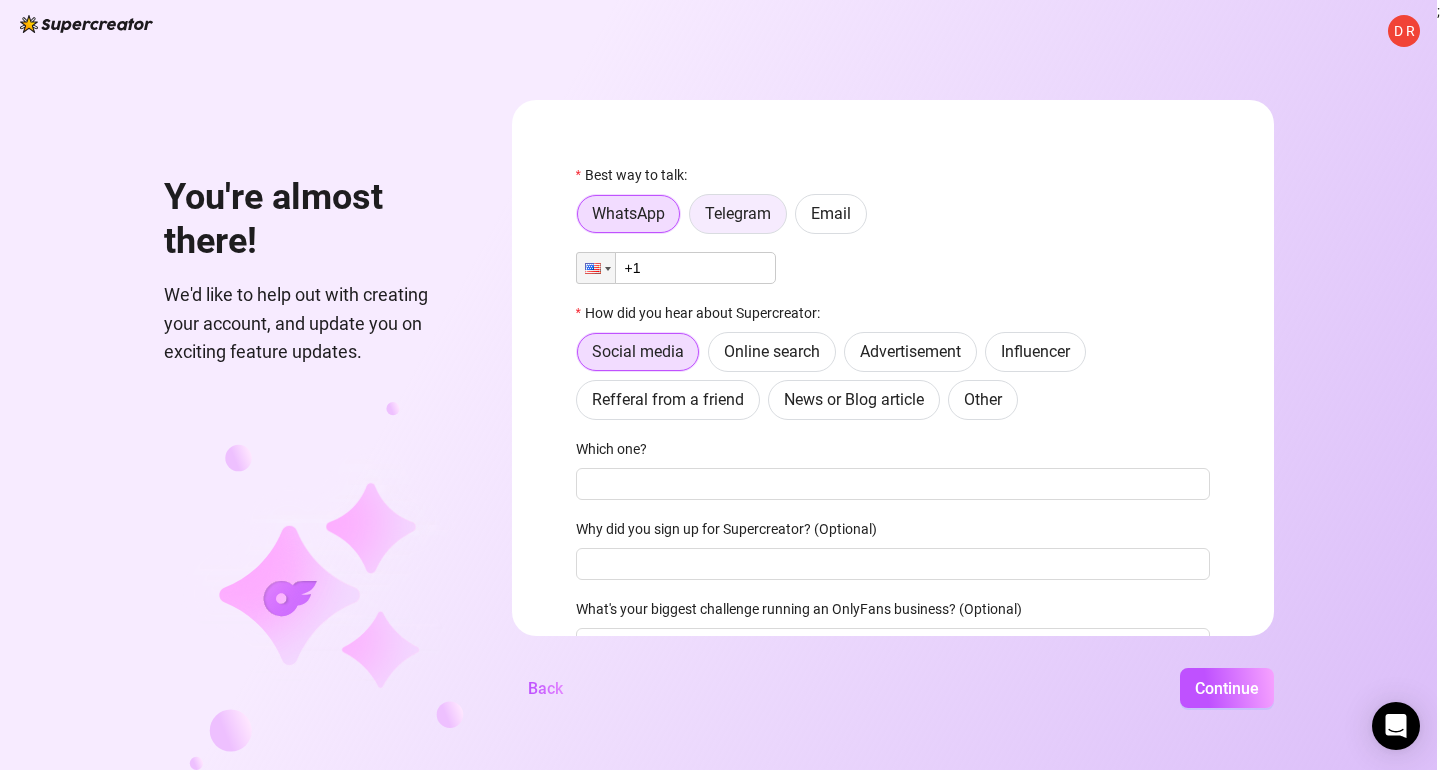 click on "Telegram" at bounding box center (738, 213) 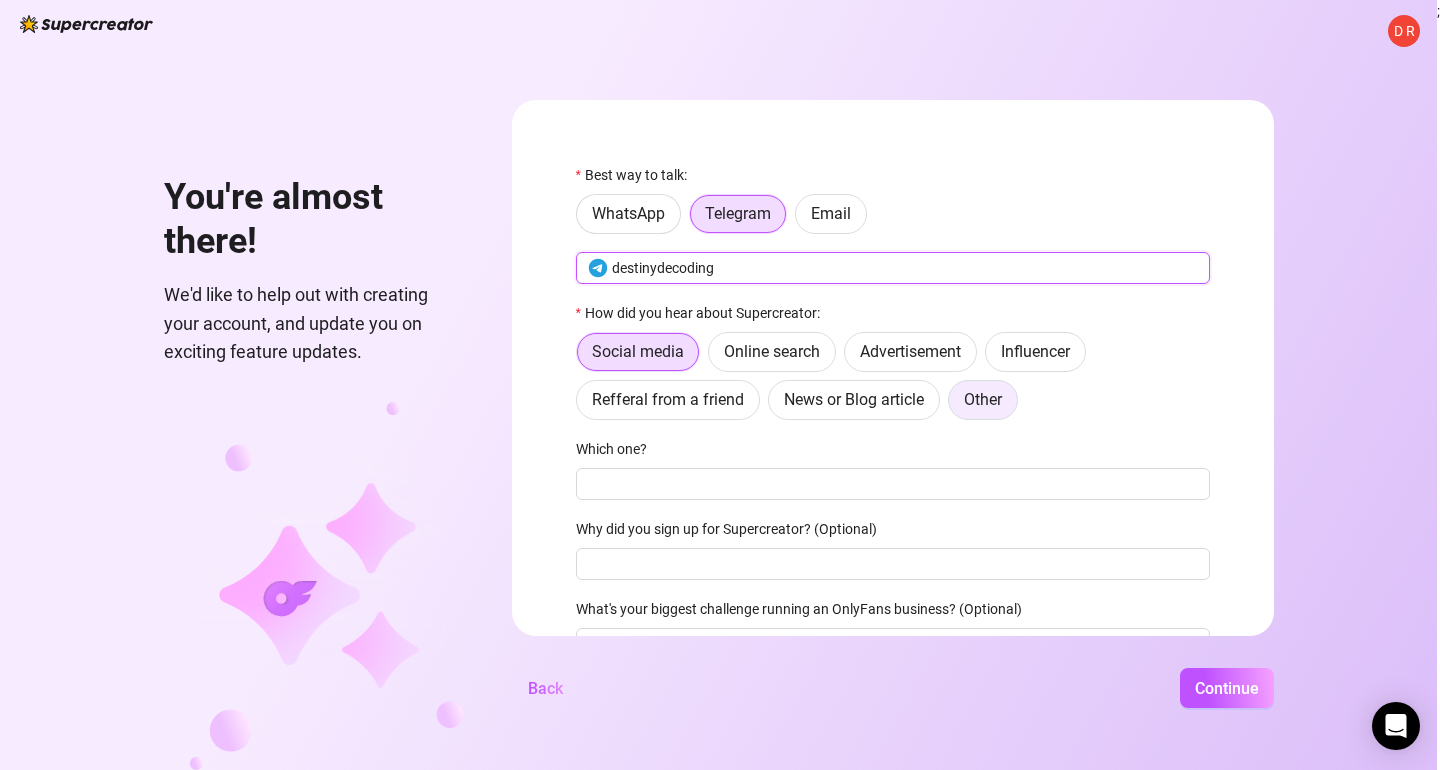 type on "destinydecoding" 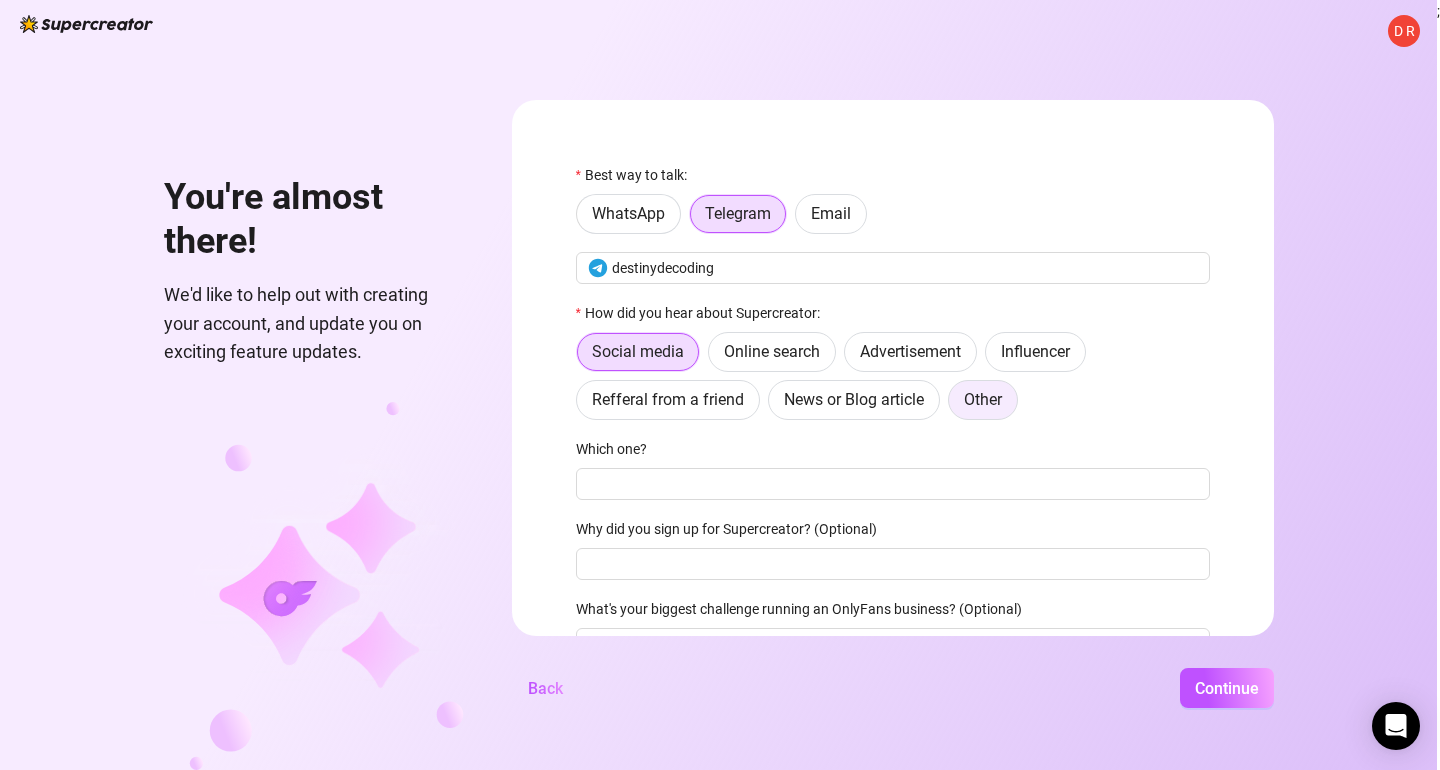 click on "Other" at bounding box center [983, 399] 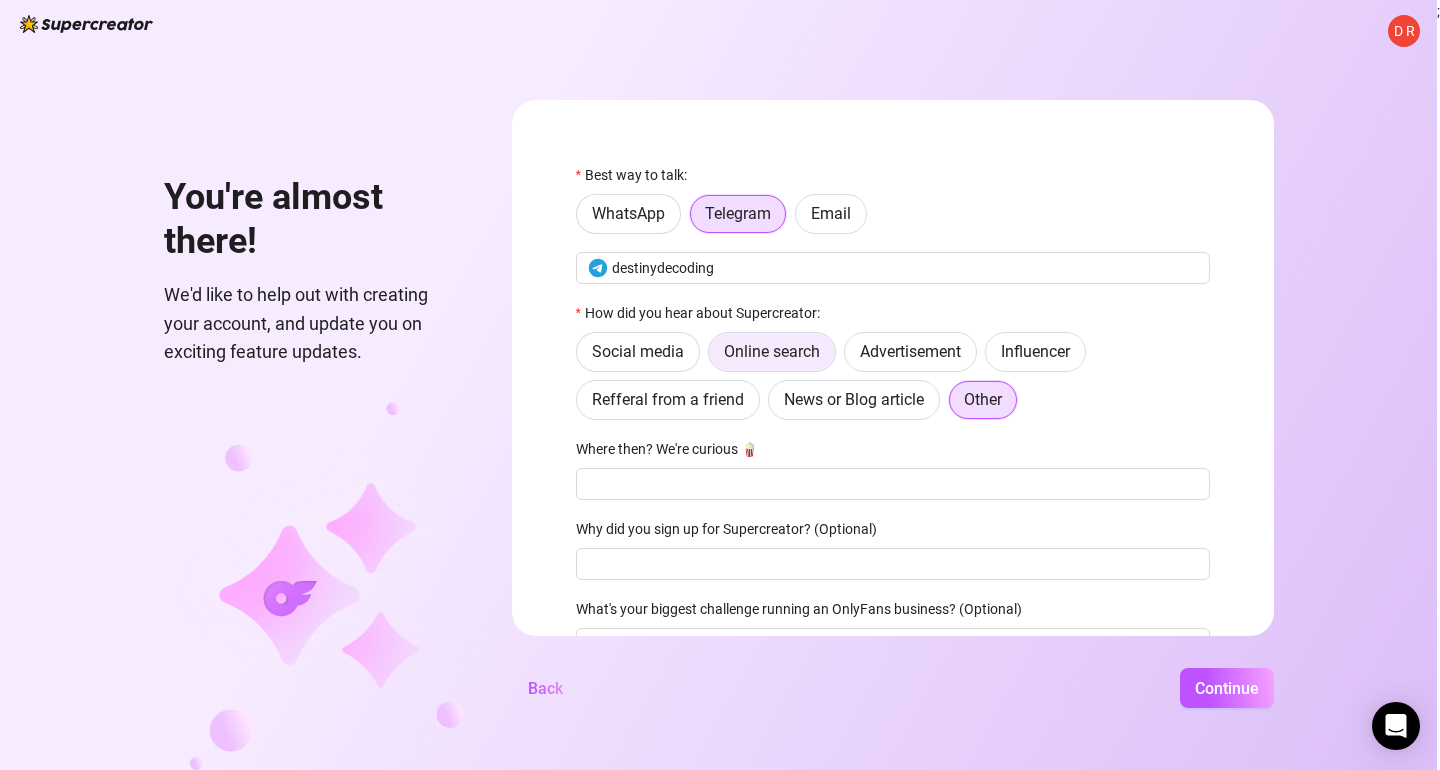 click on "Online search" at bounding box center [772, 351] 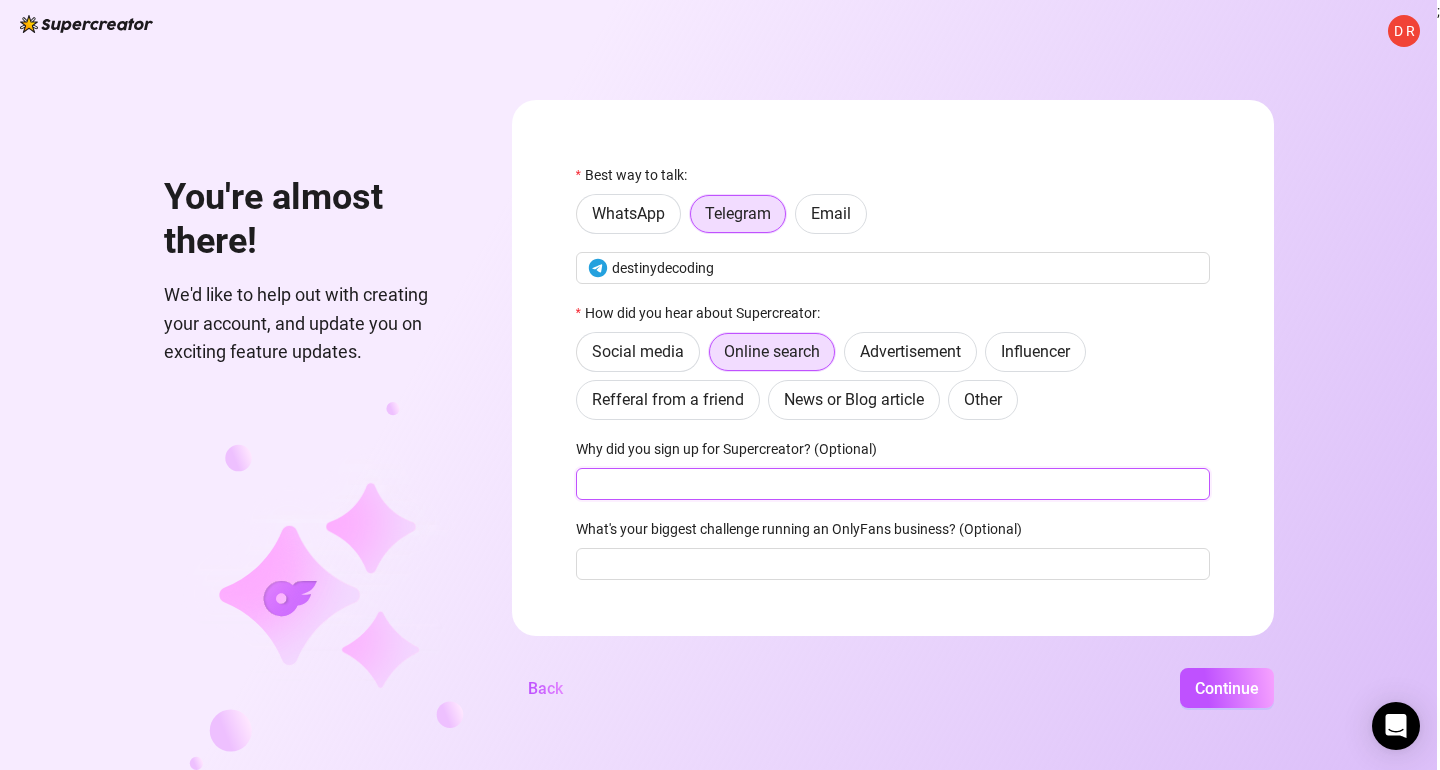 click on "Why did you sign up for Supercreator? (Optional)" at bounding box center (893, 484) 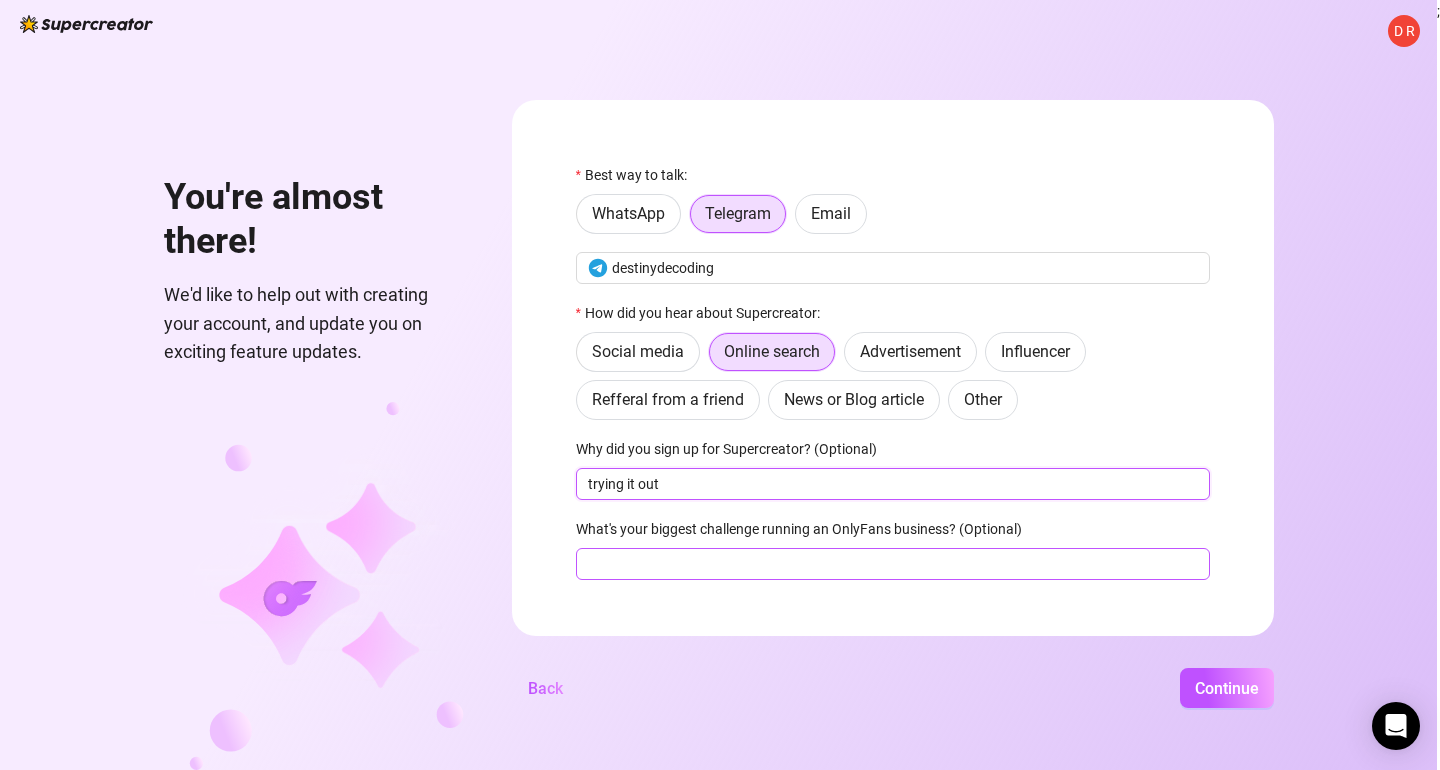 type on "trying it out" 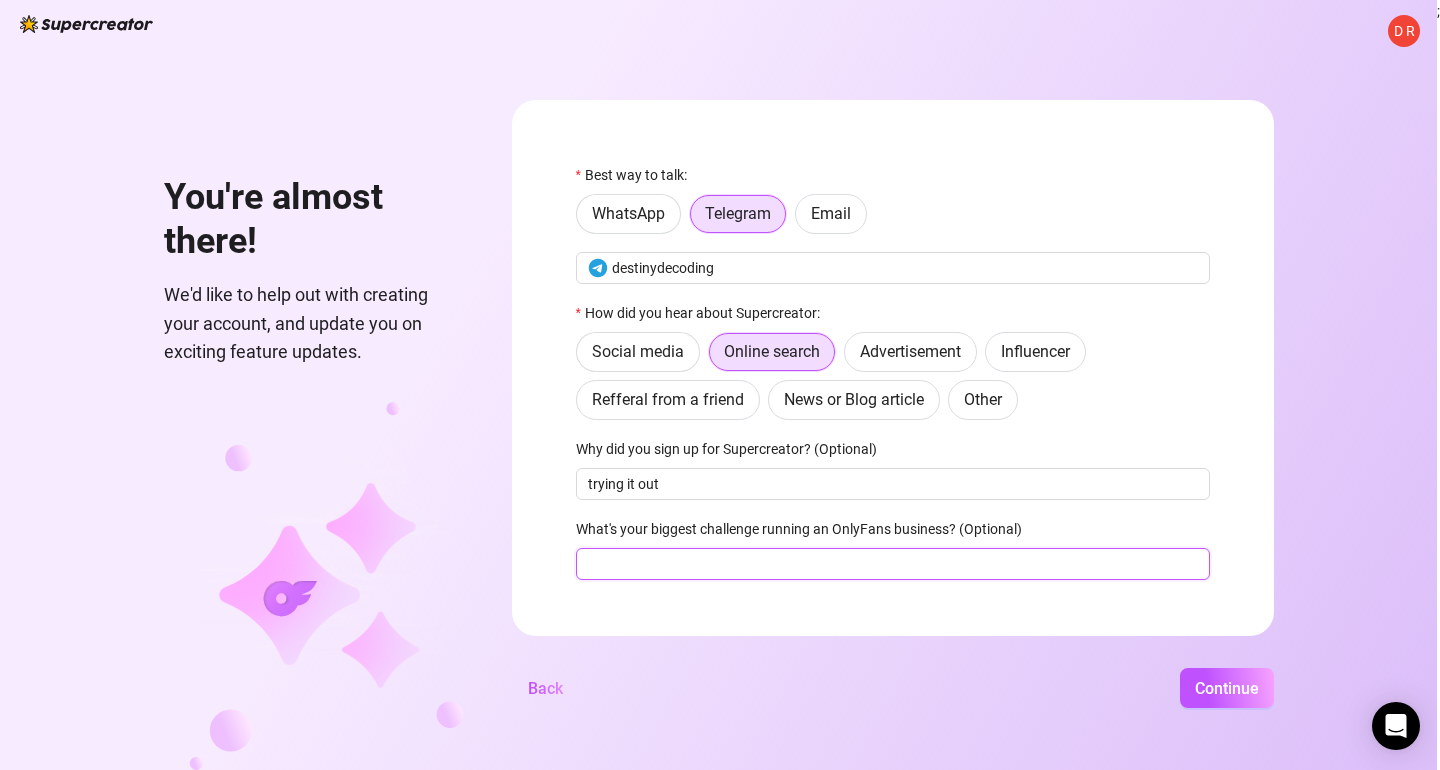 type on "c" 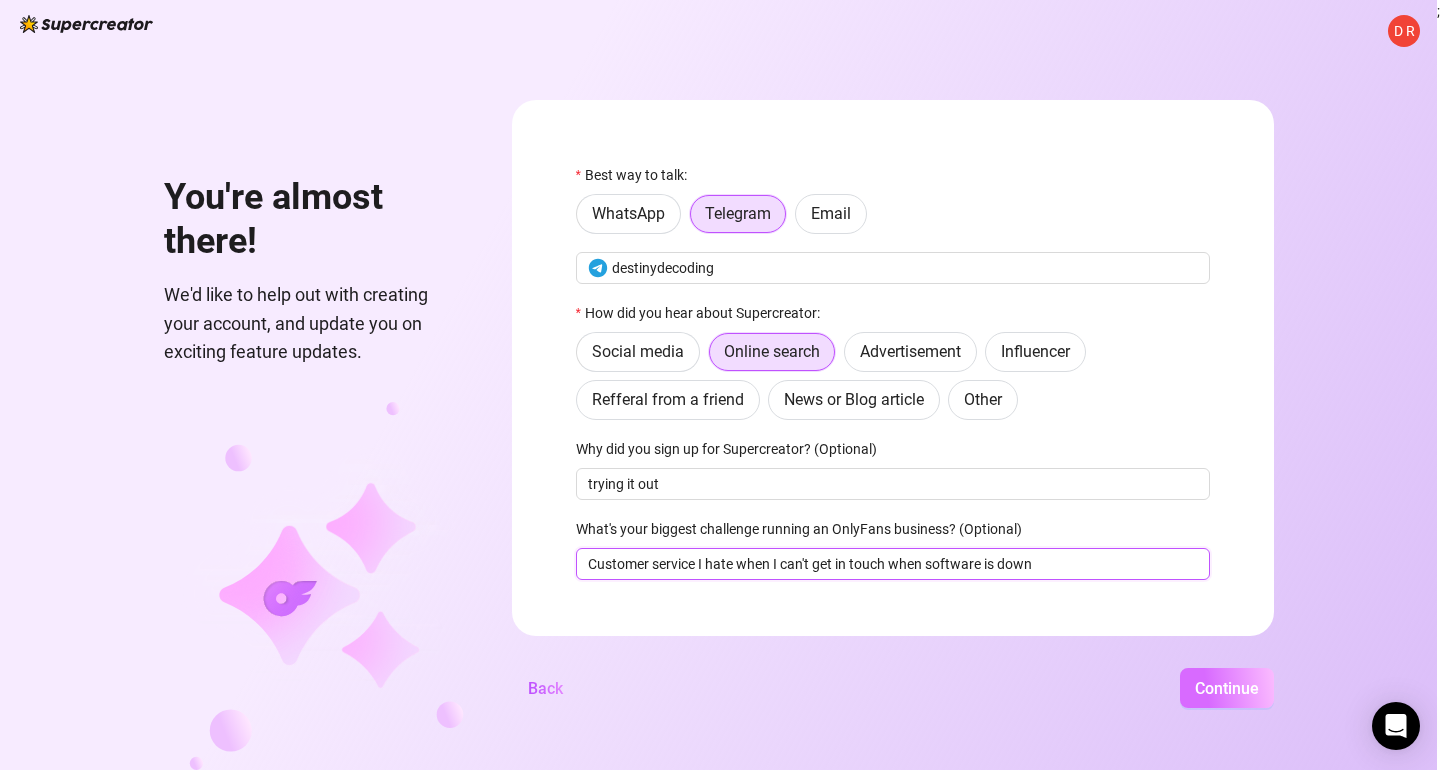 type on "Customer service I hate when I can't get in touch when software is down" 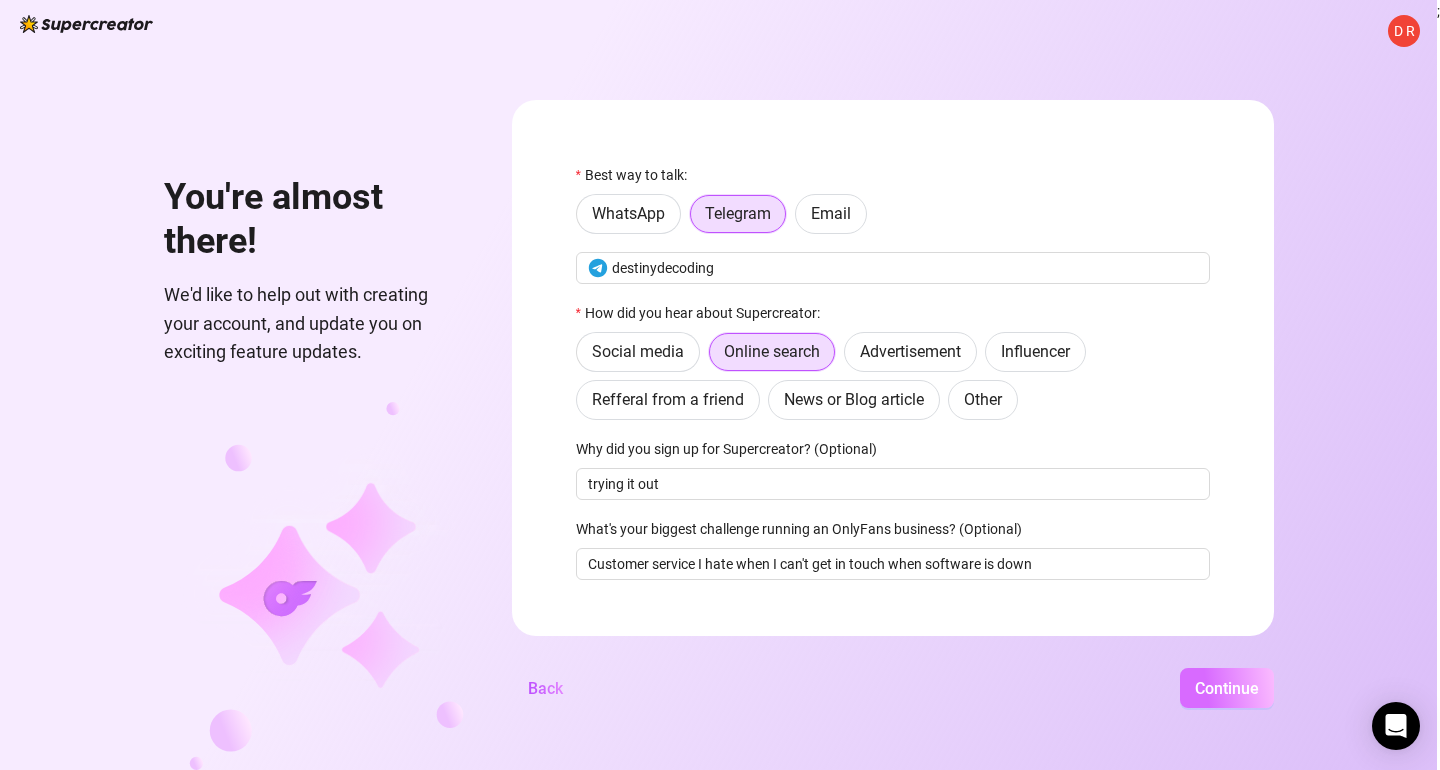 click on "Continue" at bounding box center (1227, 688) 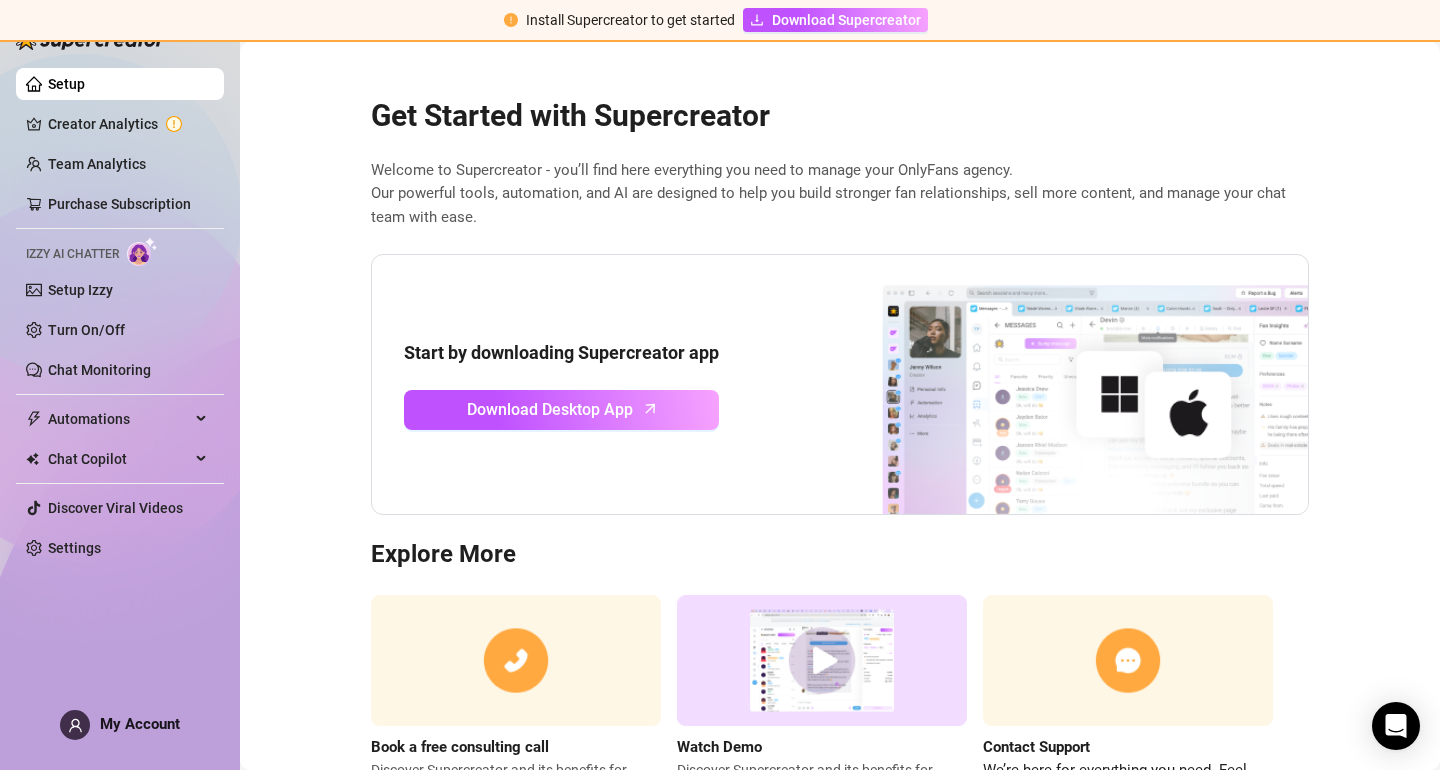 click on "Setup" at bounding box center (66, 84) 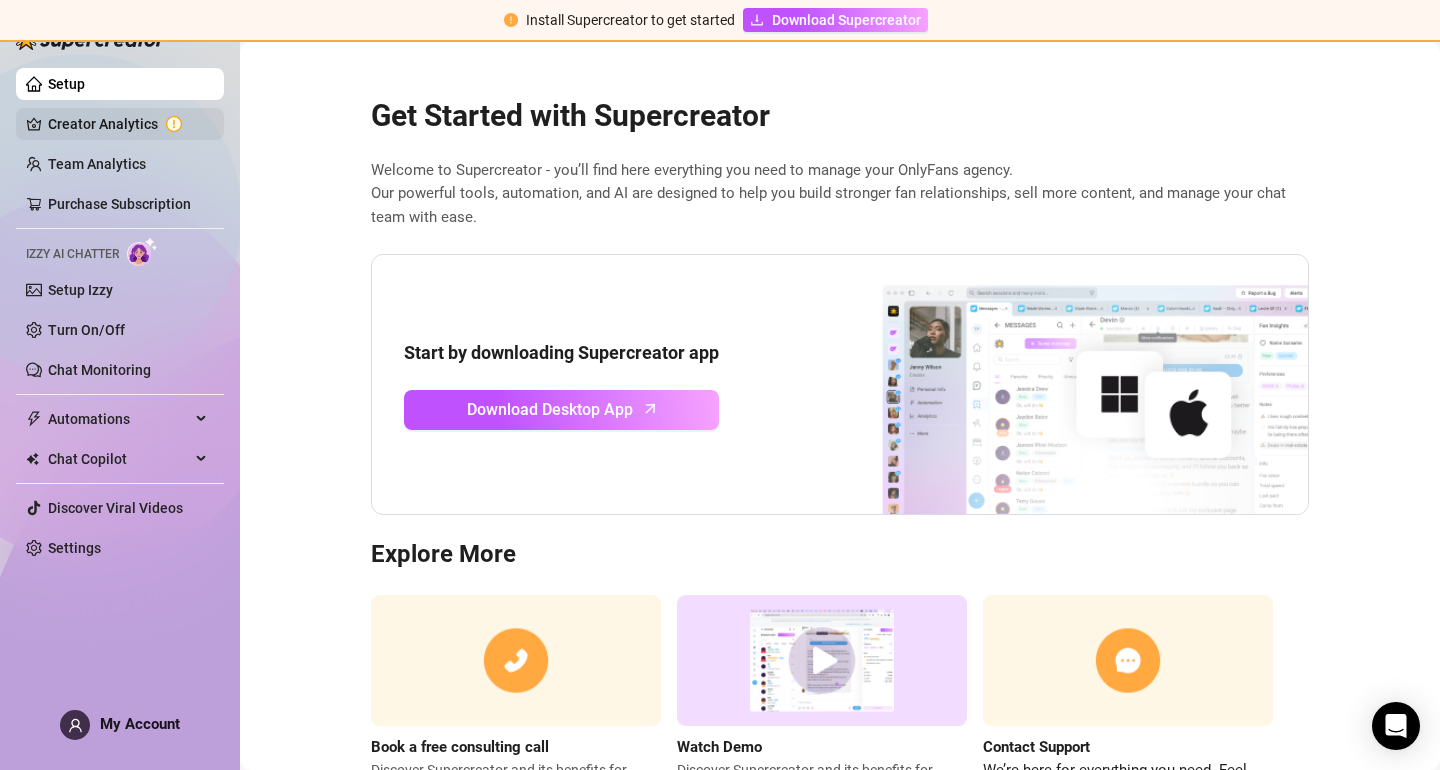 click on "Creator Analytics" at bounding box center (128, 124) 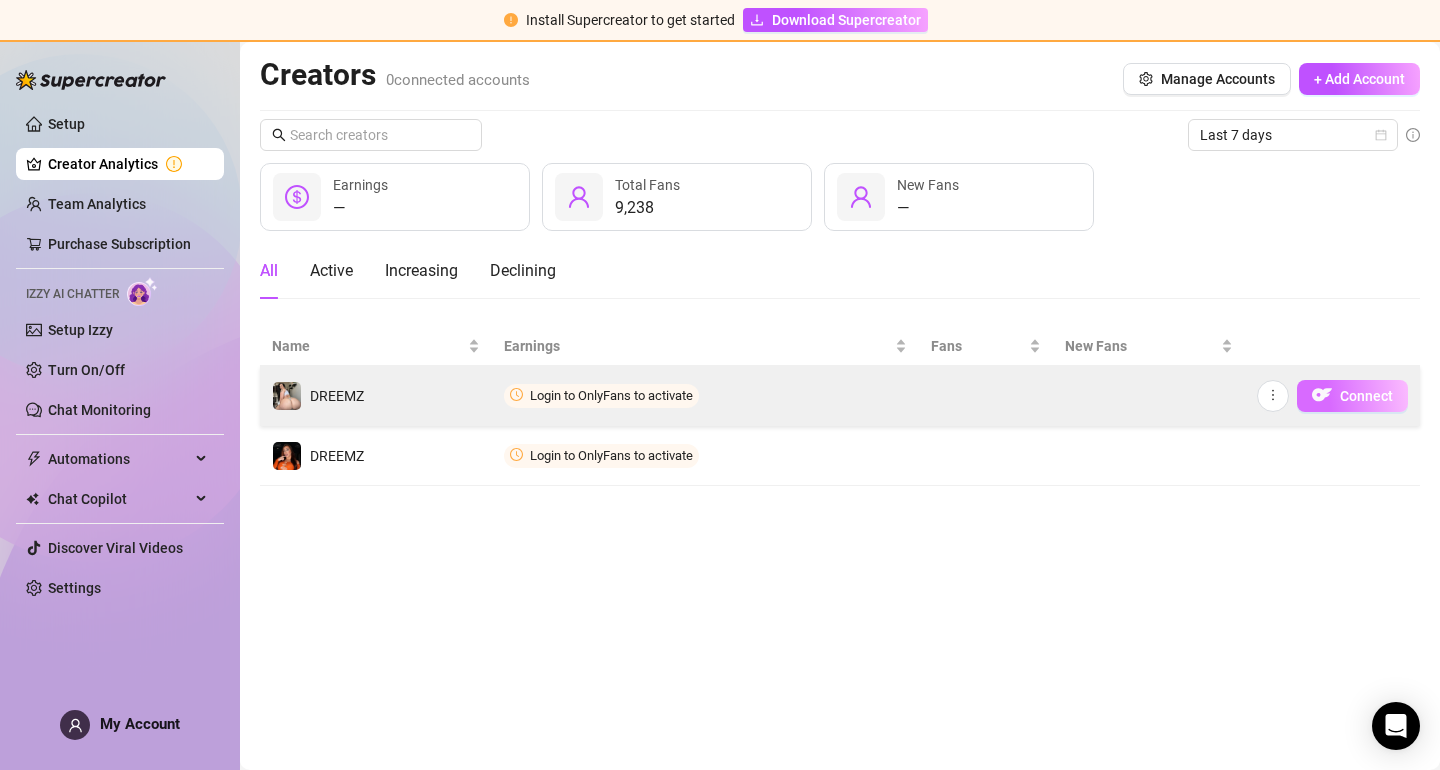 click on "Connect" at bounding box center [1366, 396] 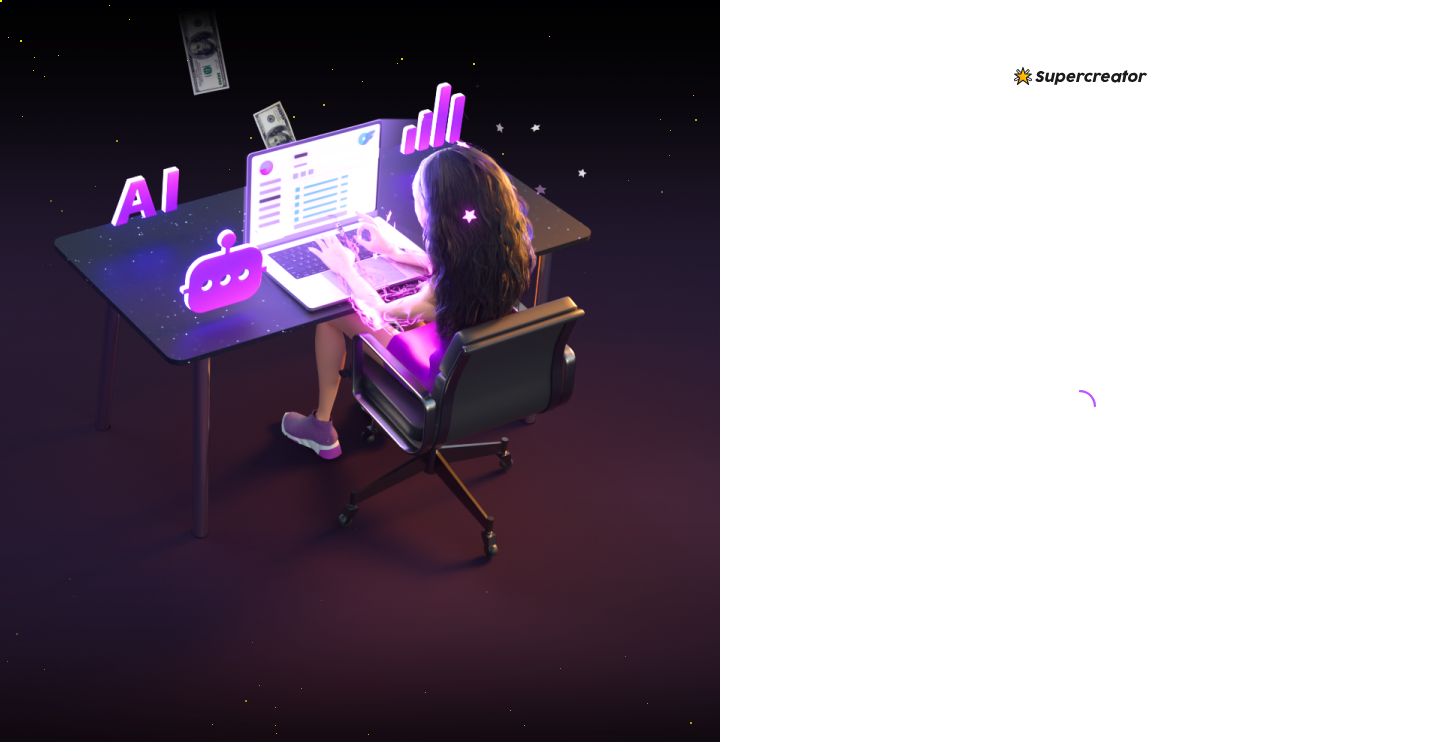 scroll, scrollTop: 0, scrollLeft: 0, axis: both 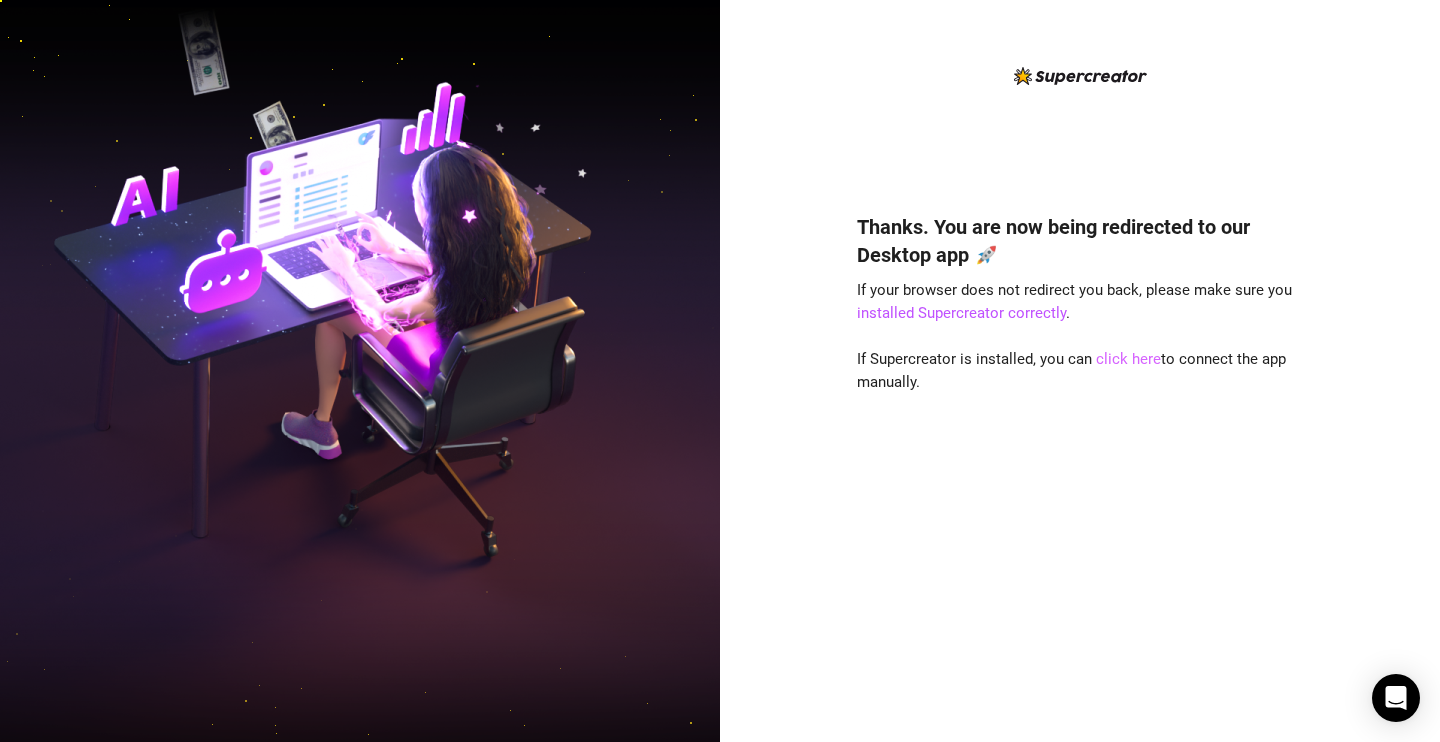 click on "click here" at bounding box center [1128, 359] 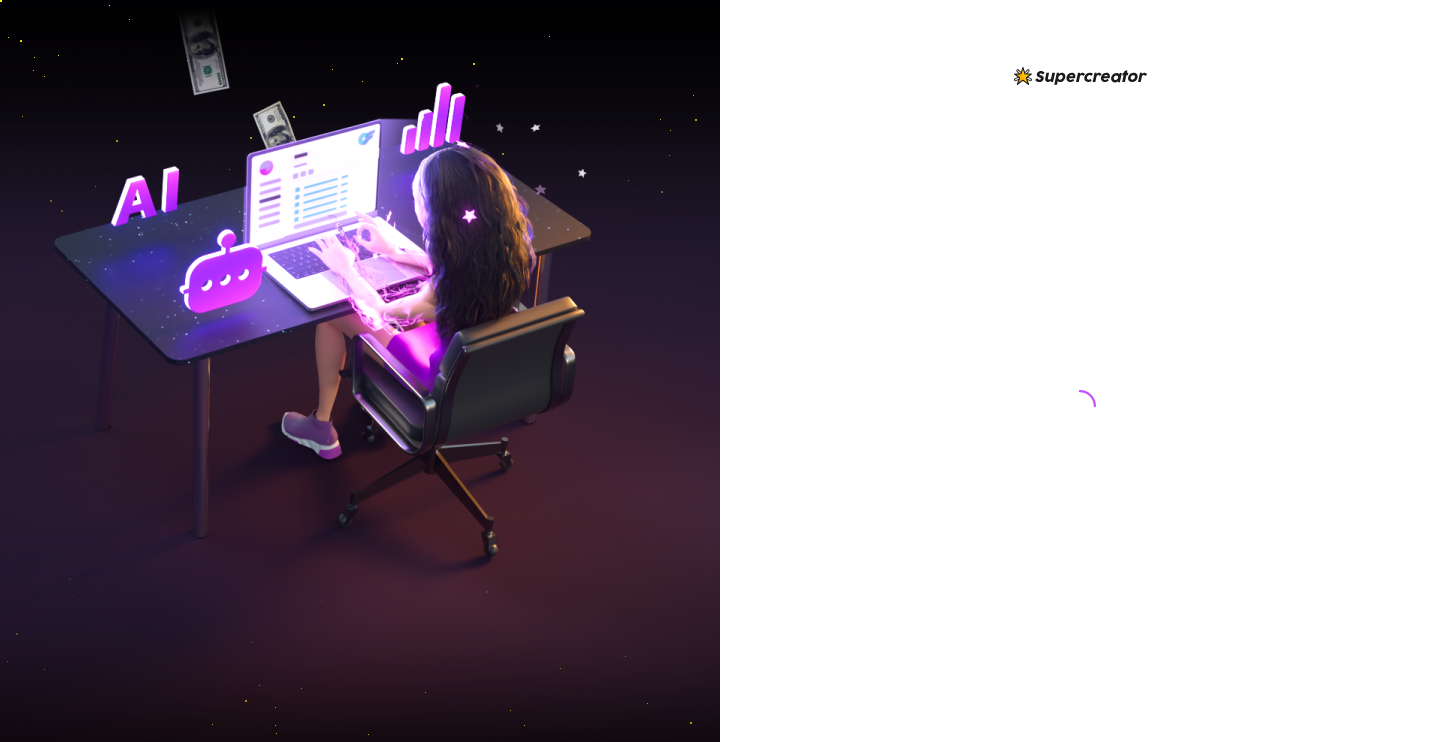 scroll, scrollTop: 0, scrollLeft: 0, axis: both 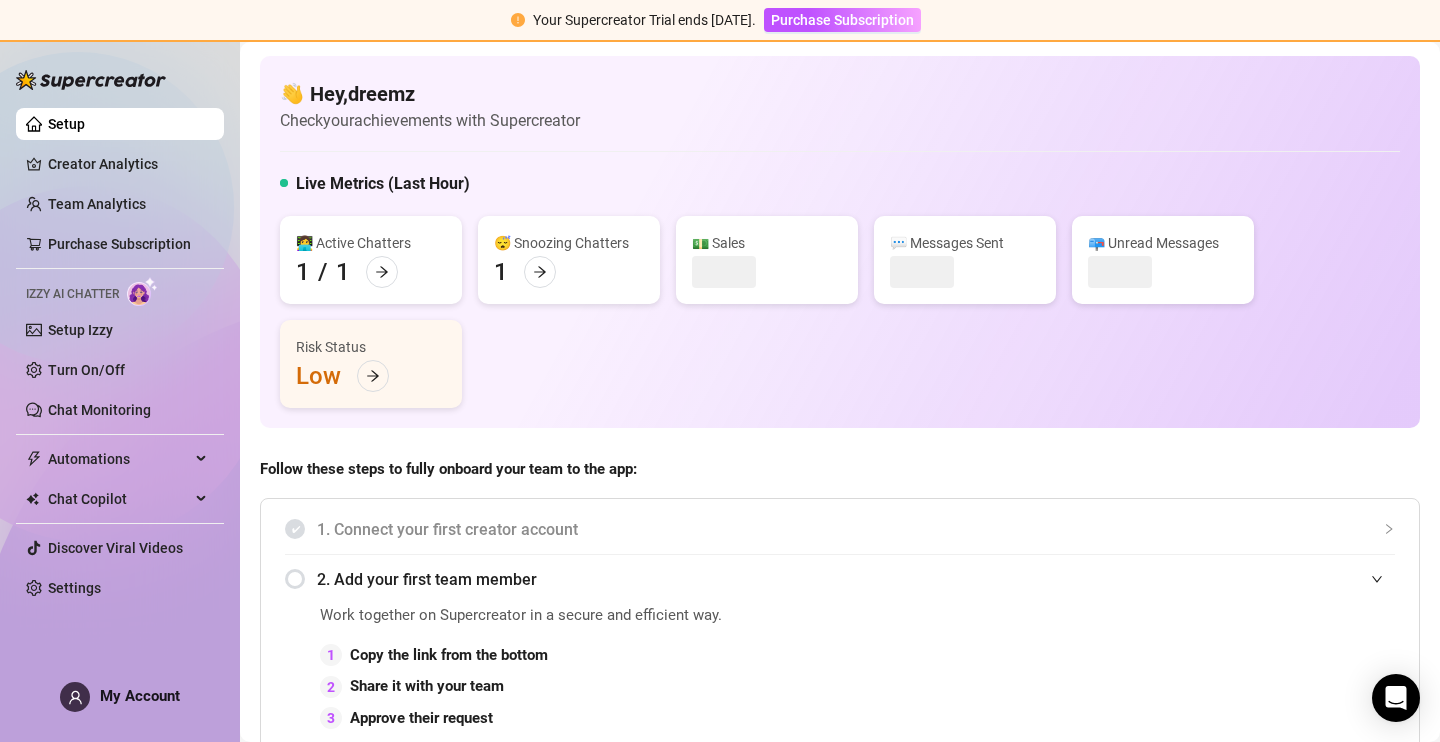 click on "1. Connect your first creator account" at bounding box center [840, 529] 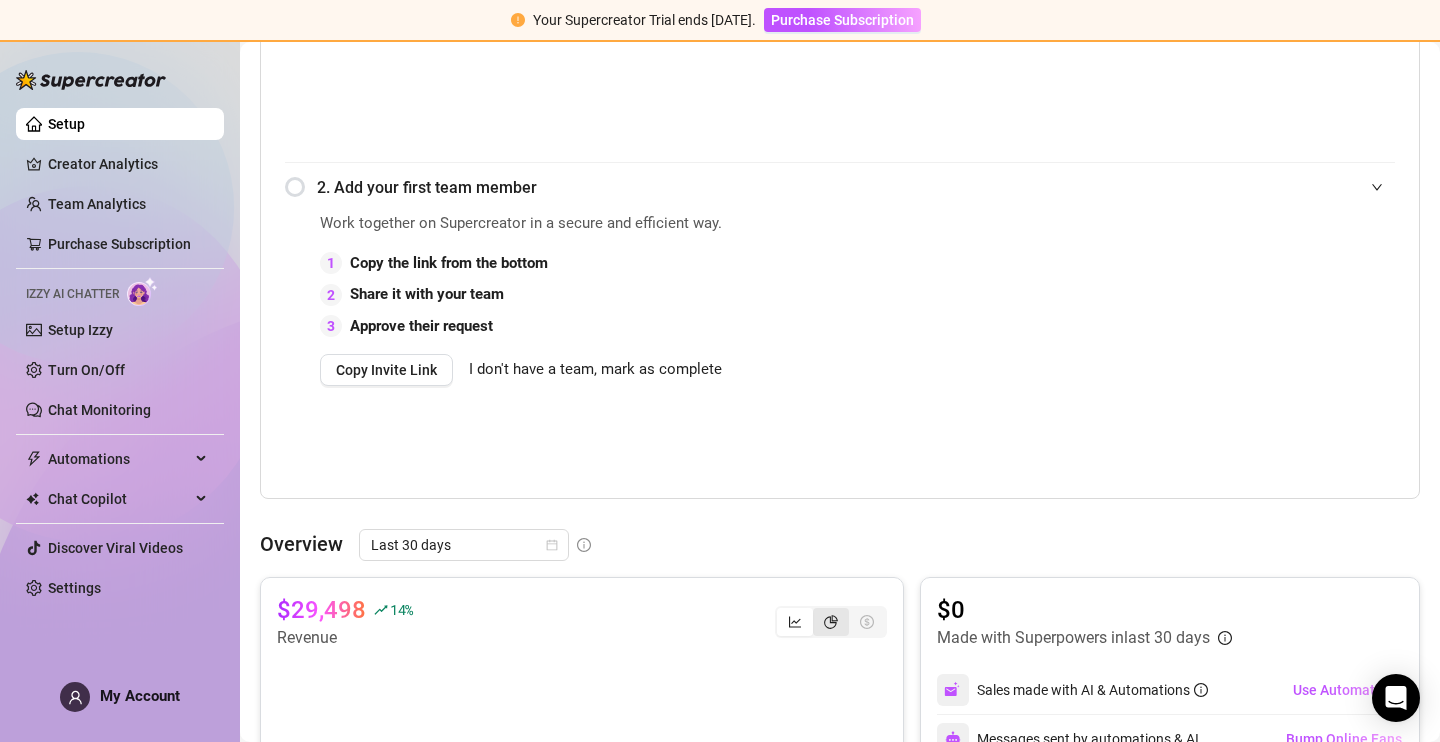 scroll, scrollTop: 654, scrollLeft: 0, axis: vertical 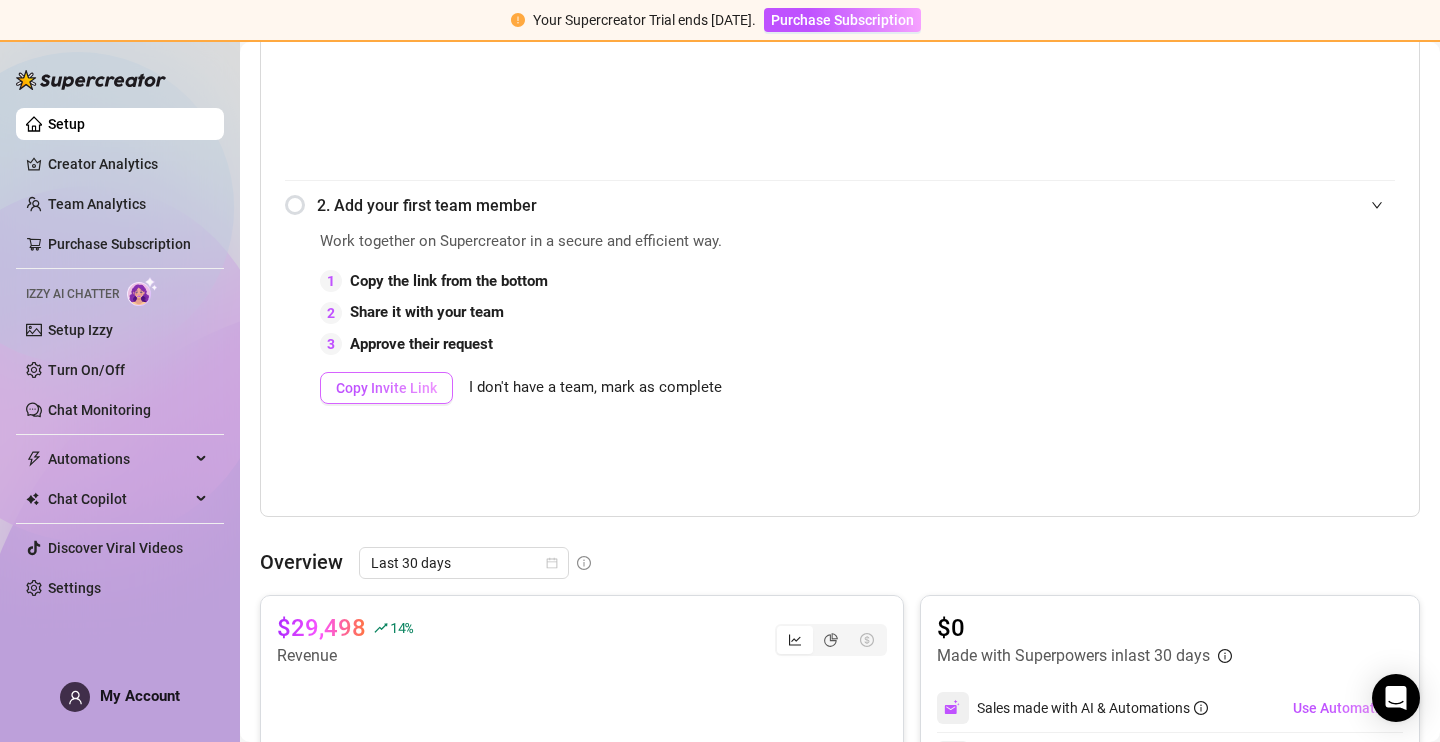 click on "Copy Invite Link" at bounding box center [386, 388] 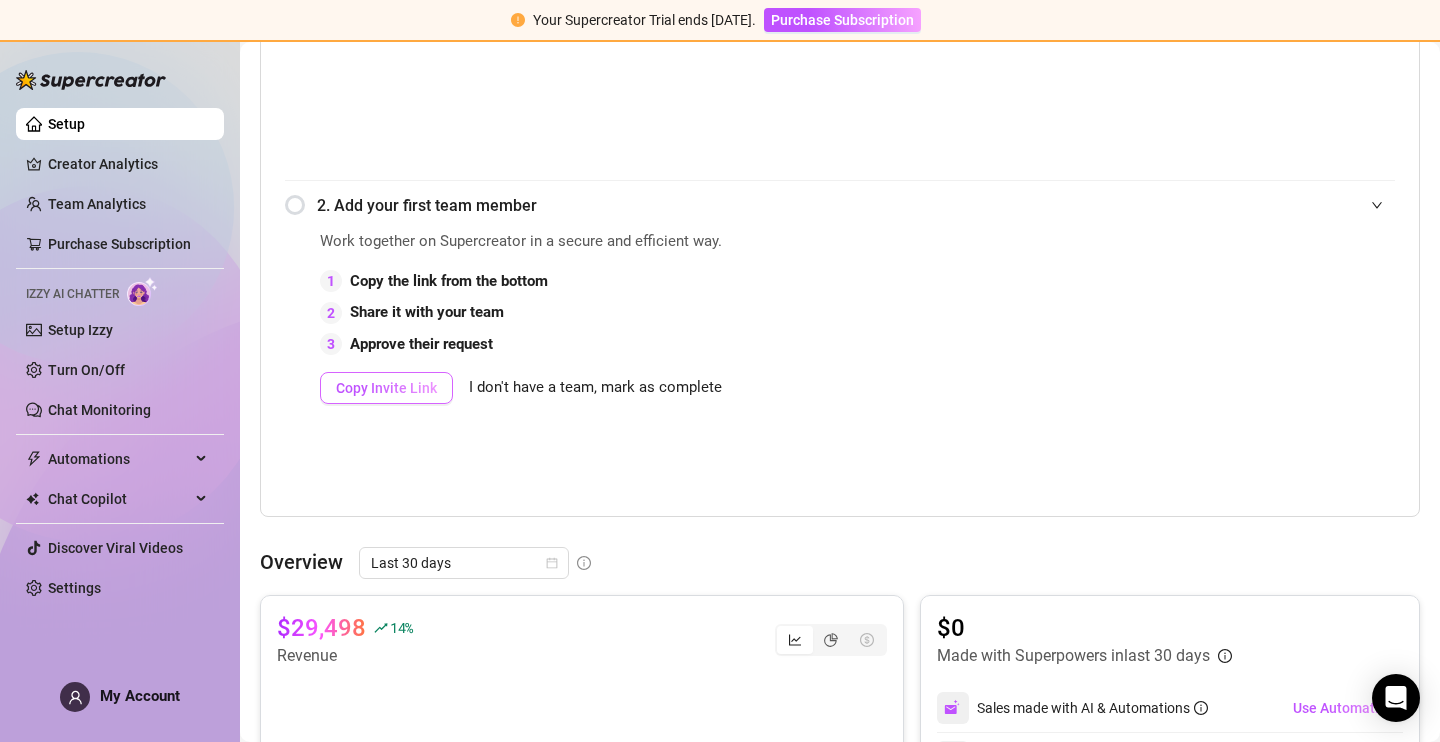 click on "Copy Invite Link" at bounding box center (386, 388) 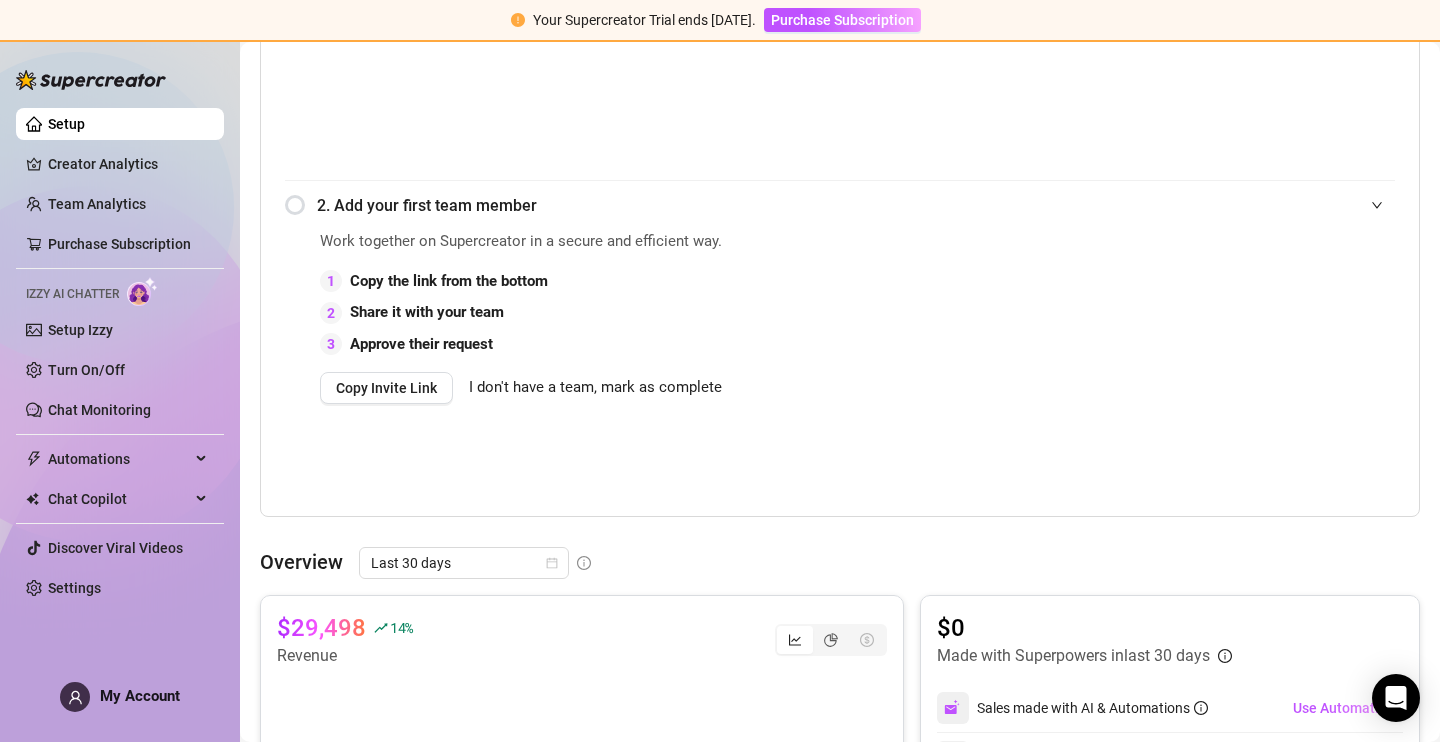 click on "1 Copy the link from the bottom 2 Share it with your team 3 Approve their request" at bounding box center (632, 313) 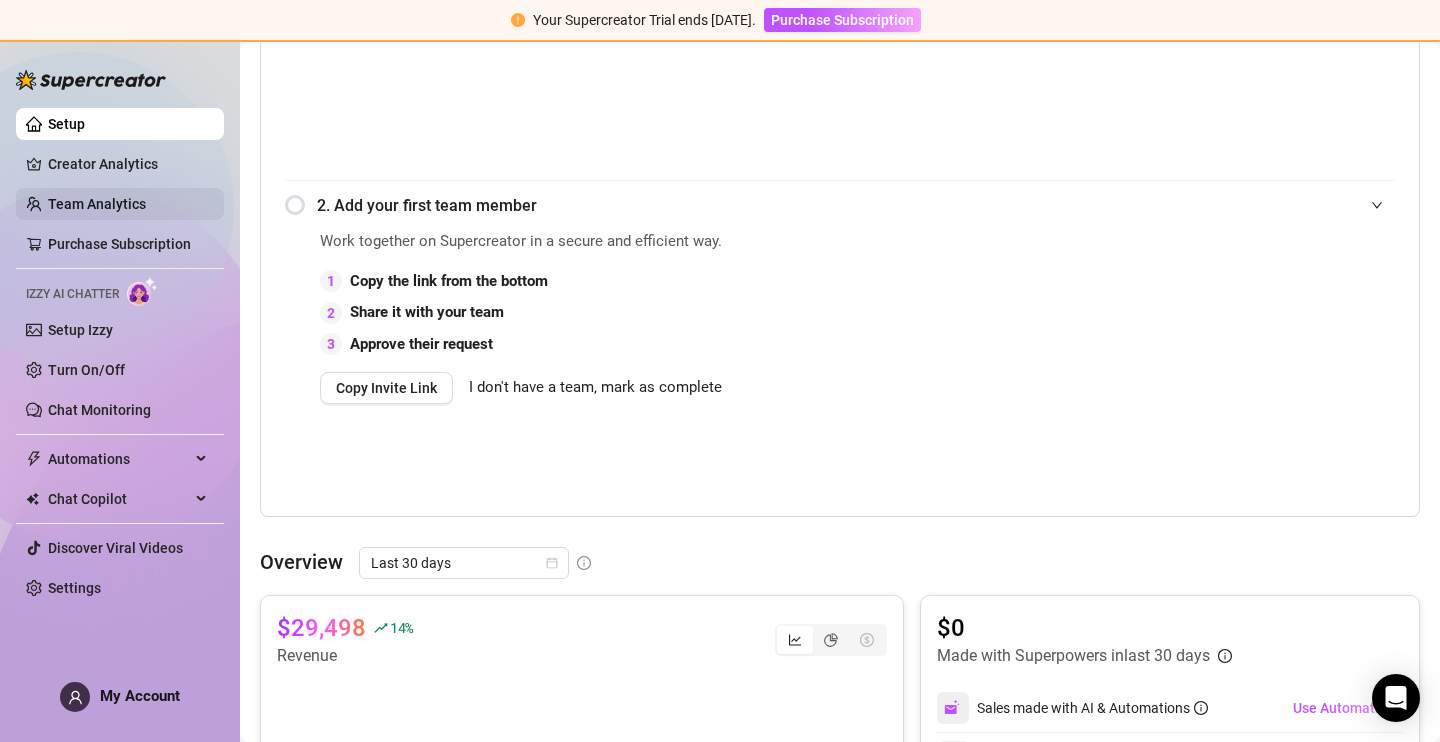 click on "Team Analytics" at bounding box center (97, 204) 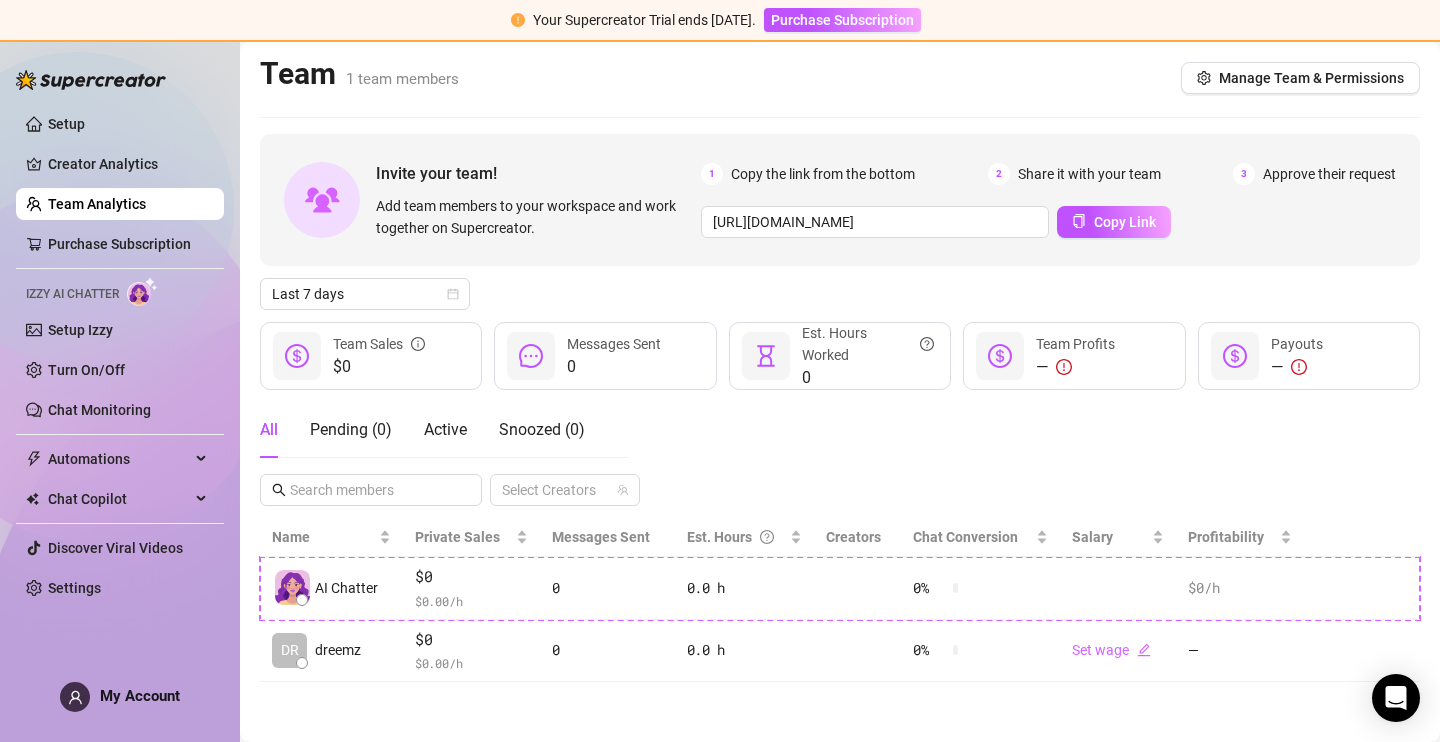 scroll, scrollTop: 0, scrollLeft: 0, axis: both 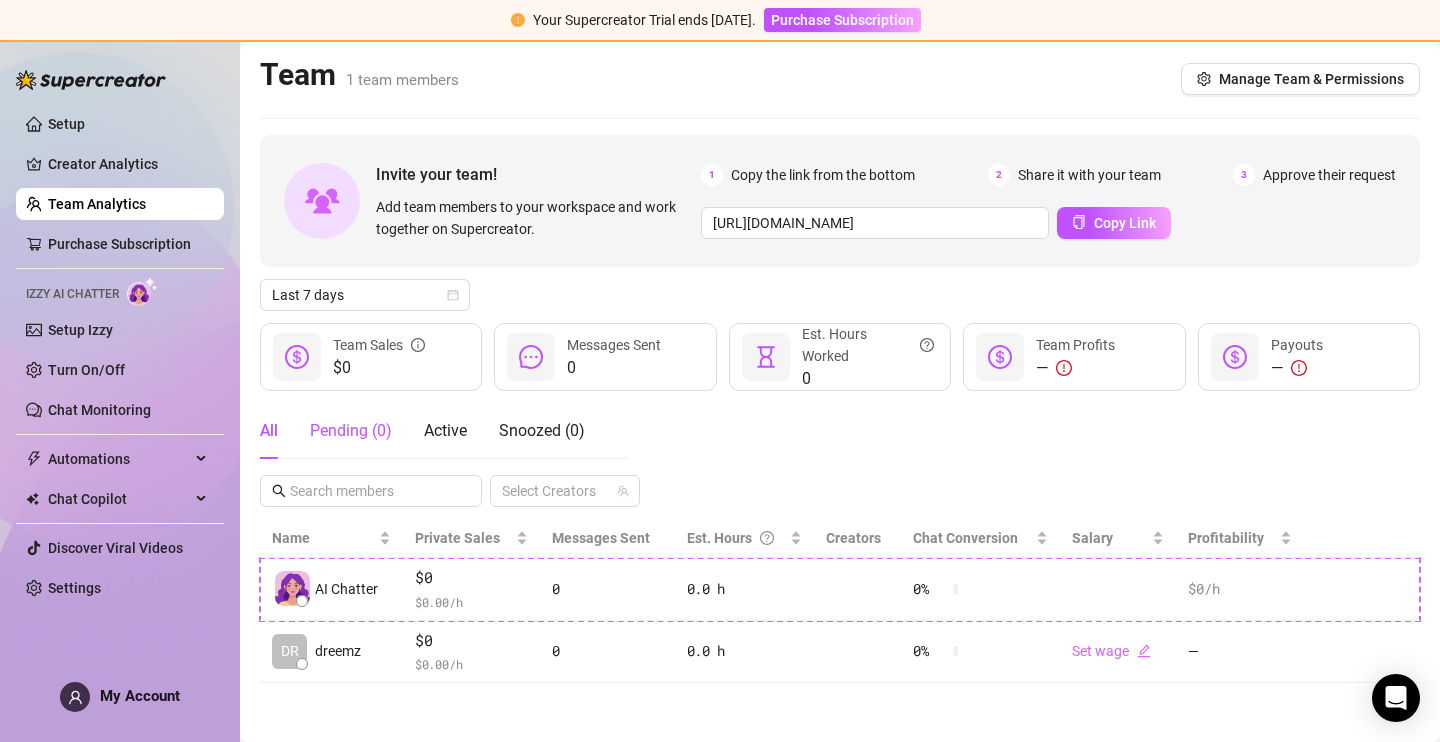click on "Pending ( 0 )" at bounding box center (351, 431) 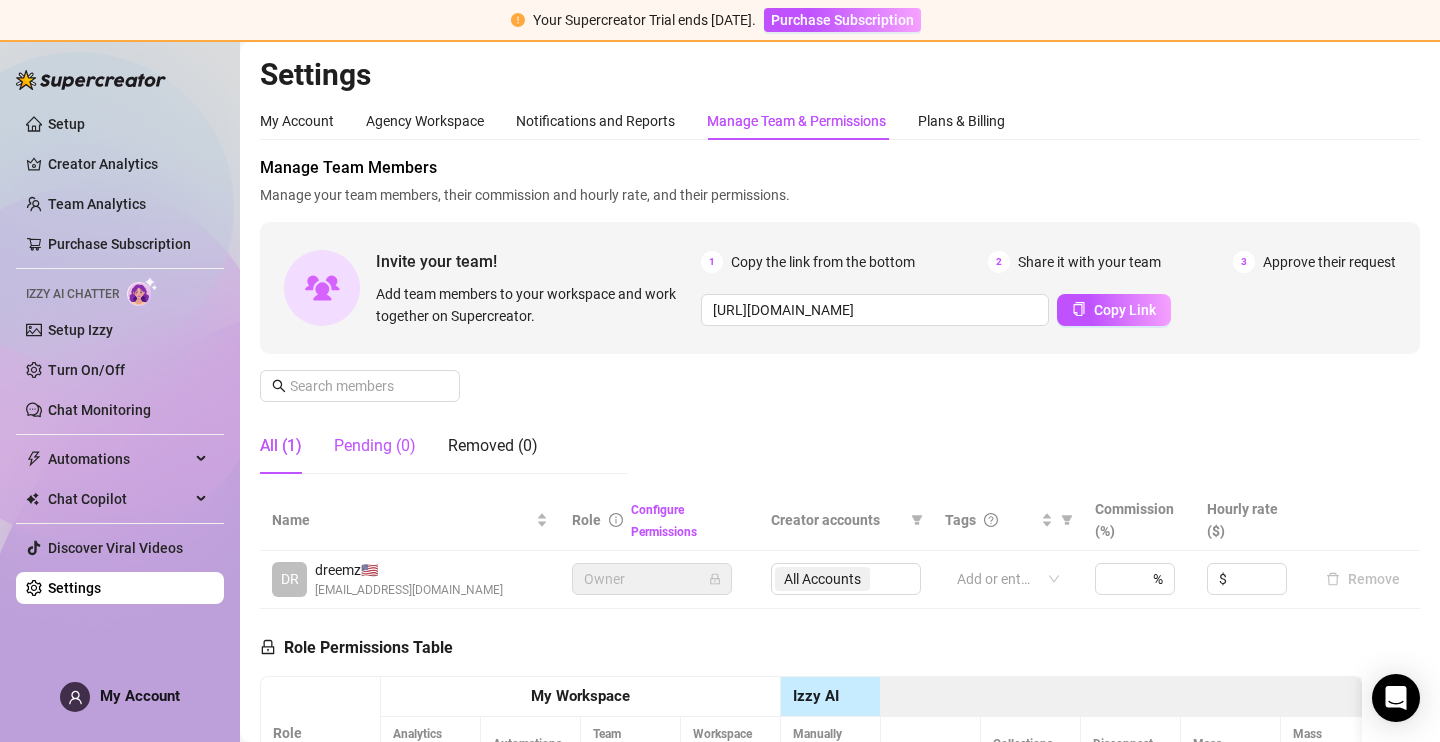 click on "Pending (0)" at bounding box center [375, 446] 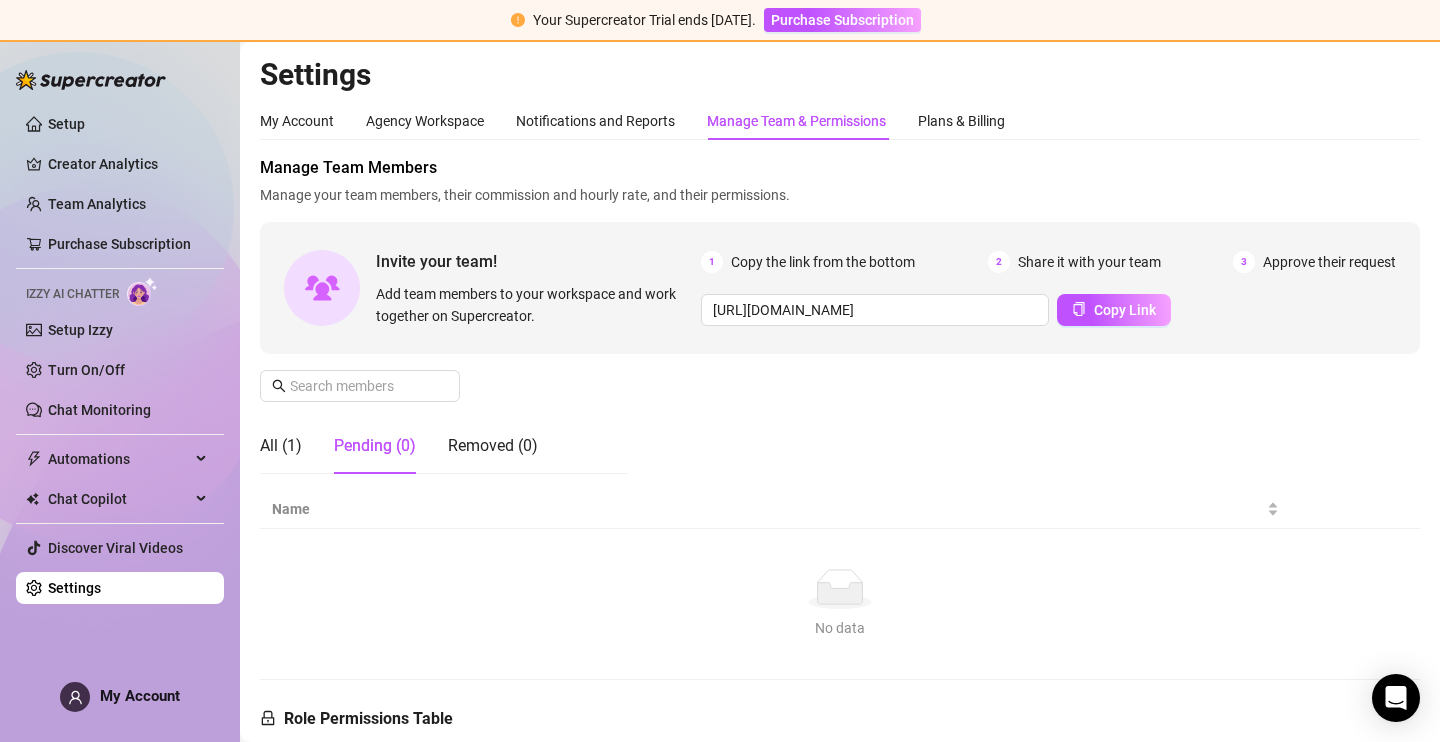 click on "Manage Team Members Manage your team members, their commission and hourly rate, and their permissions. Invite your team! Add team members to your workspace and work together on Supercreator. 1 Copy the link from the bottom 2 Share it with your team 3 Approve their request https://console.supercreator.app/invite?code=yCFEnjgM1ye0LKbfDJVMSCRix2x1&workspace=dreemz Copy Link All (1) Pending (0) Removed (0)" at bounding box center [840, 323] 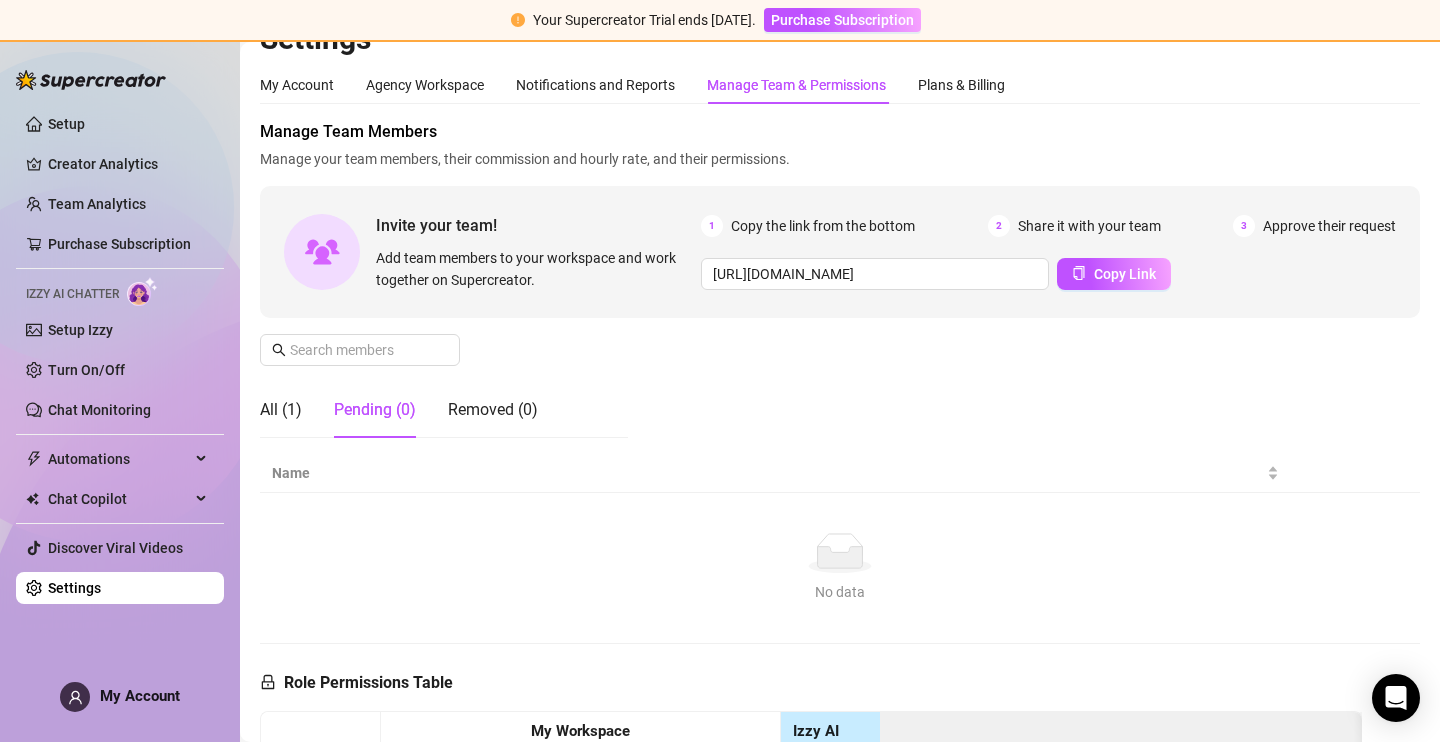 scroll, scrollTop: 0, scrollLeft: 0, axis: both 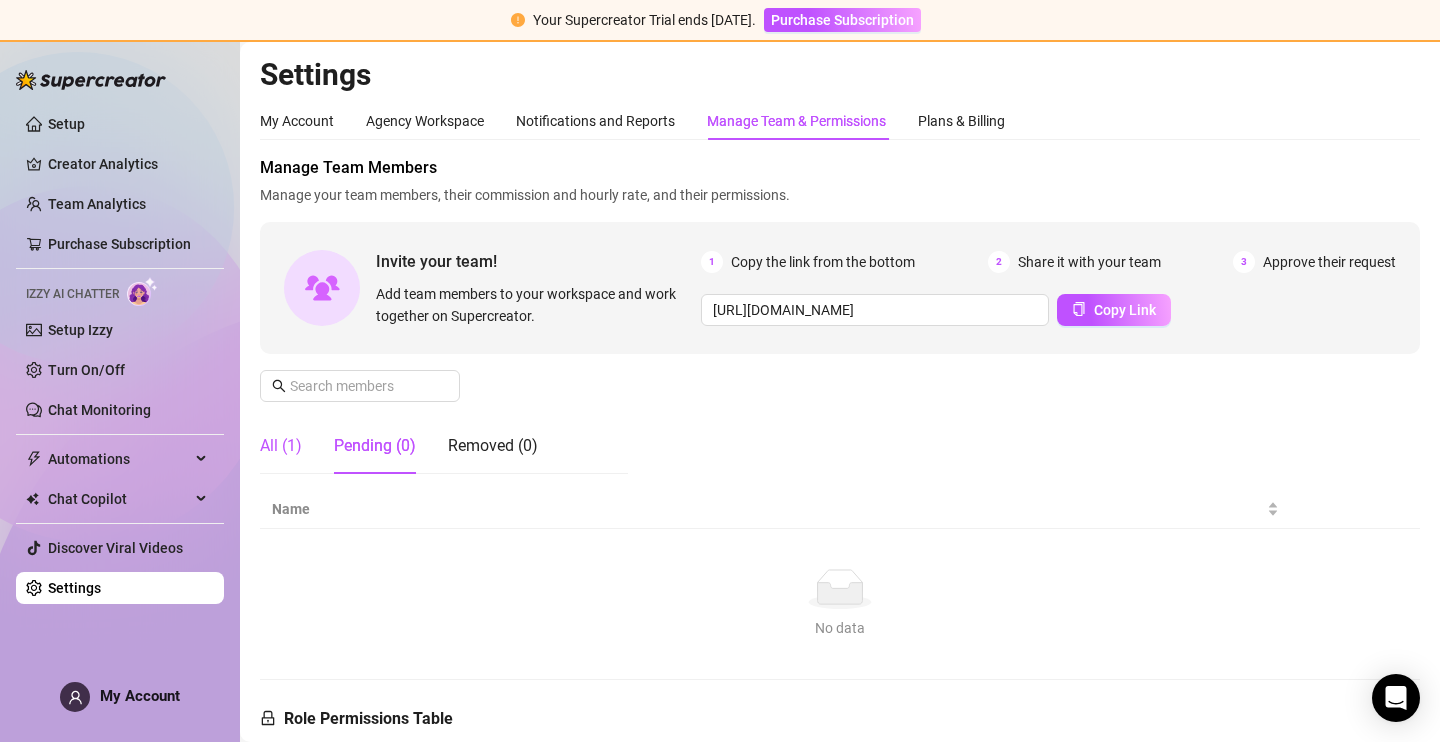 click on "All (1)" at bounding box center [281, 446] 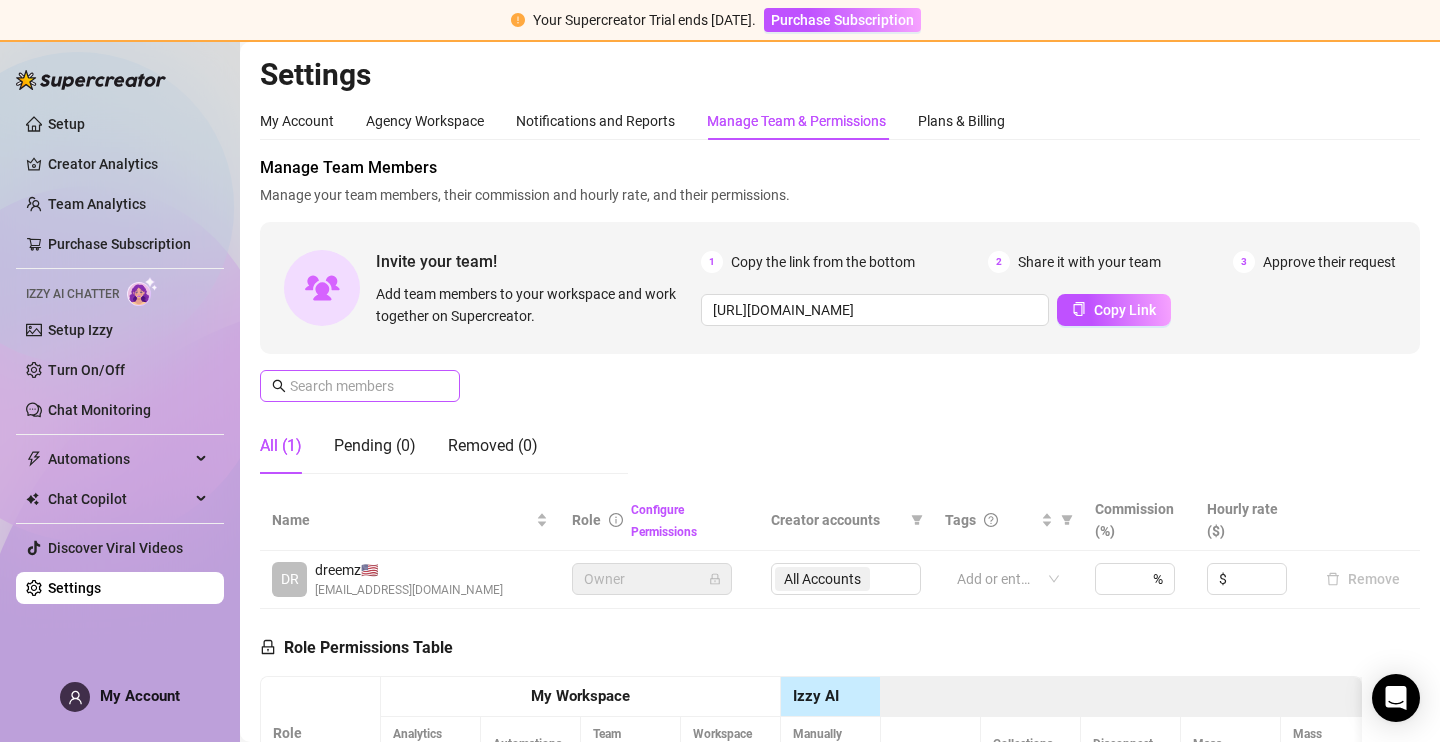 click at bounding box center [360, 386] 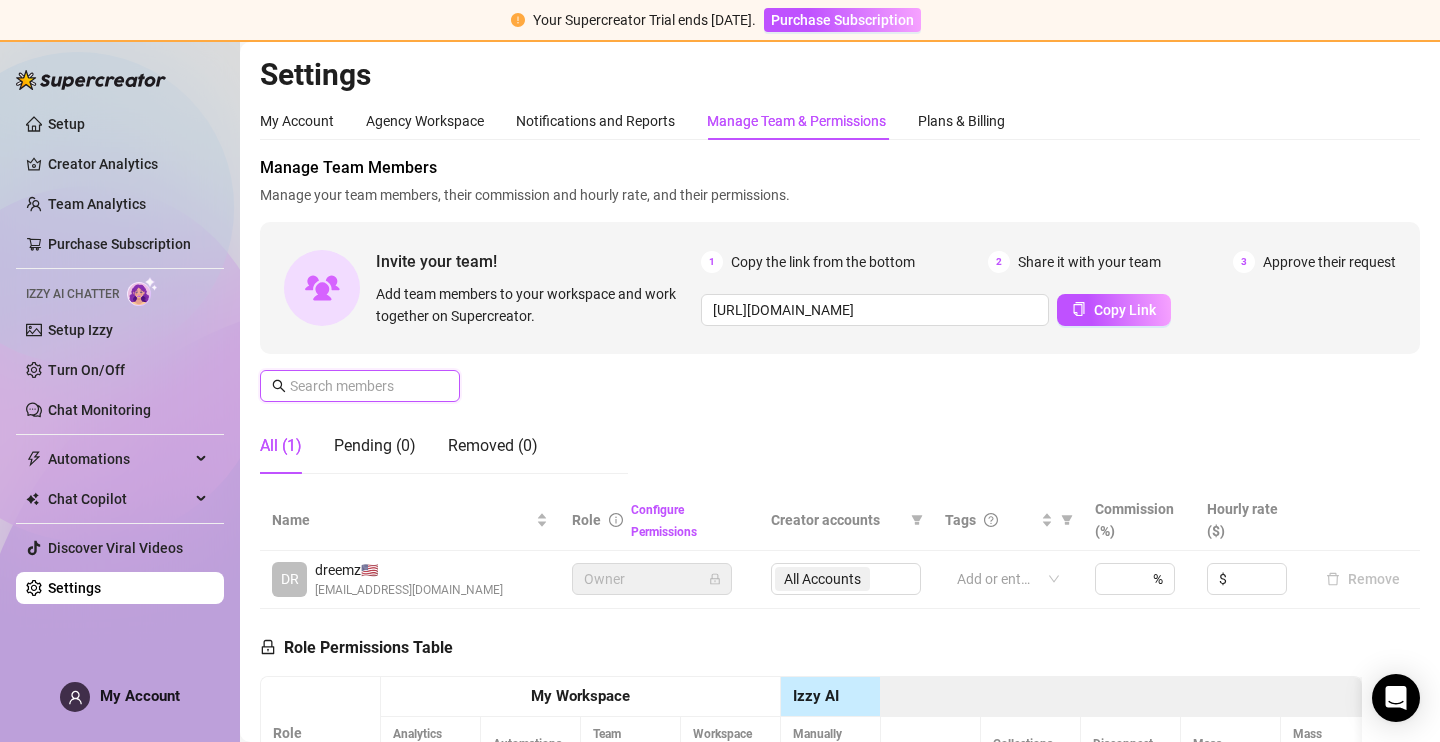 type on "," 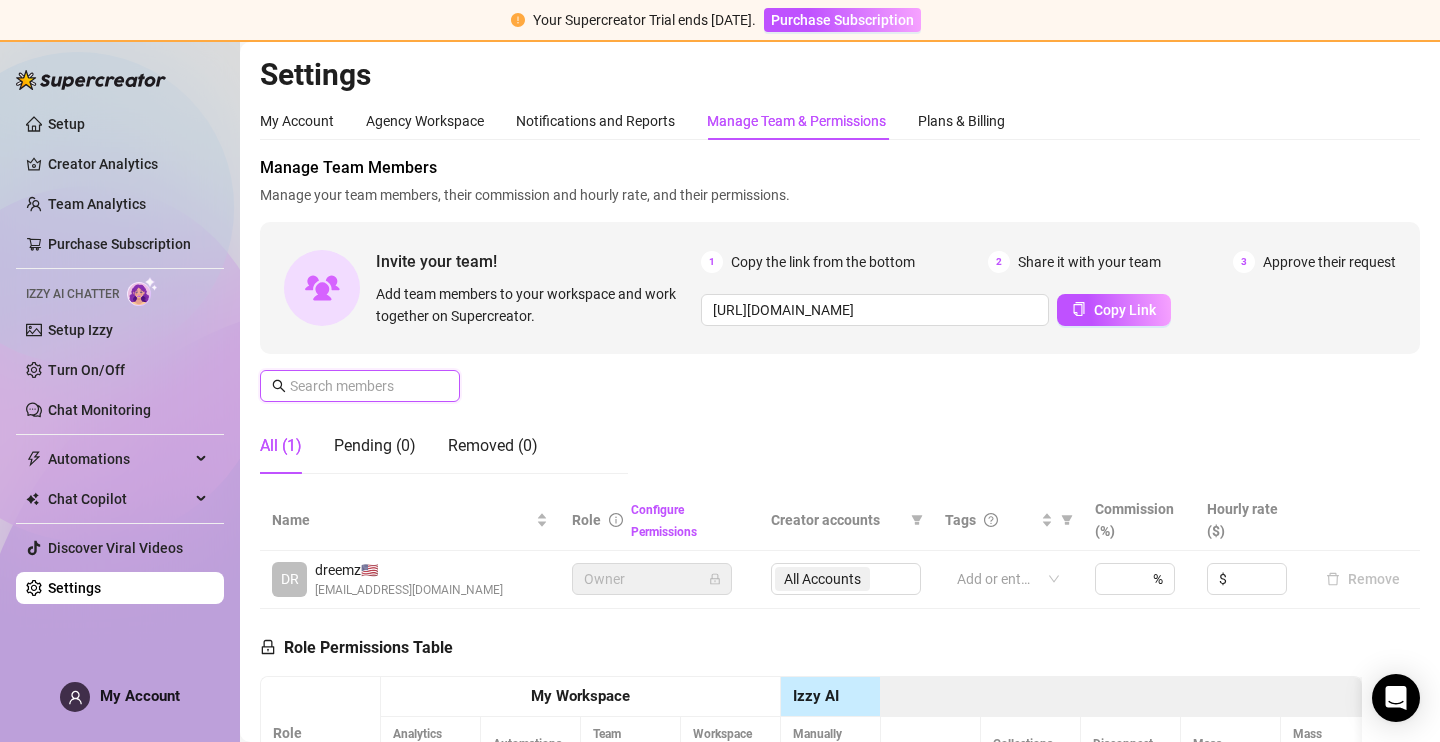 type on "m" 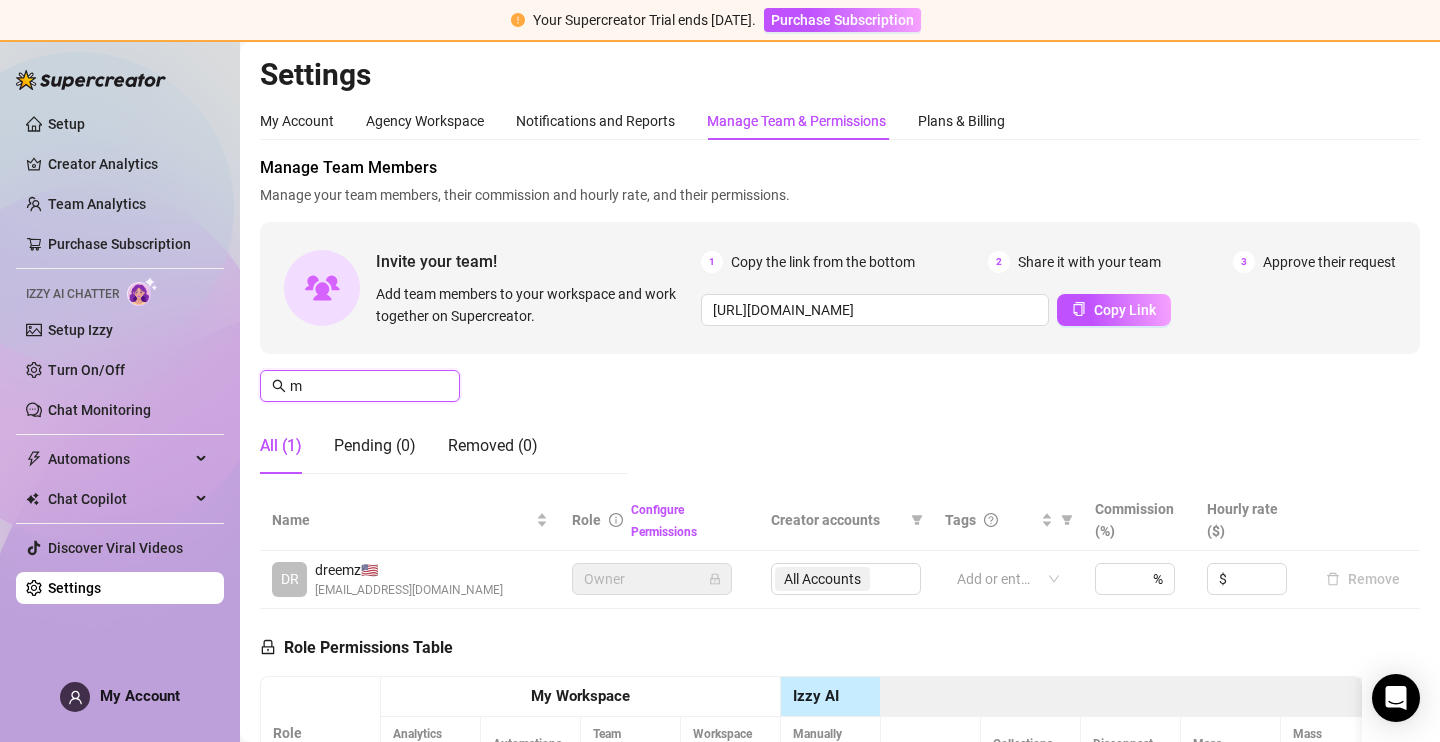 type 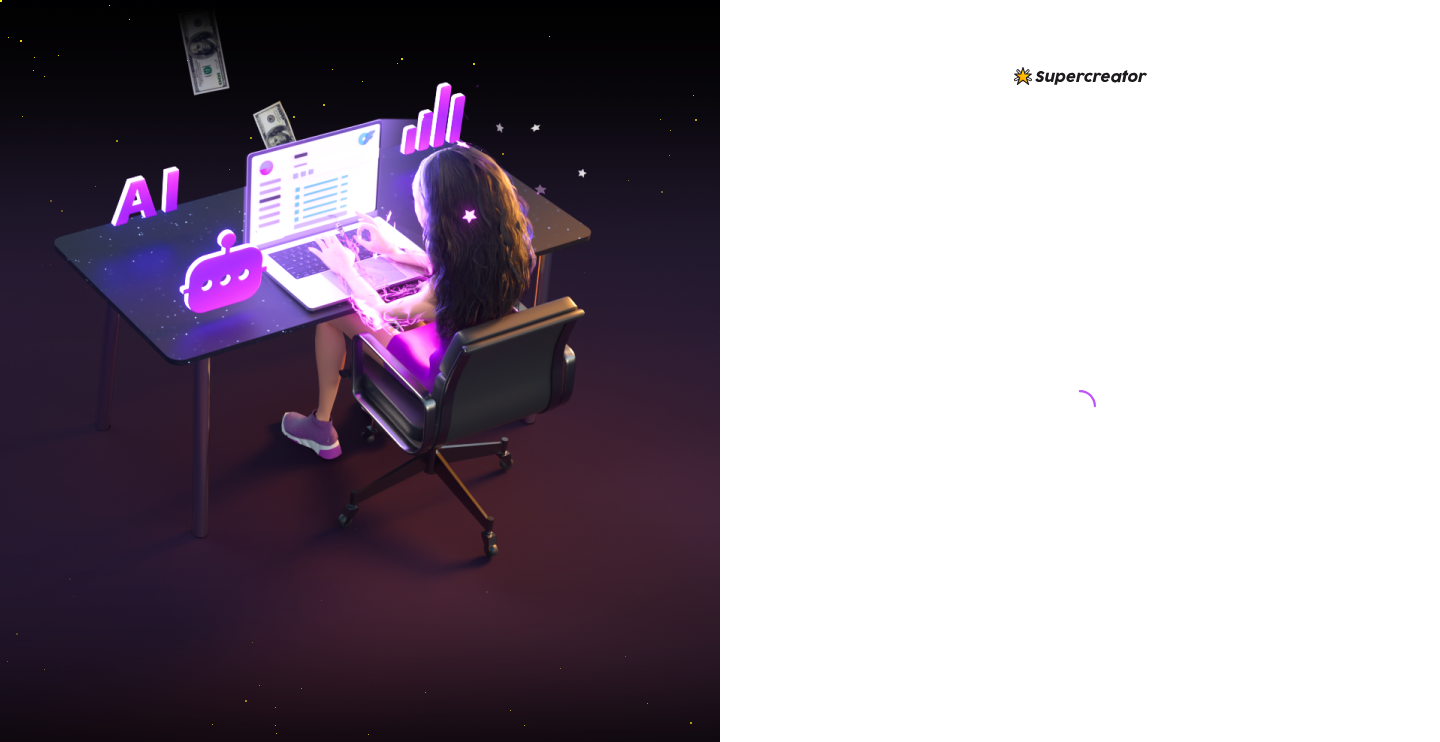 scroll, scrollTop: 0, scrollLeft: 0, axis: both 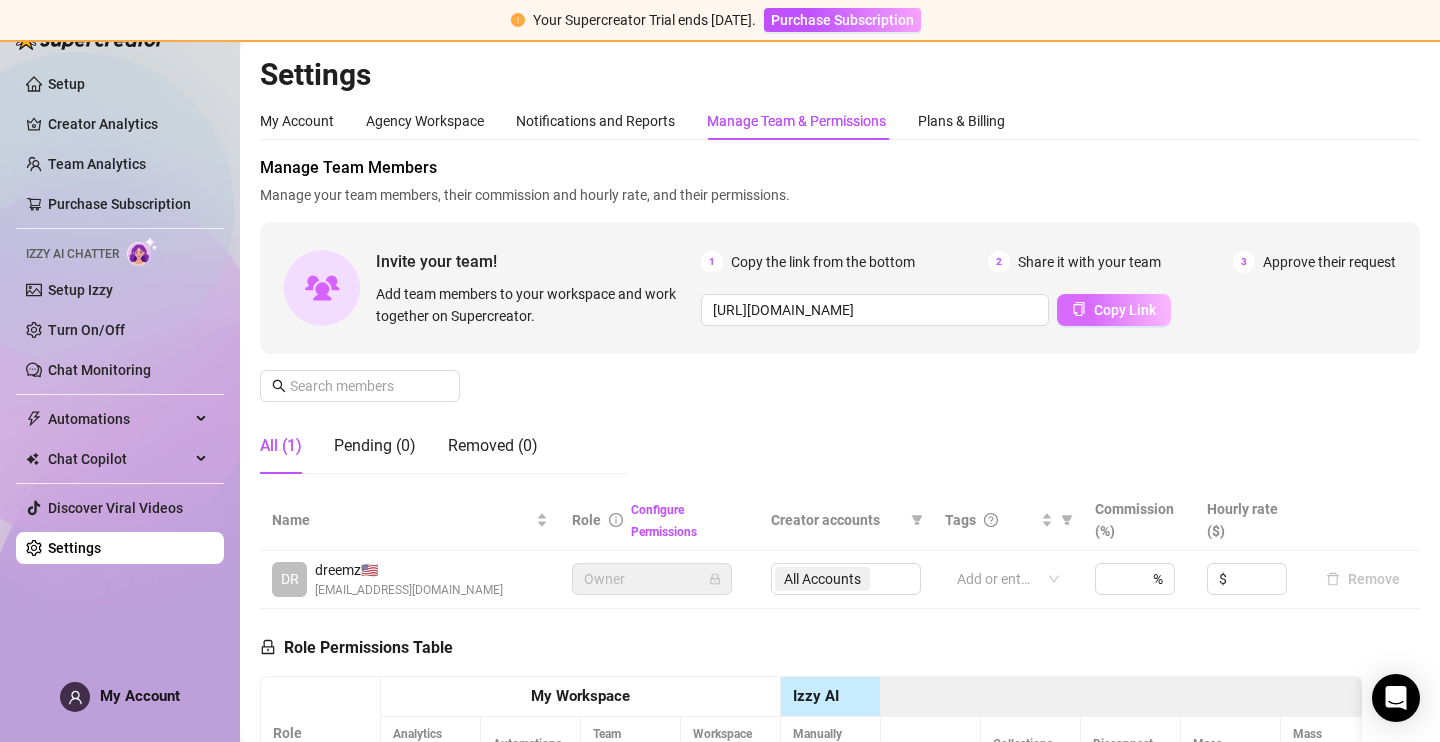 click on "Copy Link" at bounding box center [1114, 310] 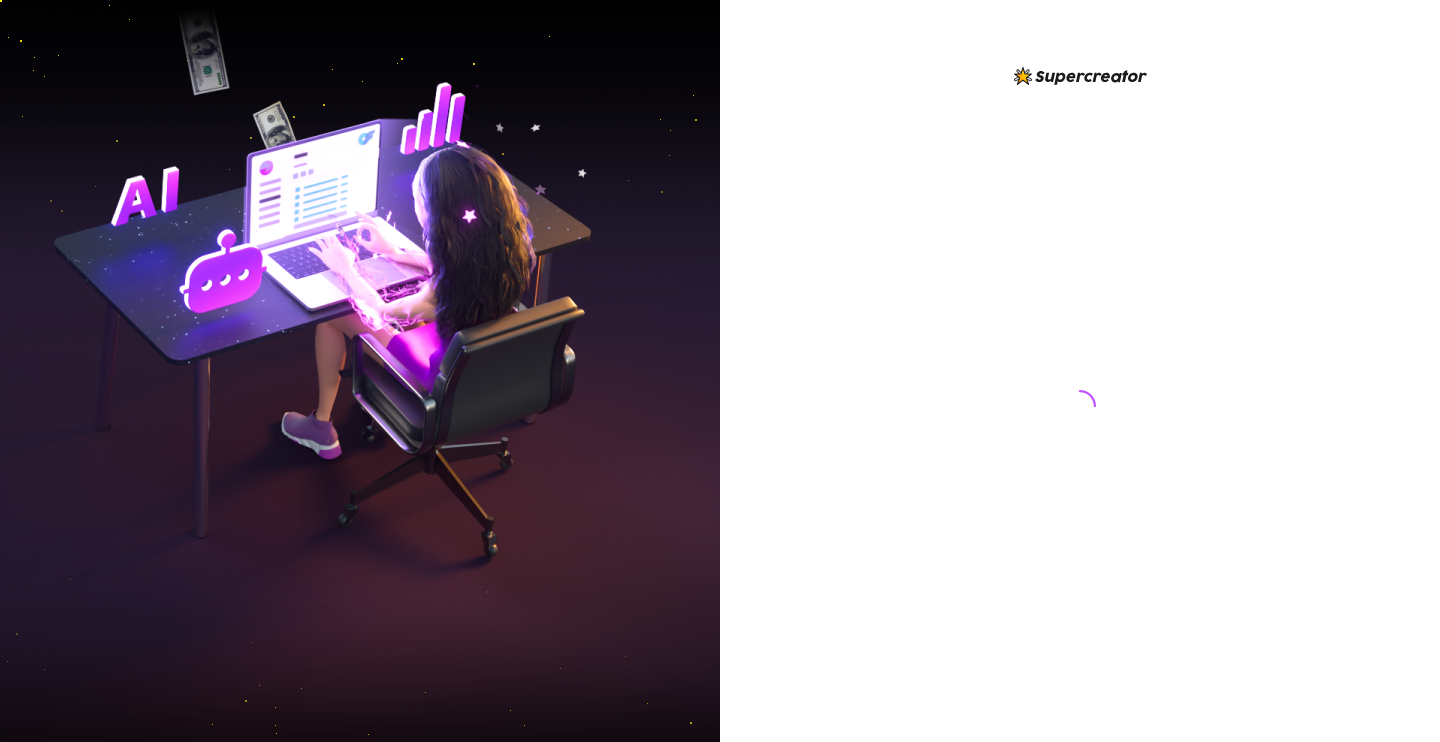 scroll, scrollTop: 0, scrollLeft: 0, axis: both 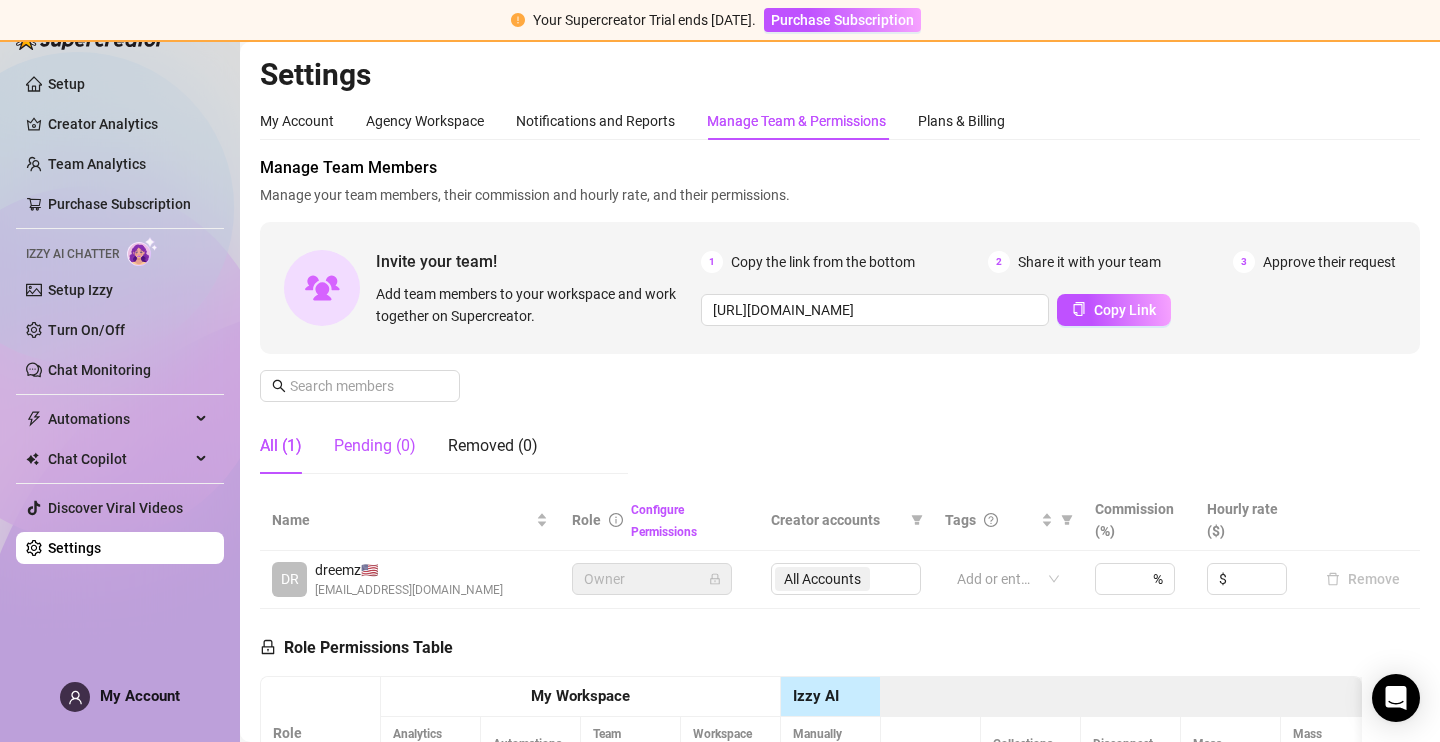 click on "Pending (0)" at bounding box center (375, 446) 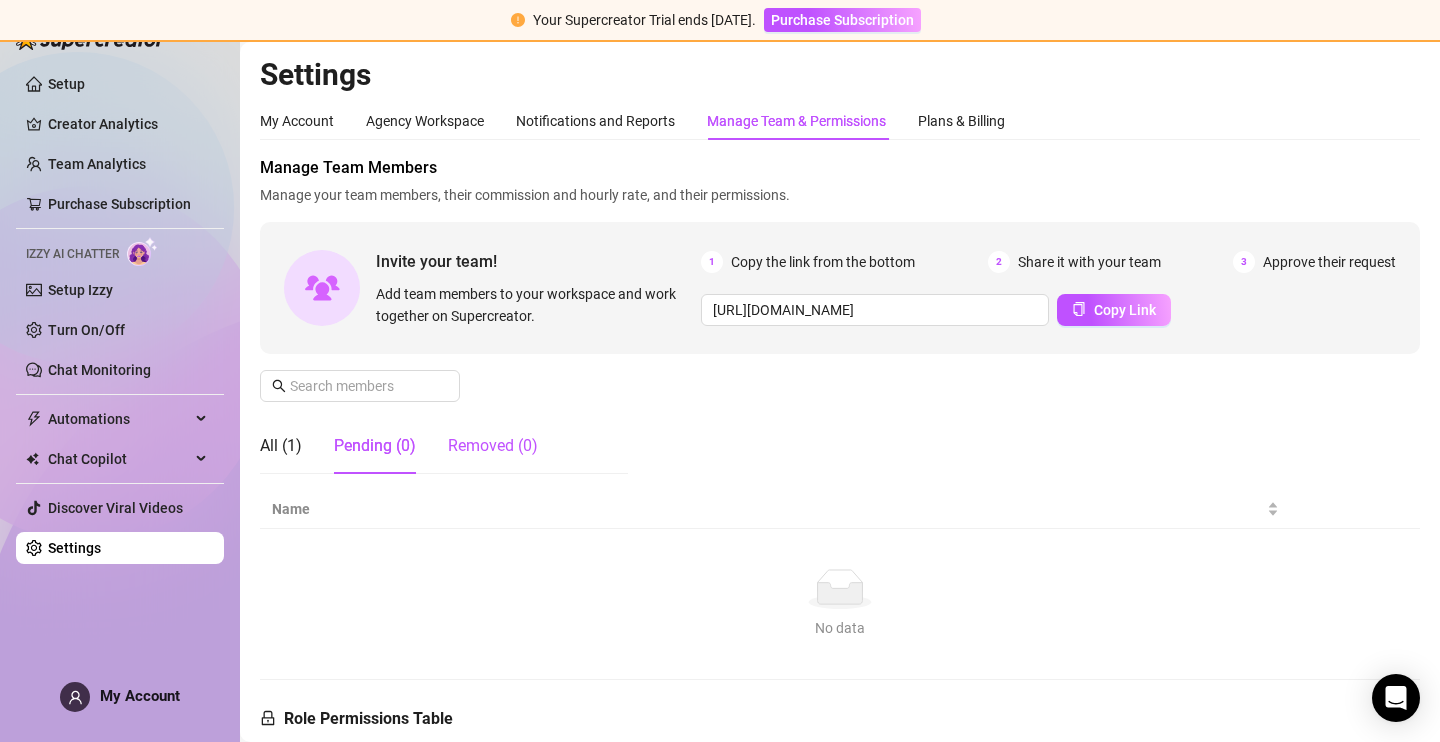 click on "Removed (0)" at bounding box center [493, 446] 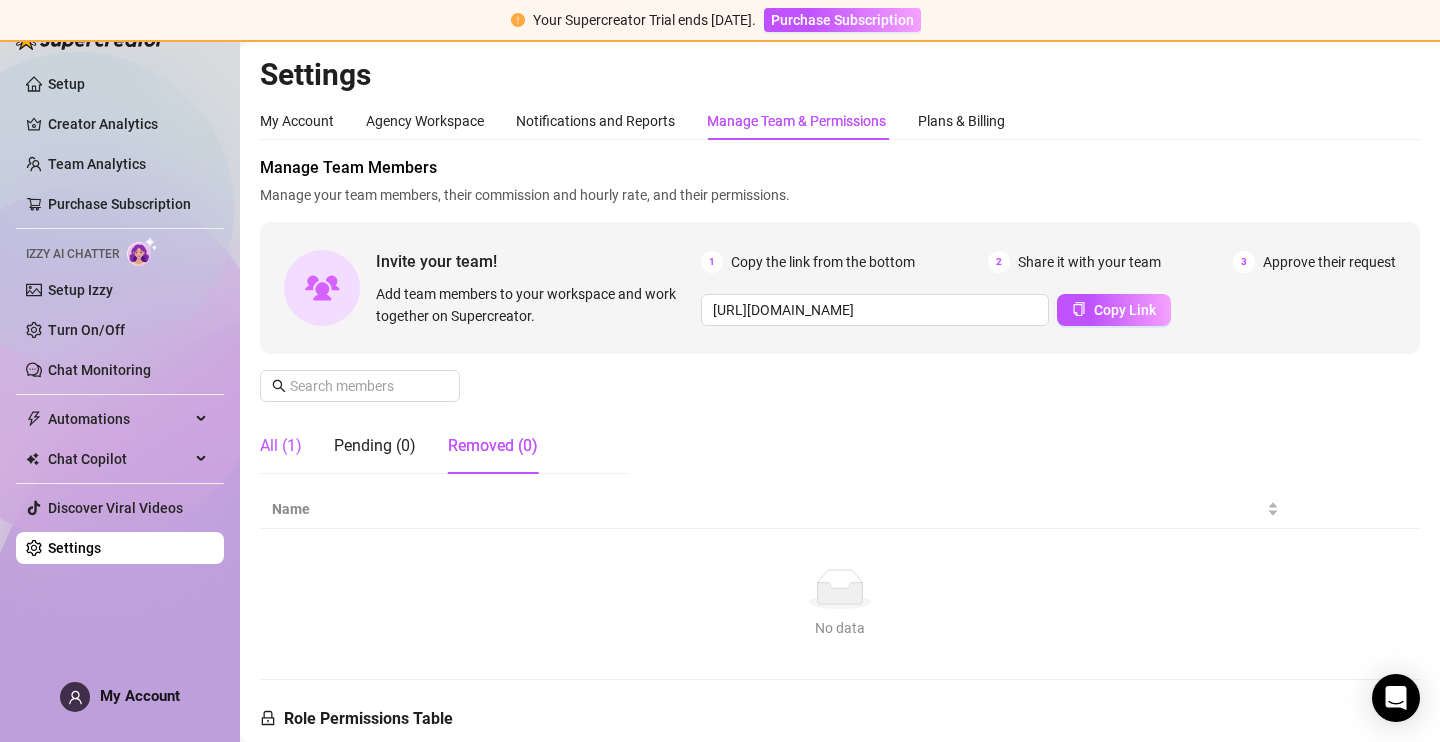 click on "All (1)" at bounding box center [281, 446] 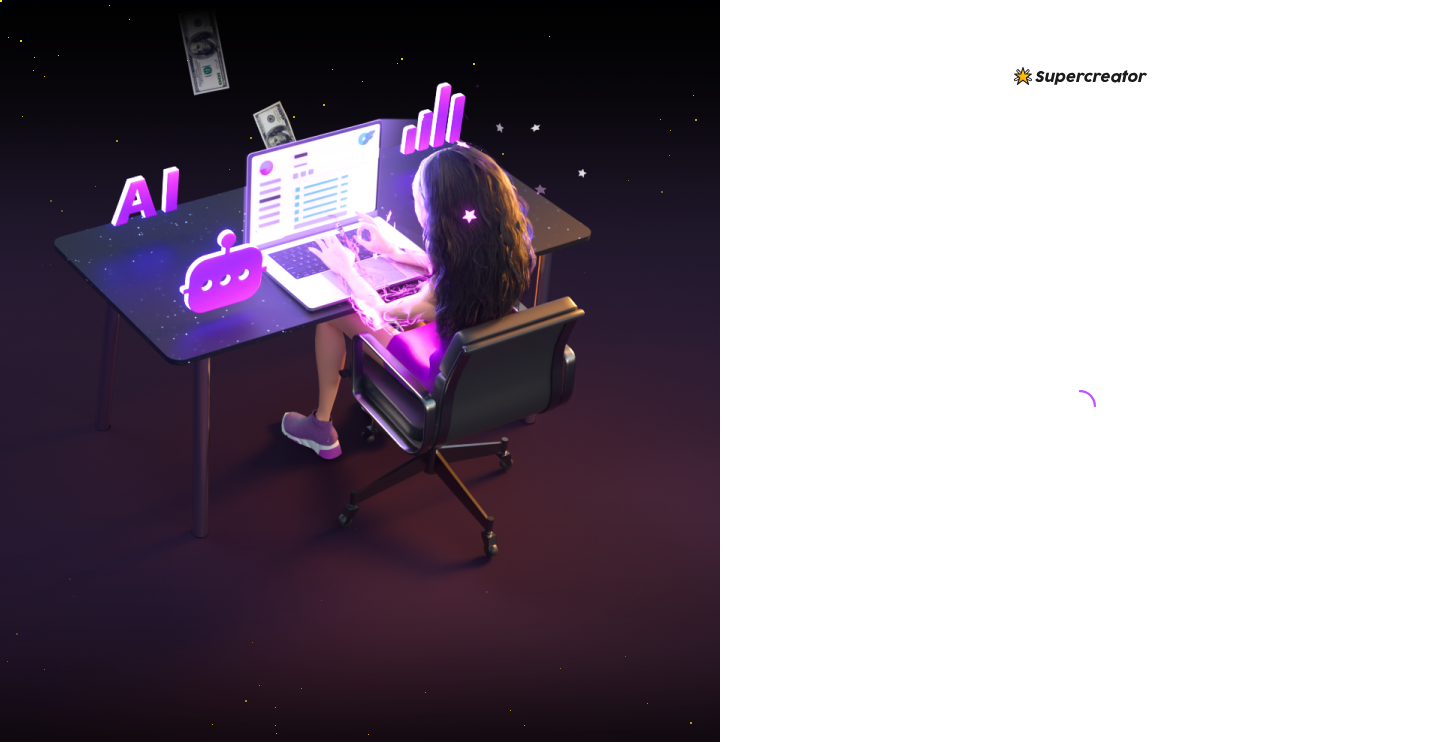 scroll, scrollTop: 0, scrollLeft: 0, axis: both 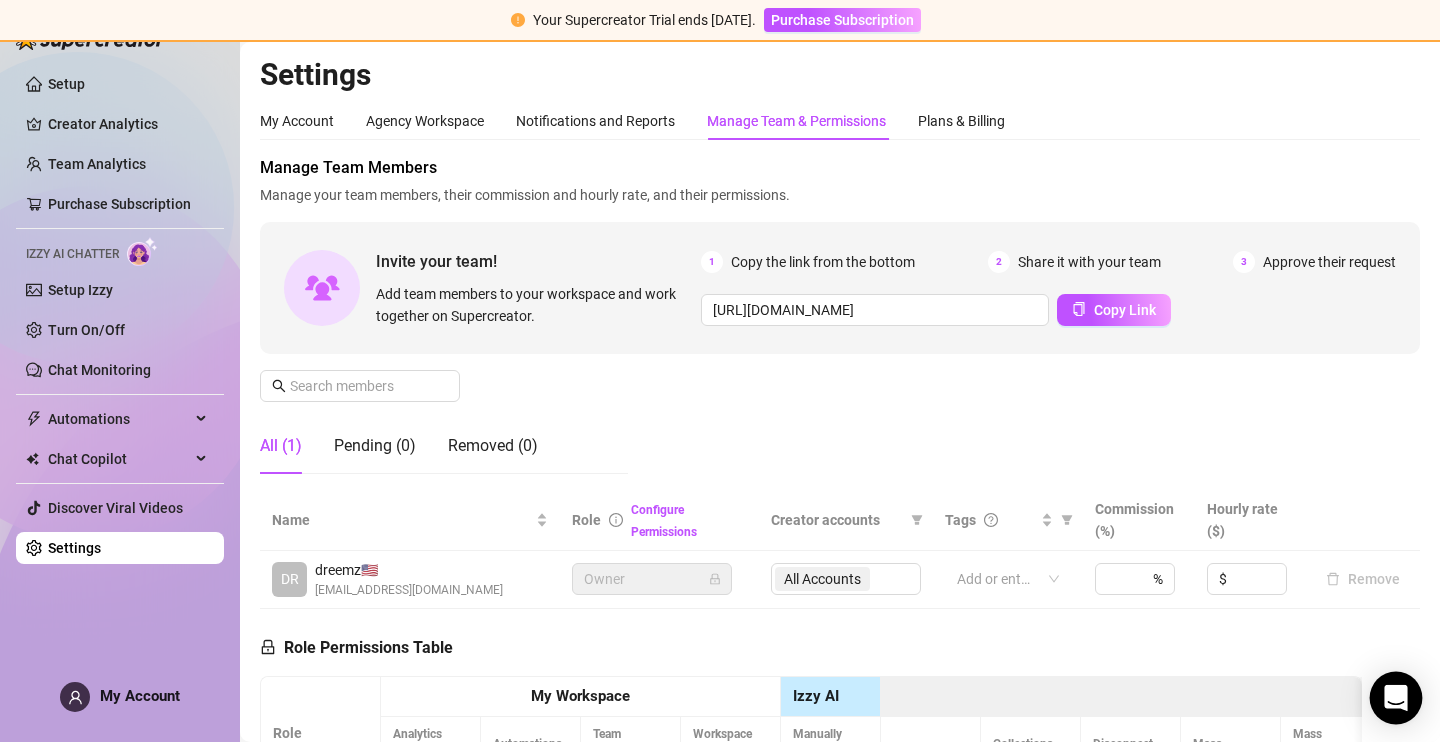 click 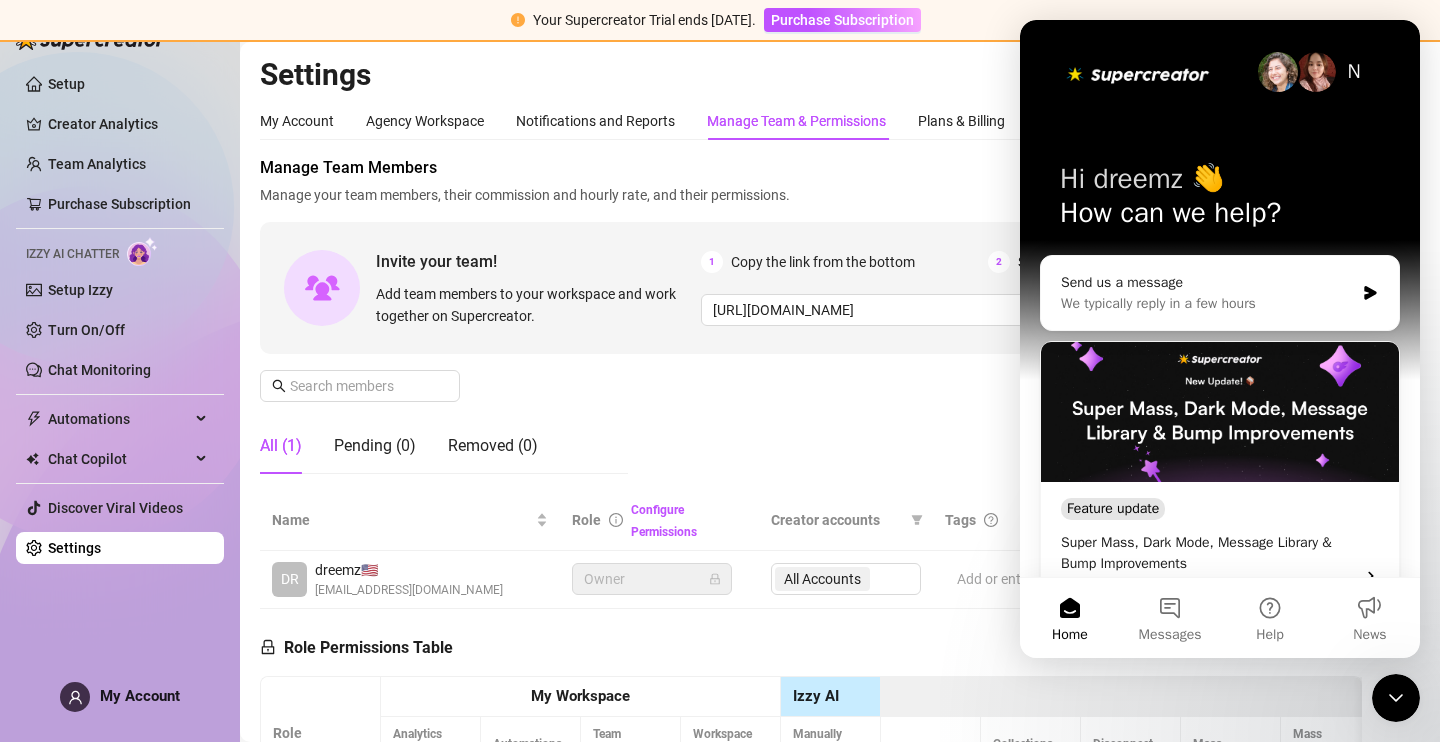 scroll, scrollTop: 0, scrollLeft: 0, axis: both 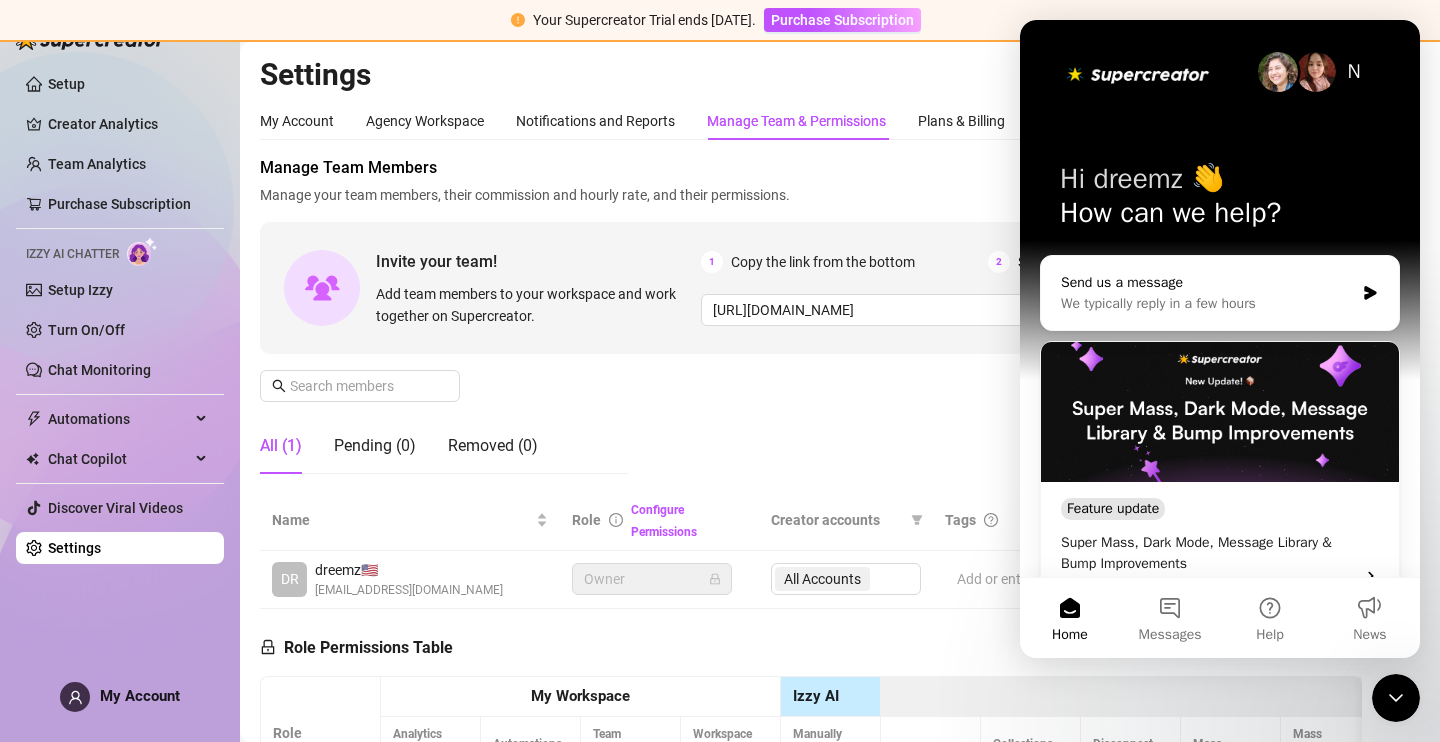 click on "Send us a message" at bounding box center (1207, 282) 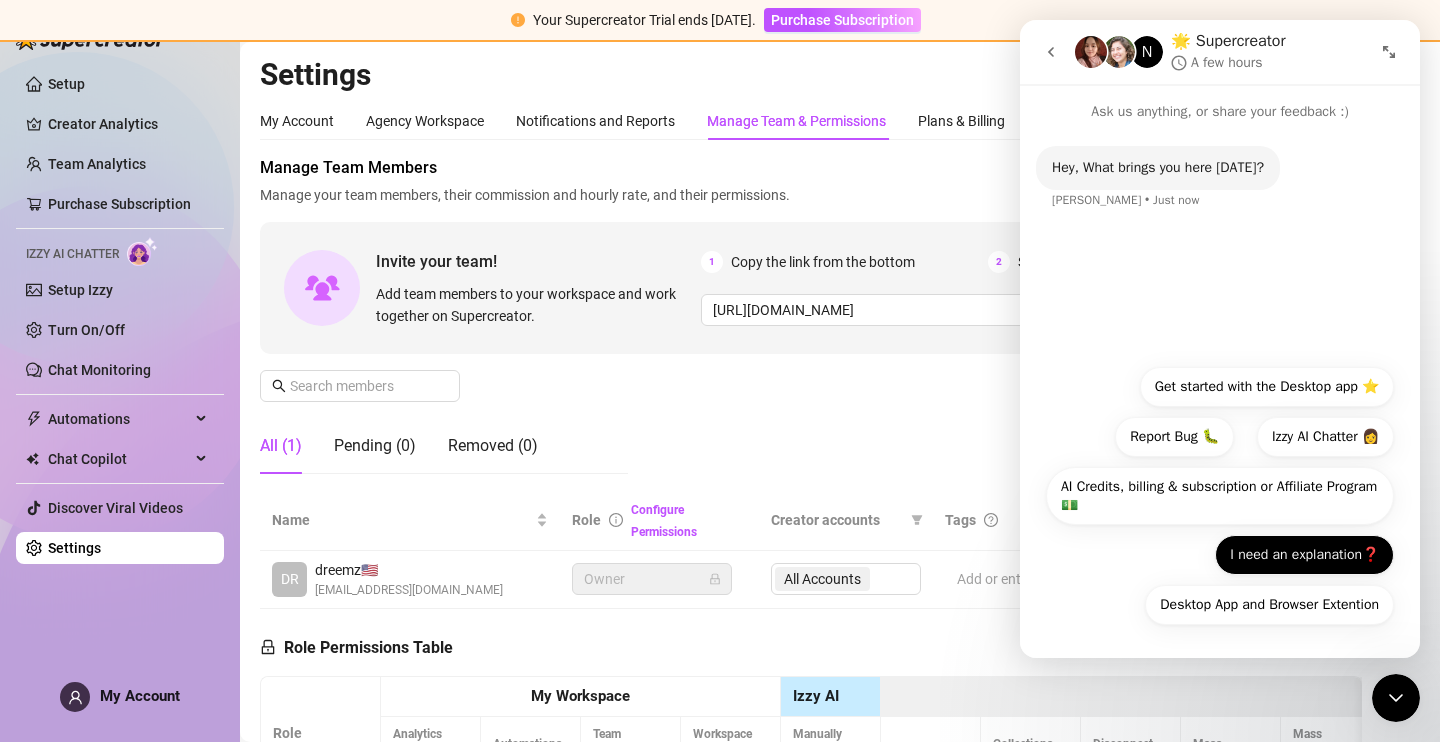 click on "I need an explanation❓" at bounding box center [1304, 555] 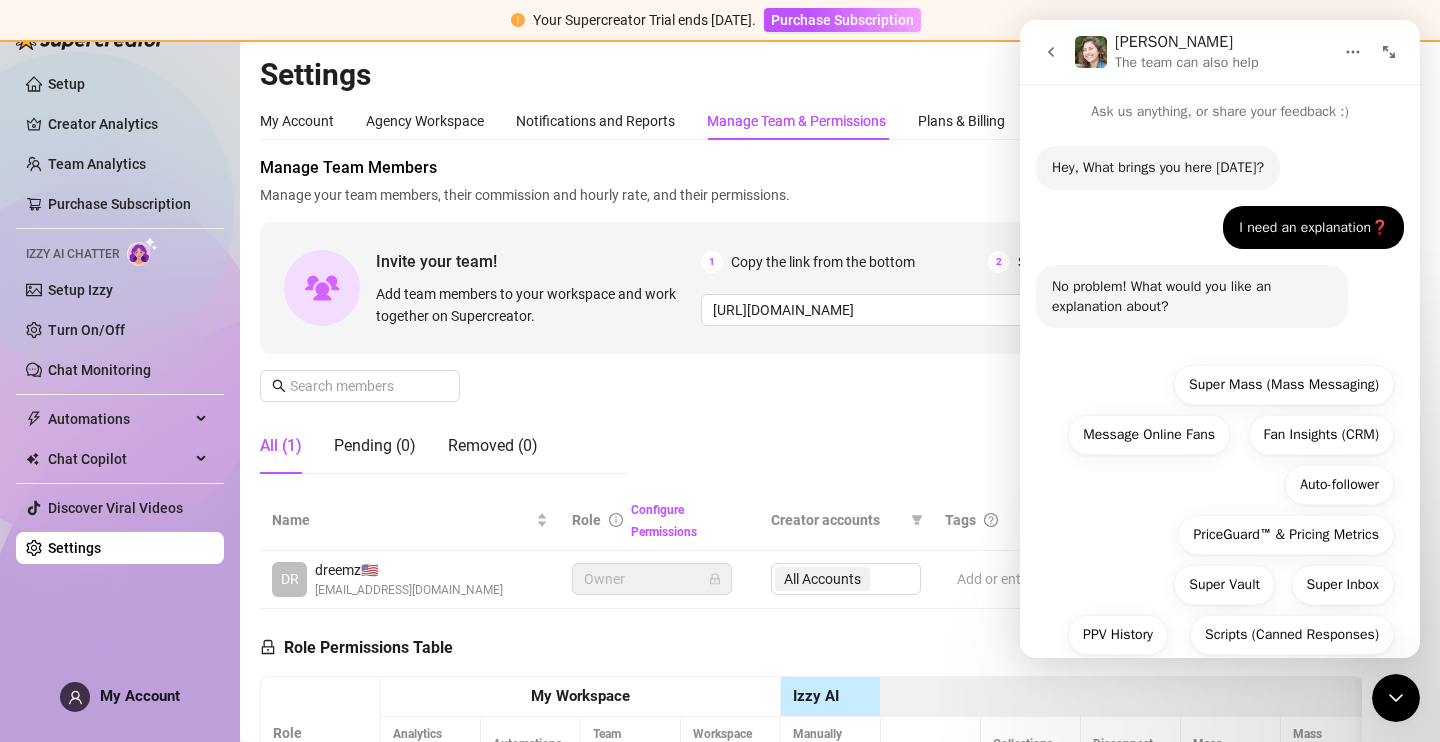 scroll, scrollTop: 78, scrollLeft: 0, axis: vertical 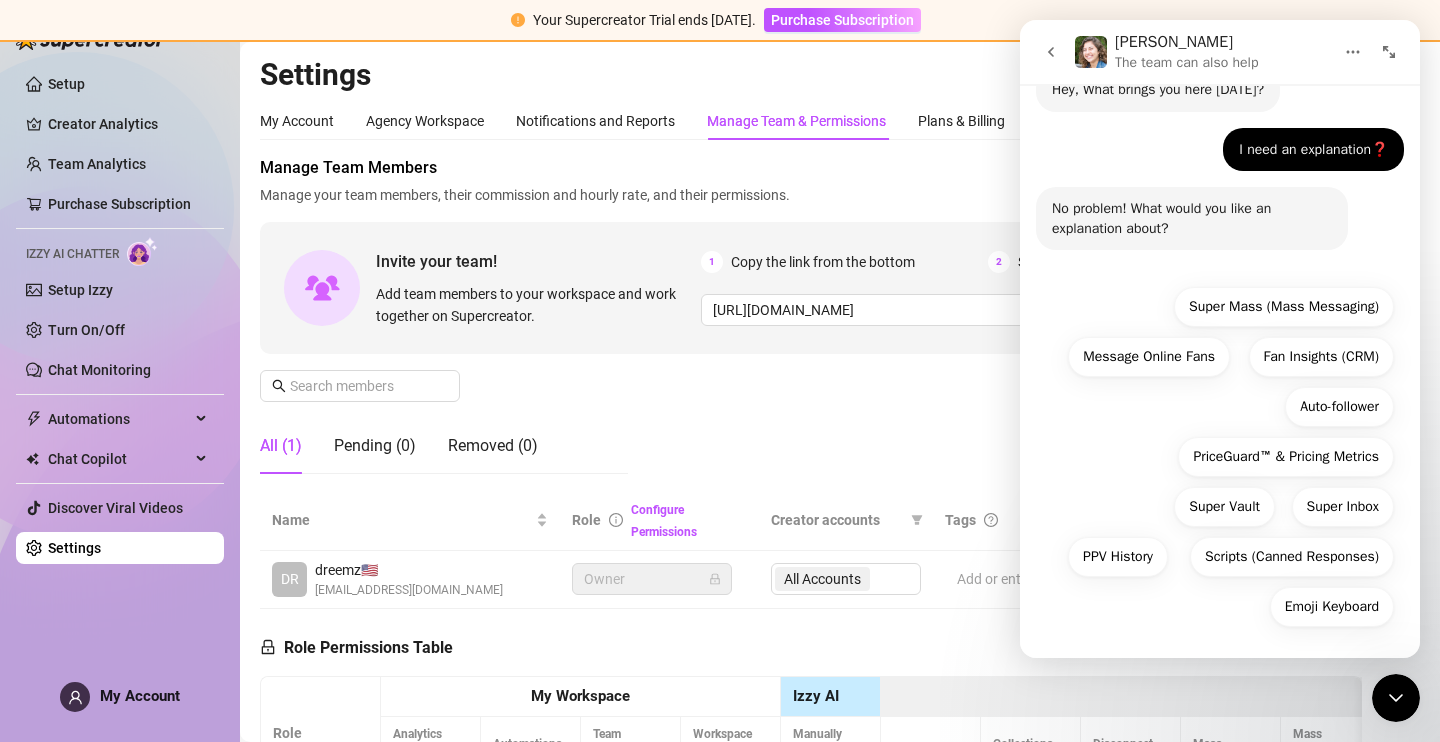 drag, startPoint x: 1182, startPoint y: 586, endPoint x: 1186, endPoint y: 597, distance: 11.7046995 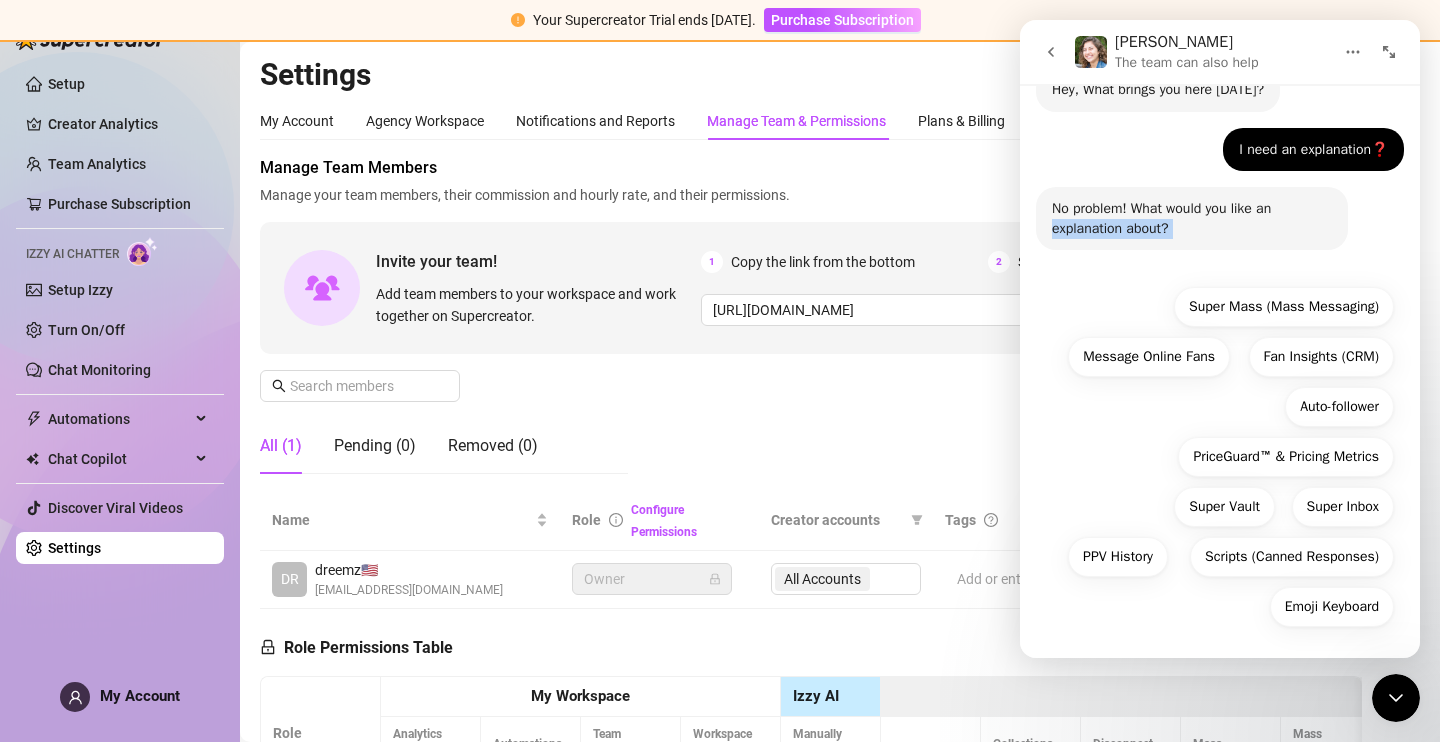drag, startPoint x: 1376, startPoint y: 213, endPoint x: 1189, endPoint y: 636, distance: 462.4911 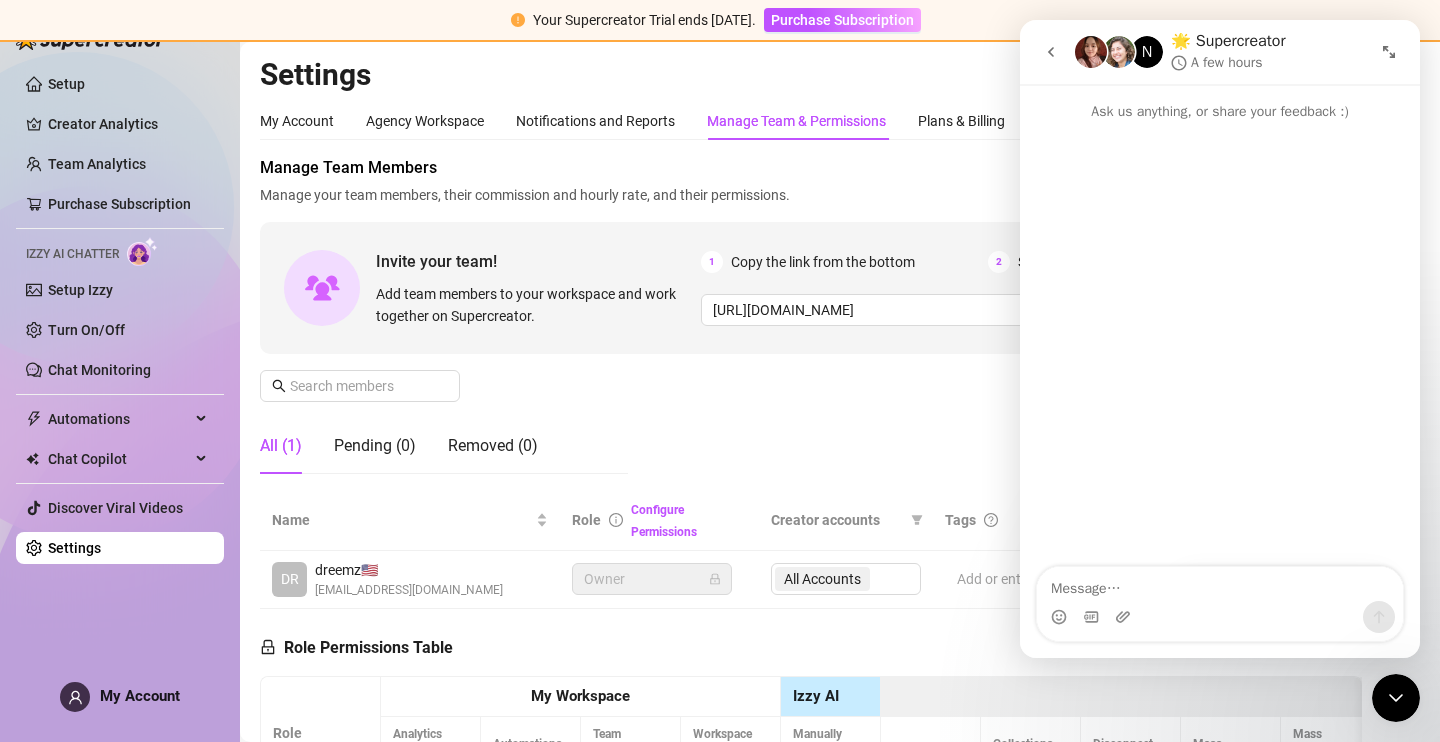 scroll, scrollTop: 0, scrollLeft: 0, axis: both 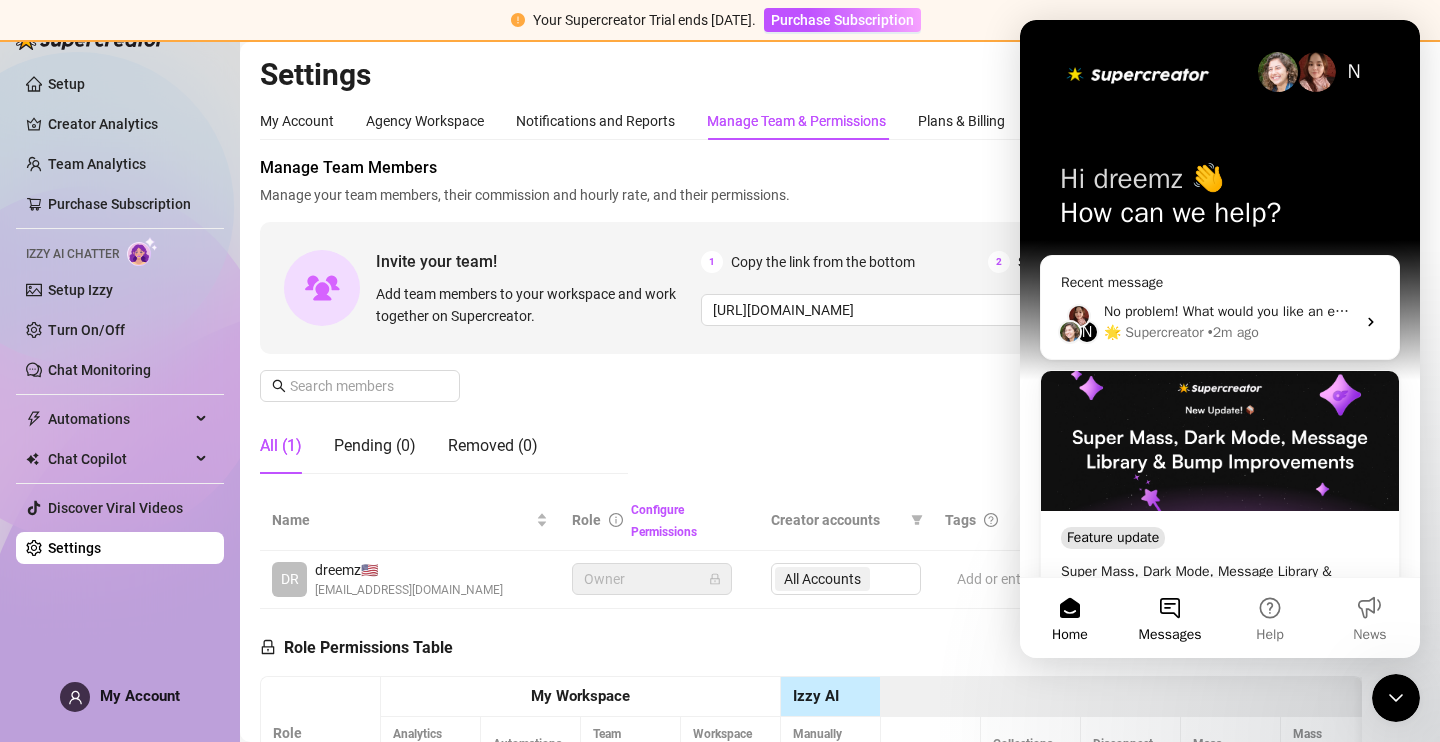 click on "Messages" at bounding box center [1170, 618] 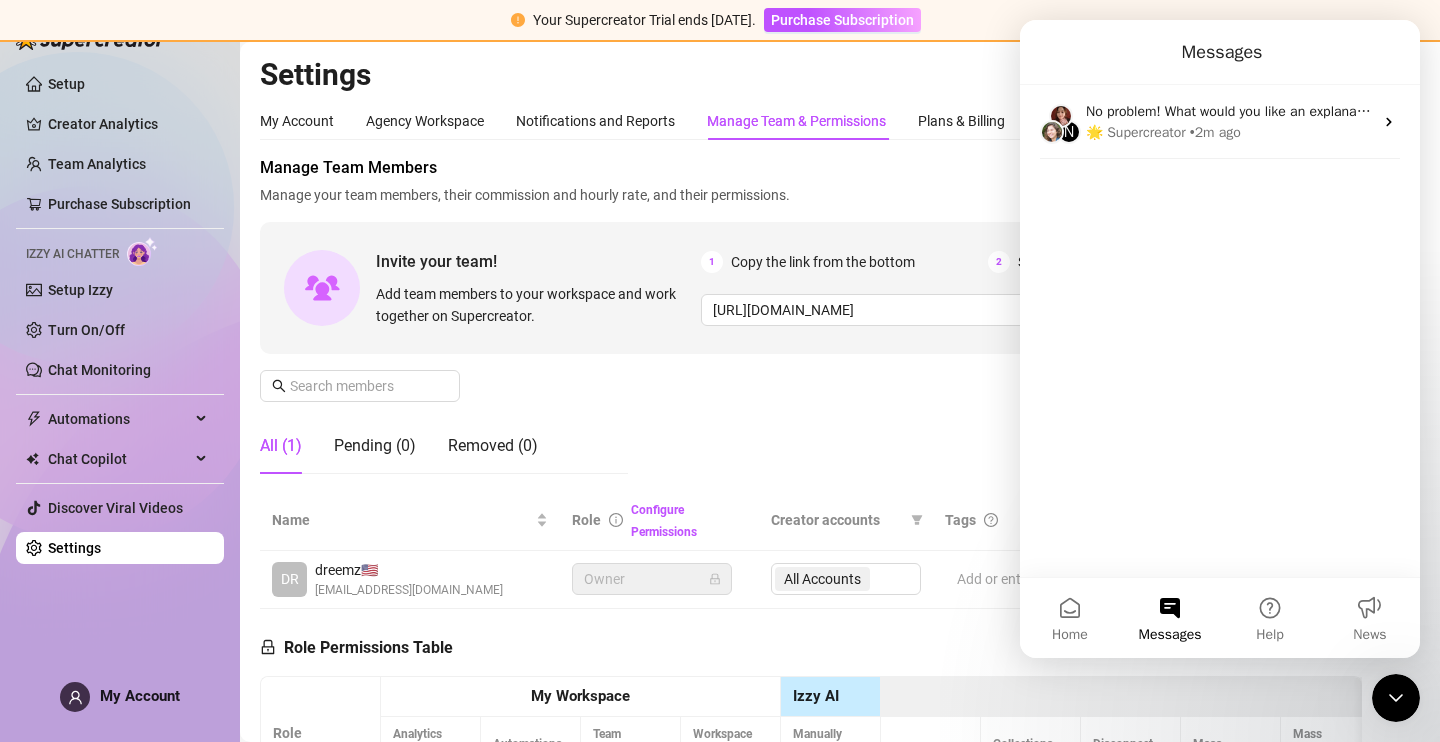 click on "N No problem! What would you like an explanation about? 🌟 Supercreator •  2m ago" at bounding box center [1220, 331] 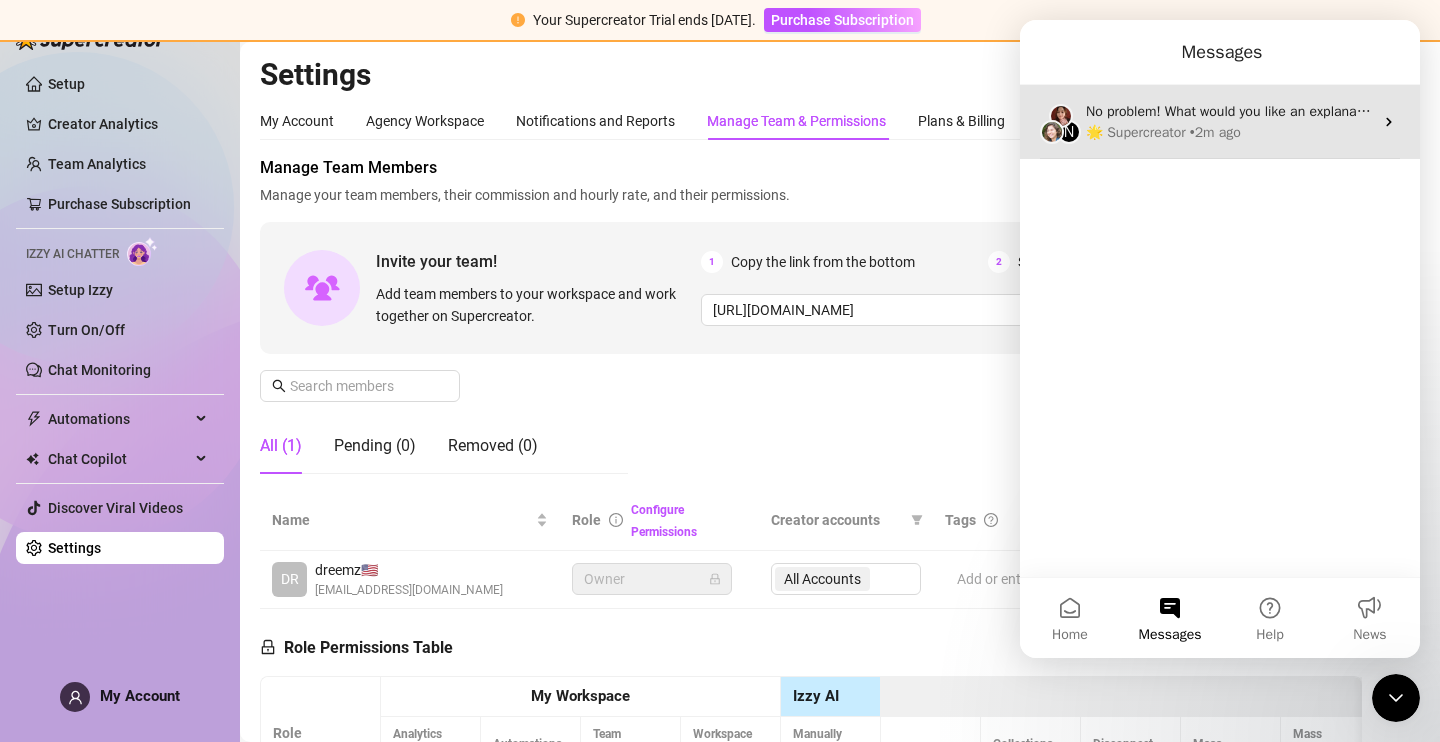 click on "No problem! What would you like an explanation about?" at bounding box center (1256, 111) 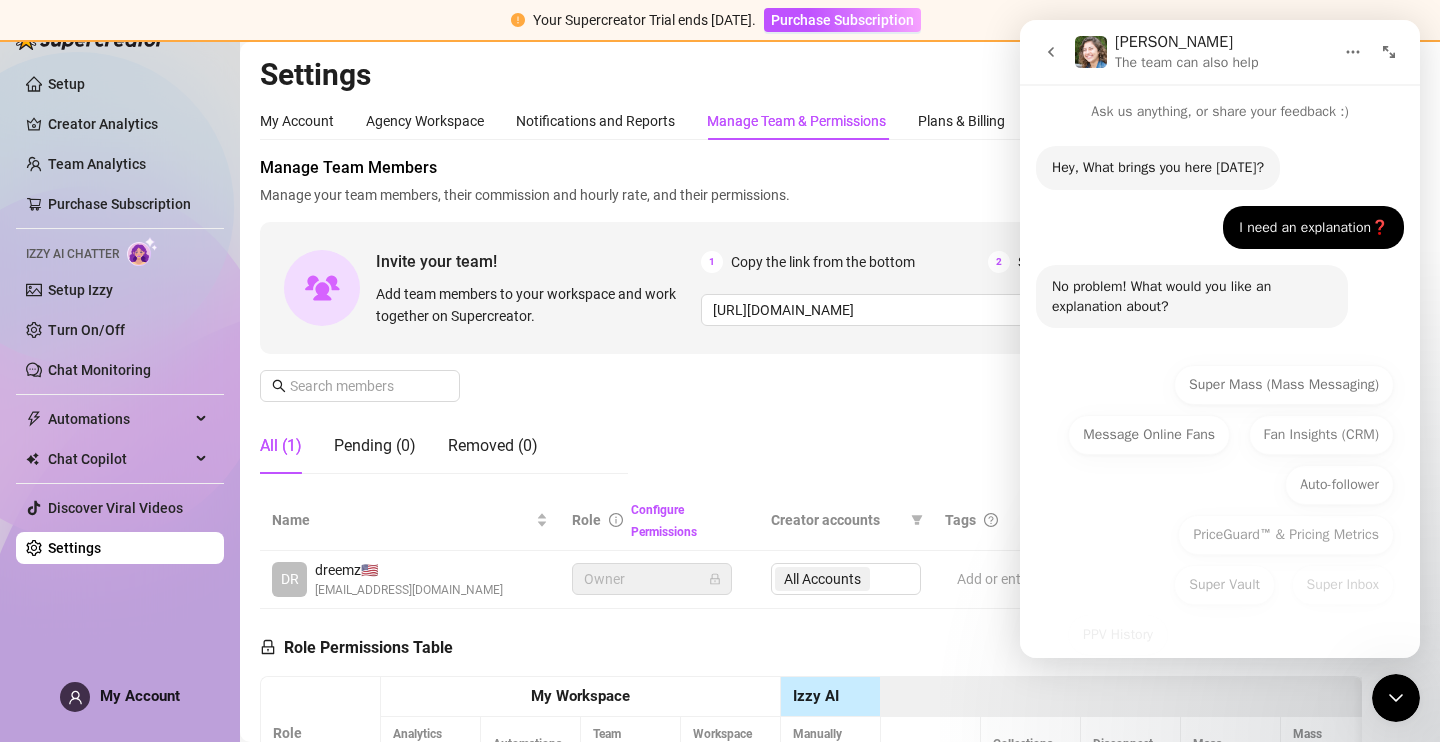 scroll, scrollTop: 78, scrollLeft: 0, axis: vertical 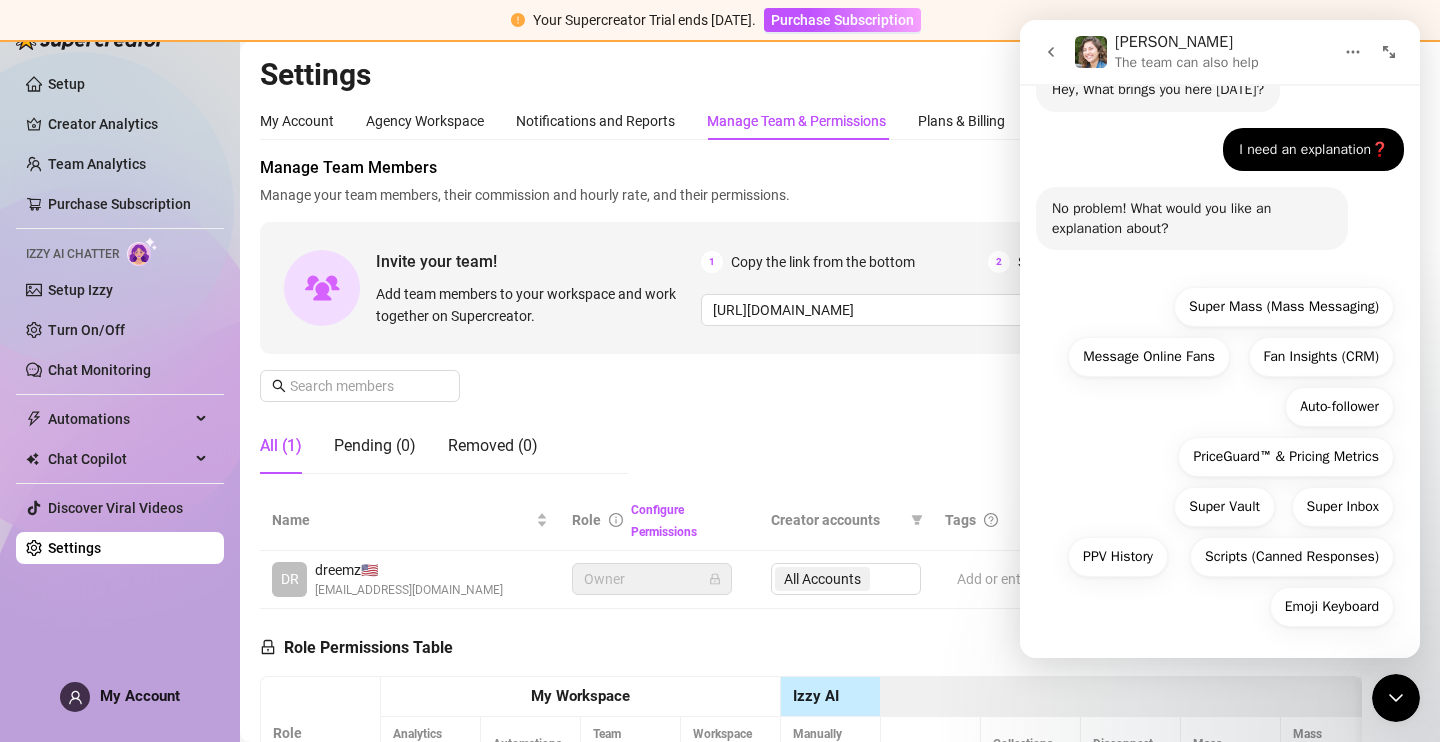 drag, startPoint x: 1133, startPoint y: 320, endPoint x: 1113, endPoint y: 630, distance: 310.6445 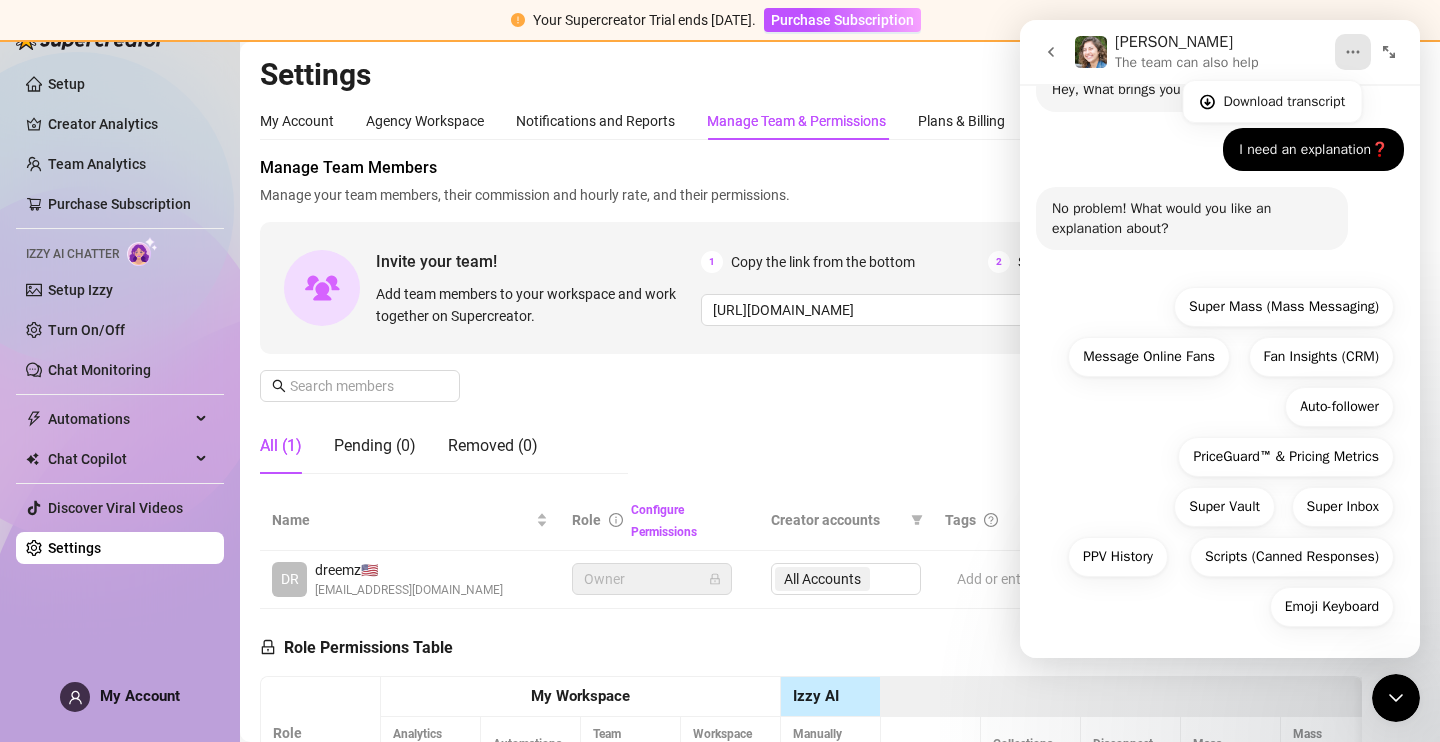 click on "1 Copy the link from the bottom 2 Share it with your team 3 Approve their request https://console.supercreator.app/invite?code=yCFEnjgM1ye0LKbfDJVMSCRix2x1&workspace=dreemz Copy Link" at bounding box center (1048, 288) 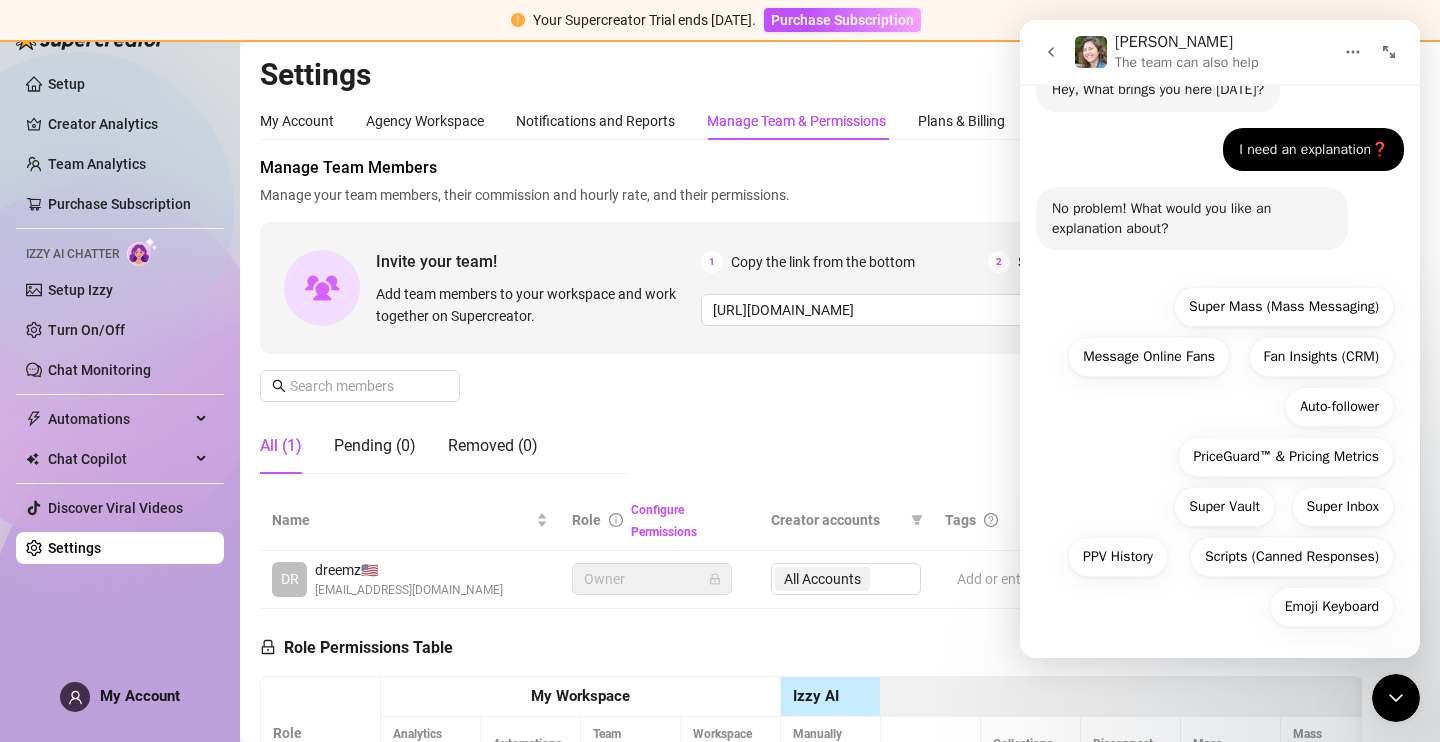 click at bounding box center [1389, 52] 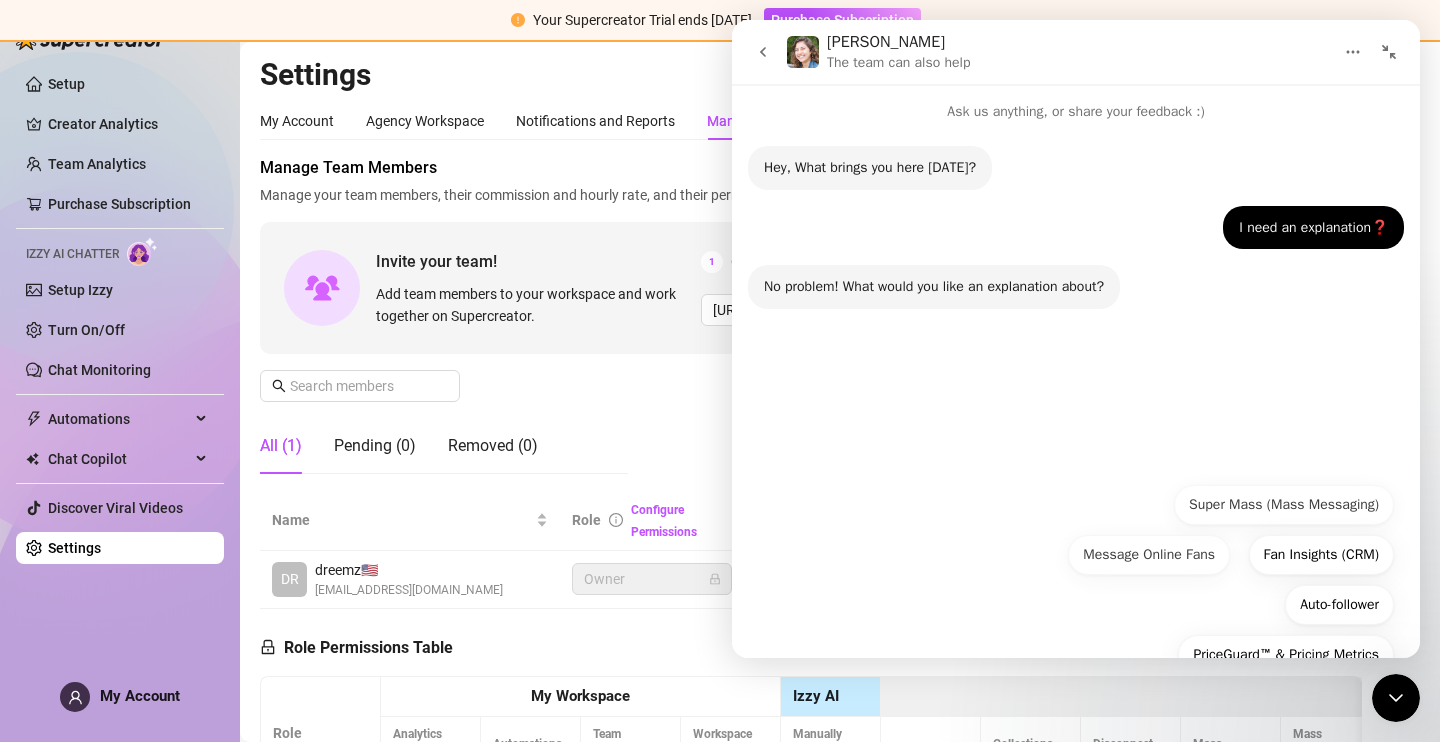 scroll, scrollTop: 0, scrollLeft: 0, axis: both 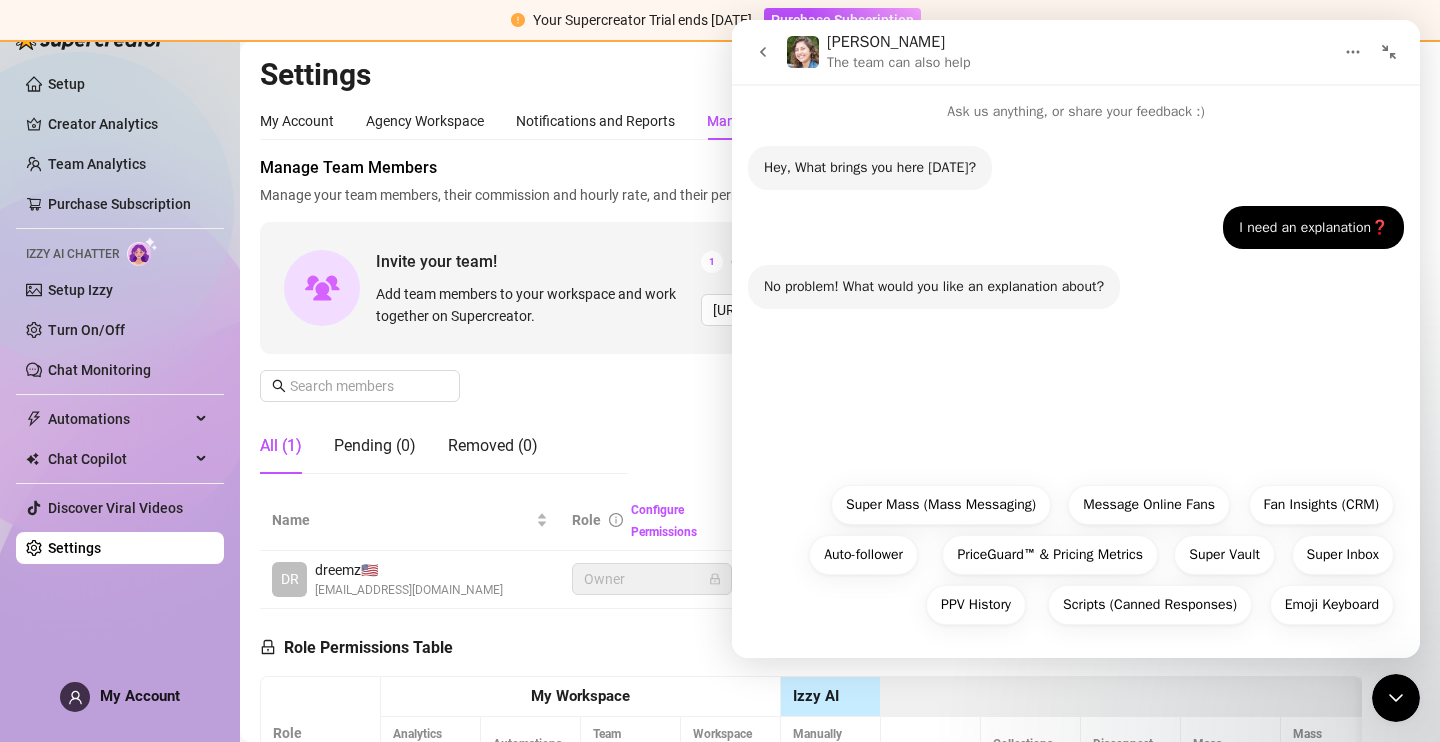 click at bounding box center (763, 52) 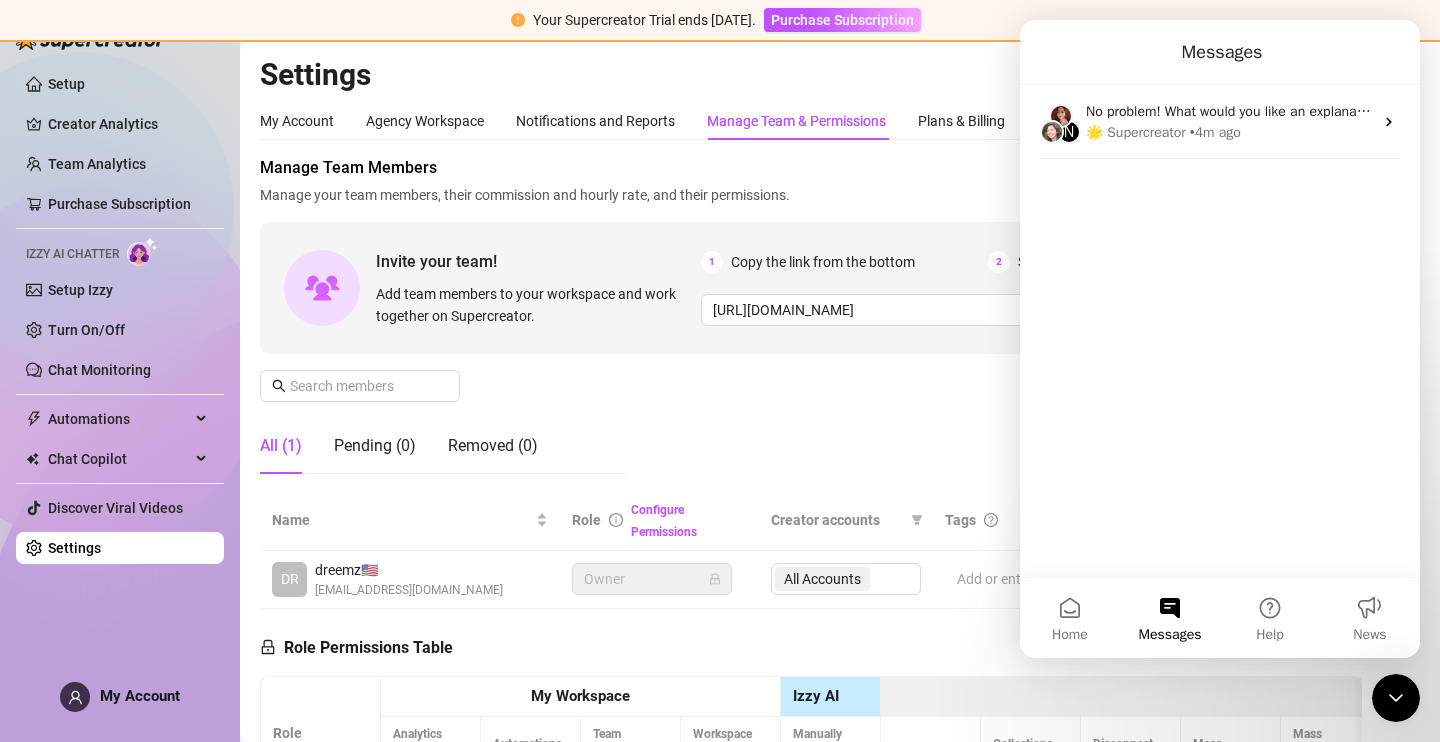 click on "All (1) Pending (0) Removed (0)" at bounding box center [444, 446] 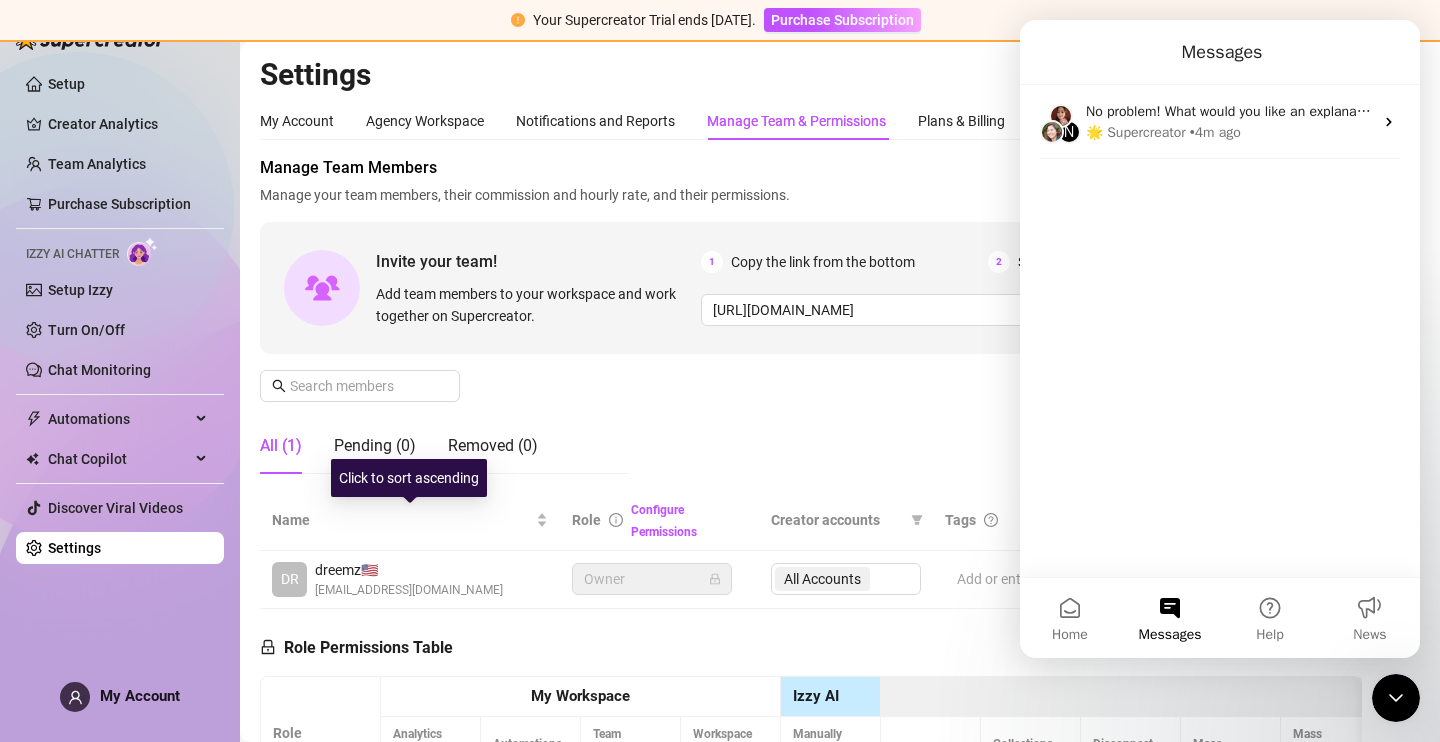 click on "Click to sort ascending" at bounding box center [409, 478] 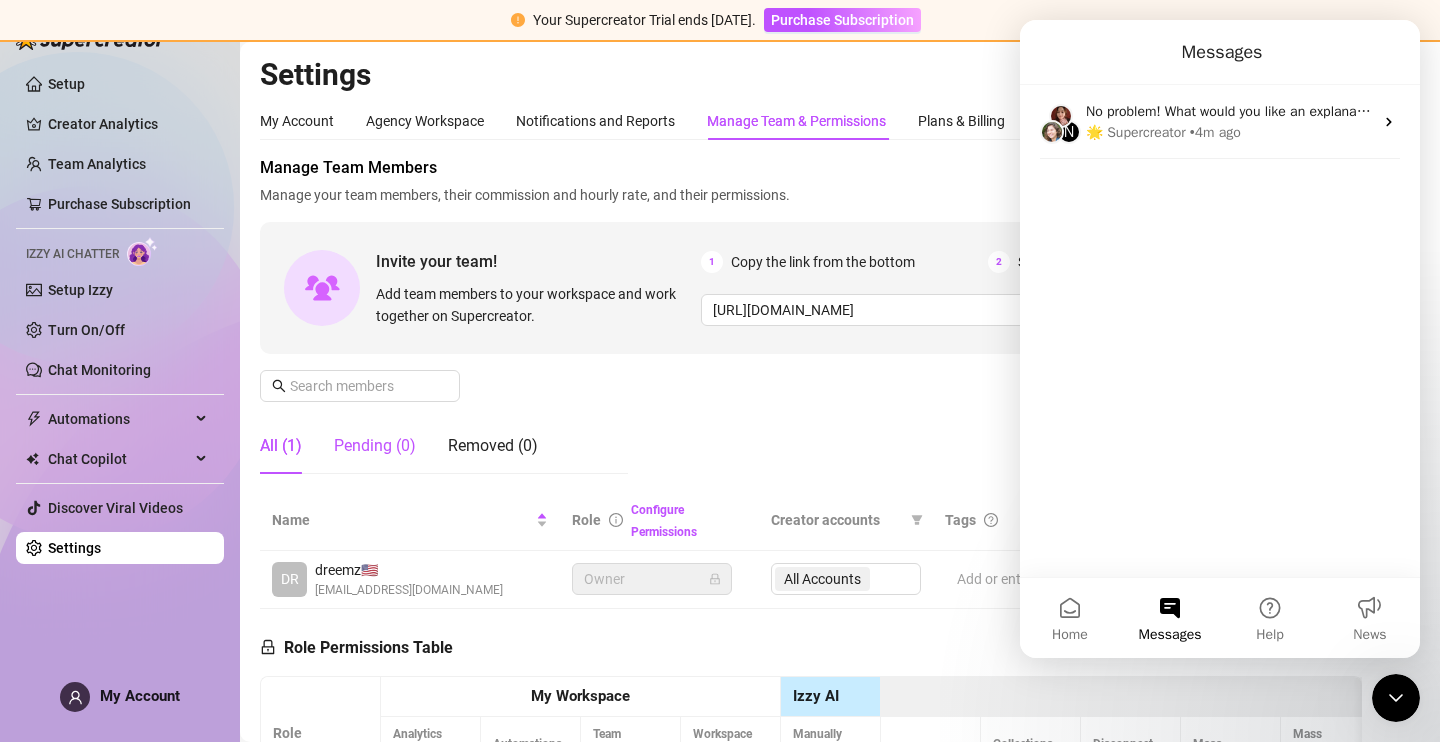 click on "Pending (0)" at bounding box center [375, 446] 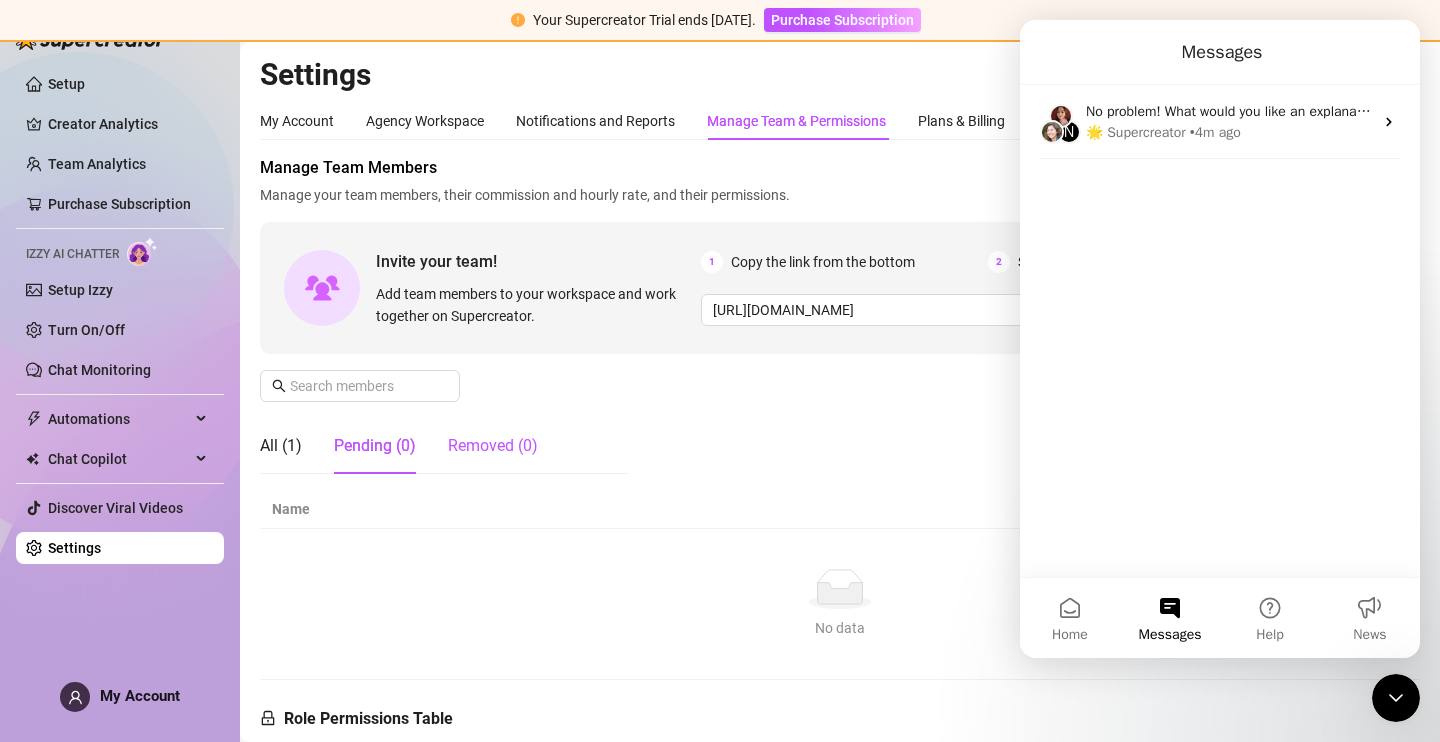 click on "Removed (0)" at bounding box center [493, 446] 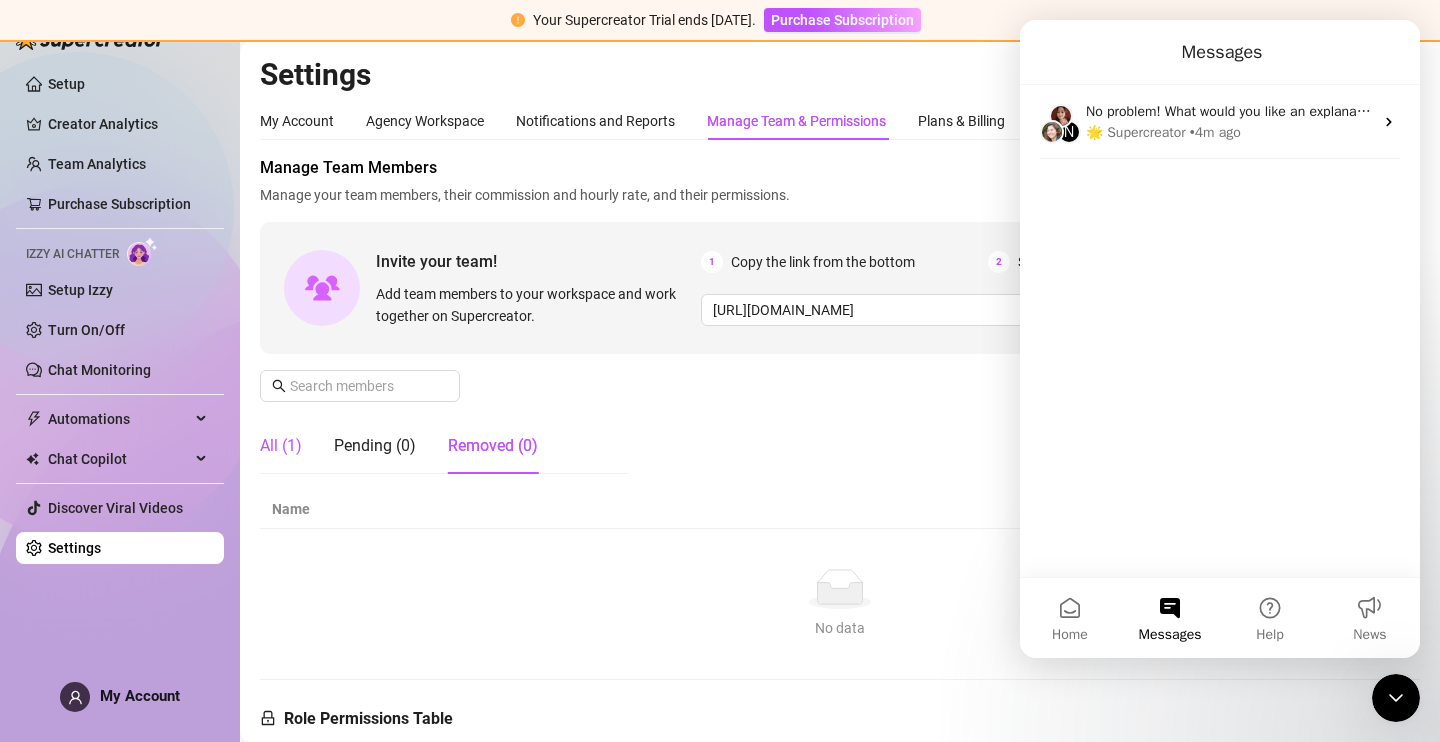 click on "All (1)" at bounding box center (281, 446) 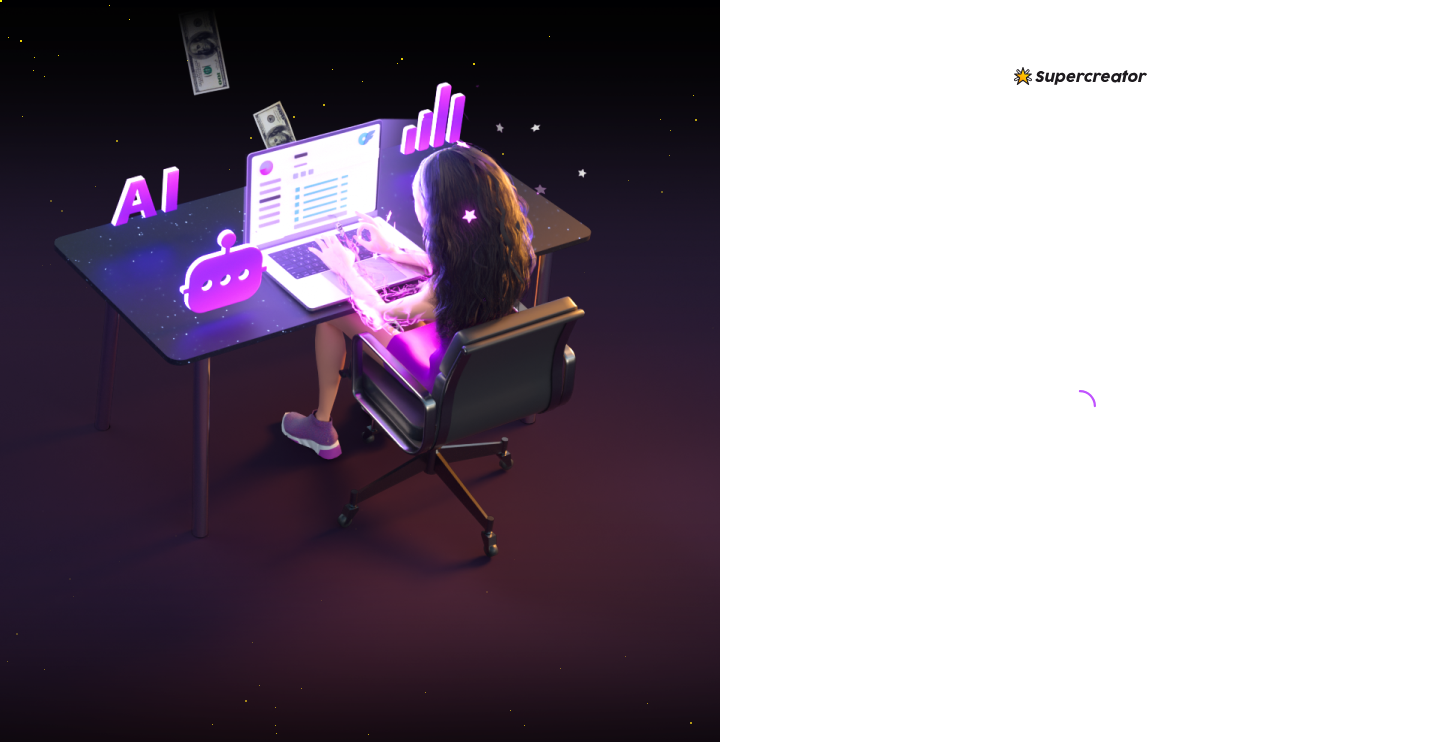 scroll, scrollTop: 0, scrollLeft: 0, axis: both 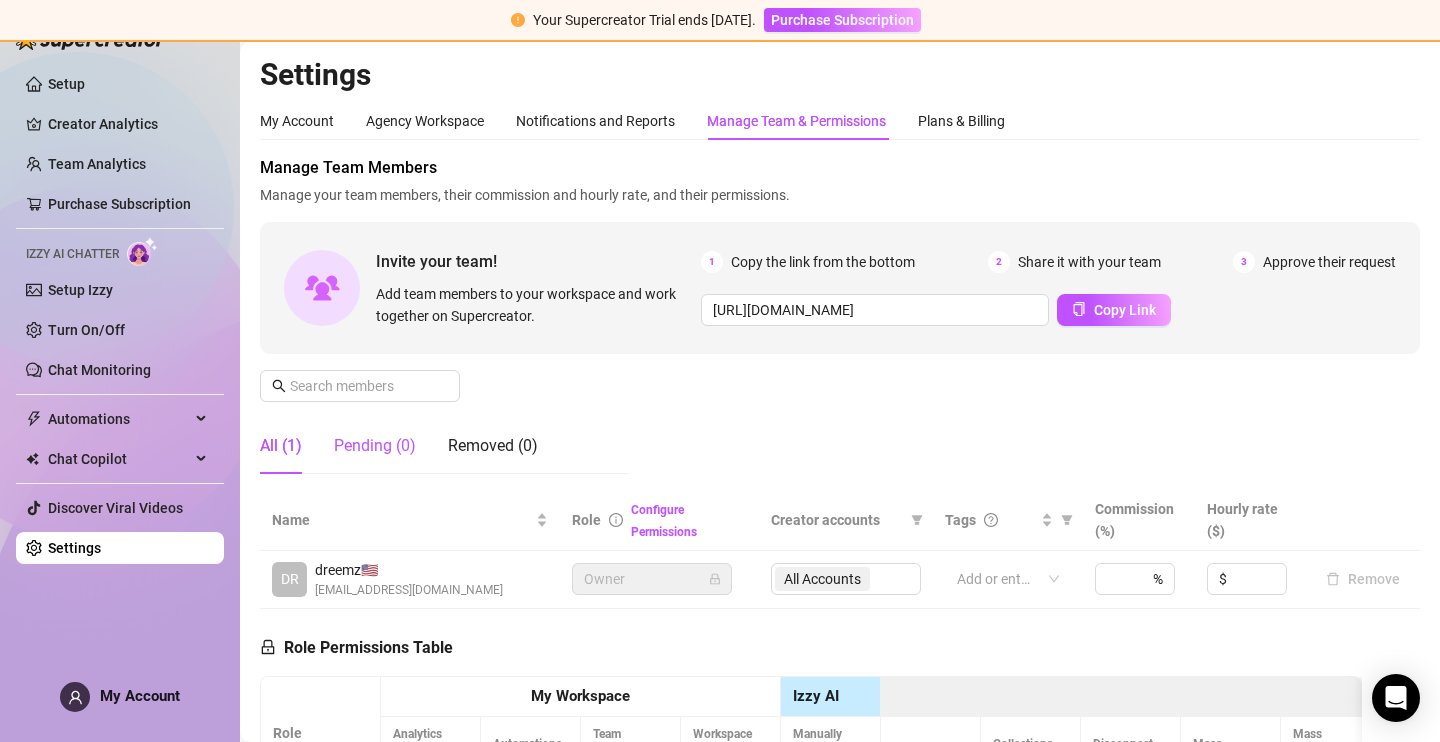 click on "Pending (0)" at bounding box center (375, 446) 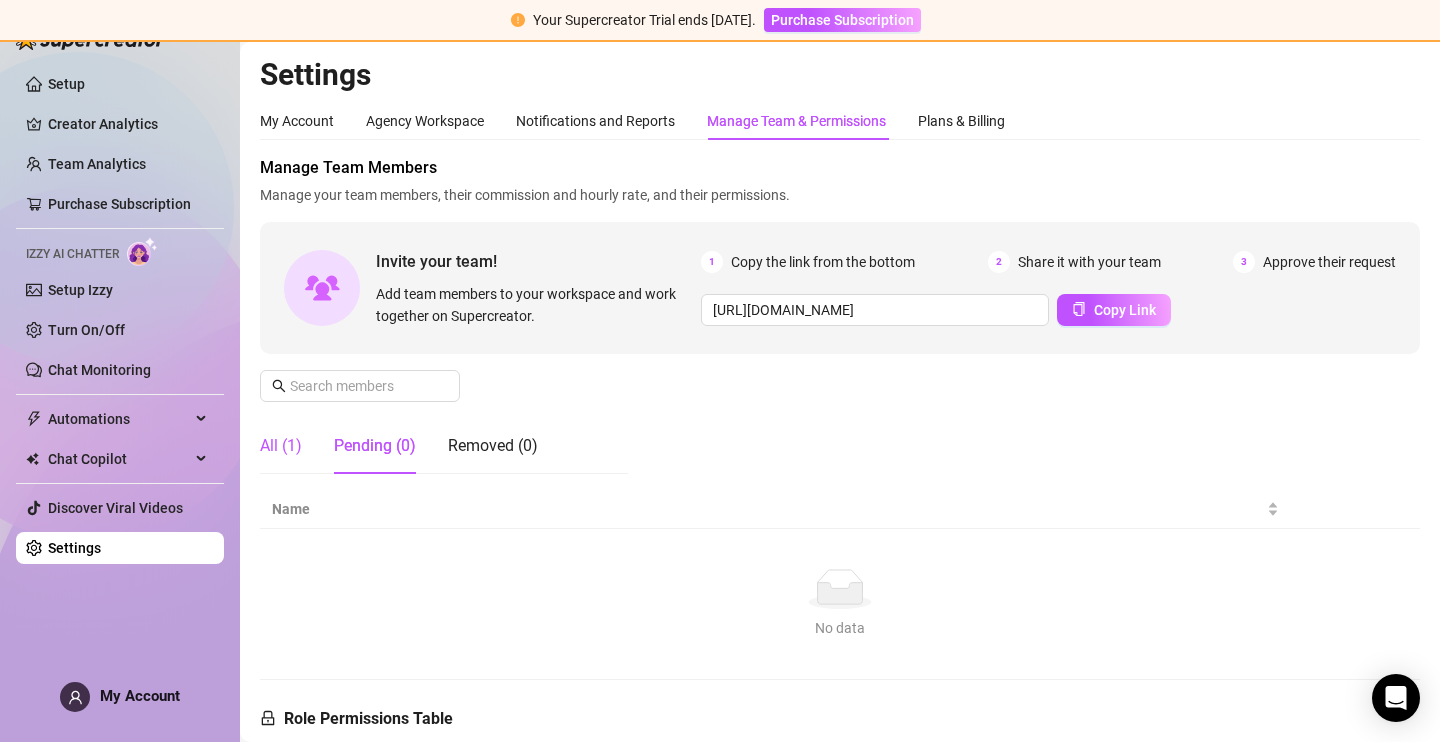 click on "All (1)" at bounding box center (281, 446) 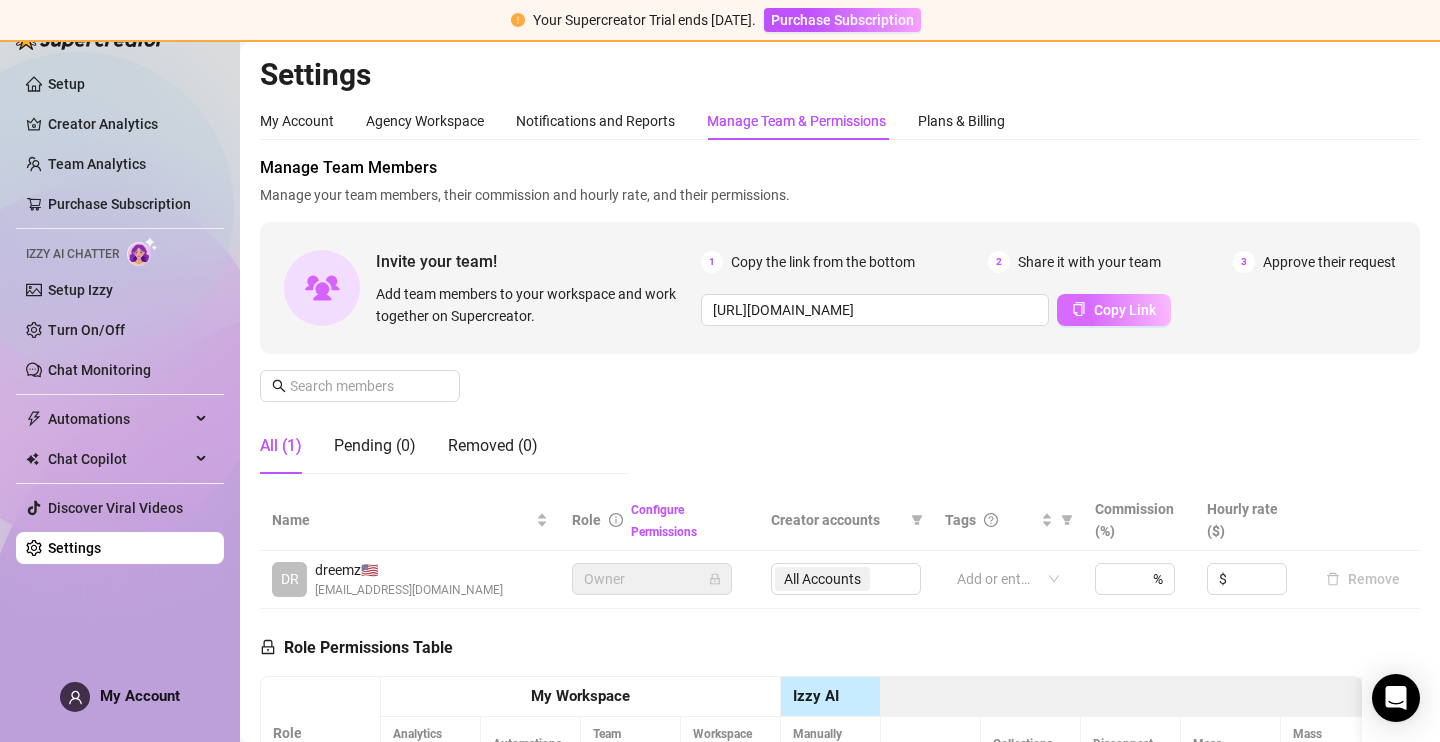 click on "Copy Link" at bounding box center [1114, 310] 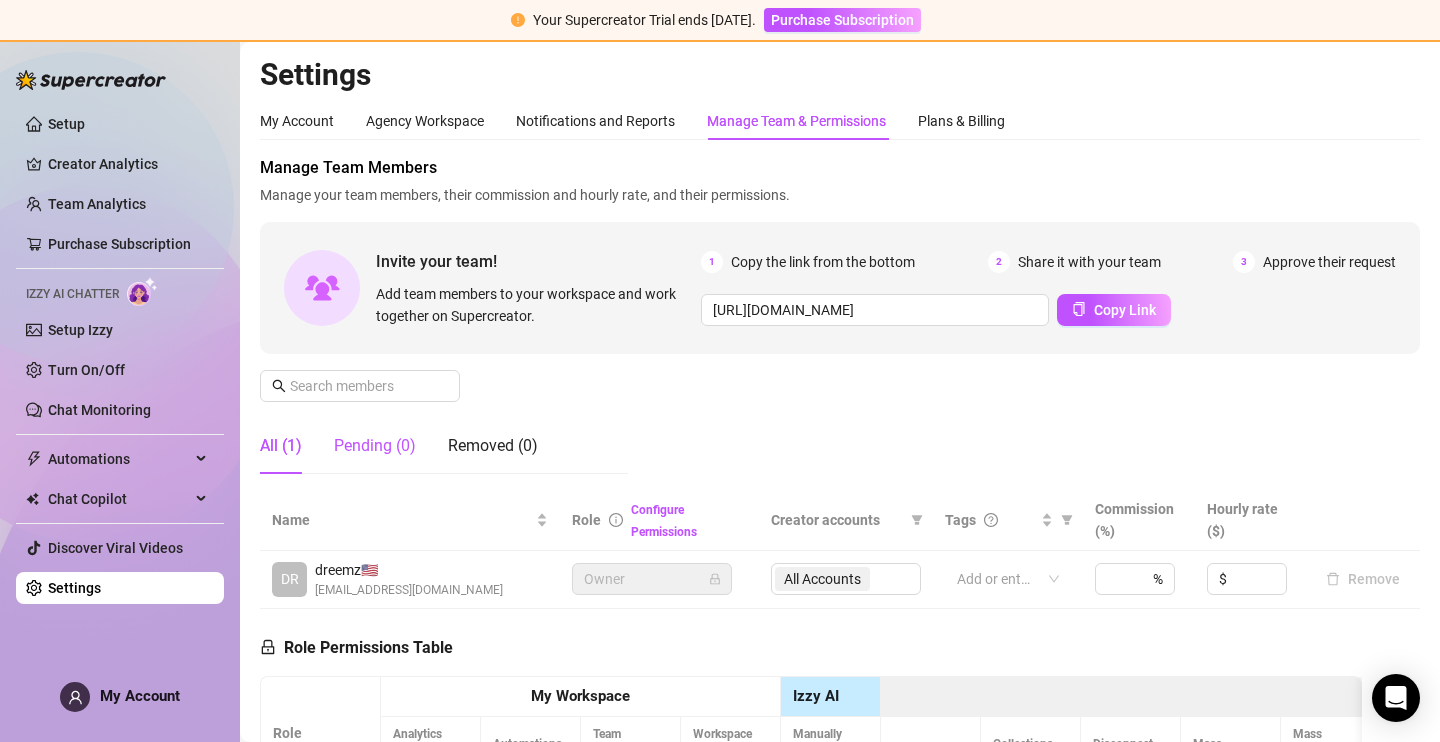 click on "Pending (0)" at bounding box center [375, 446] 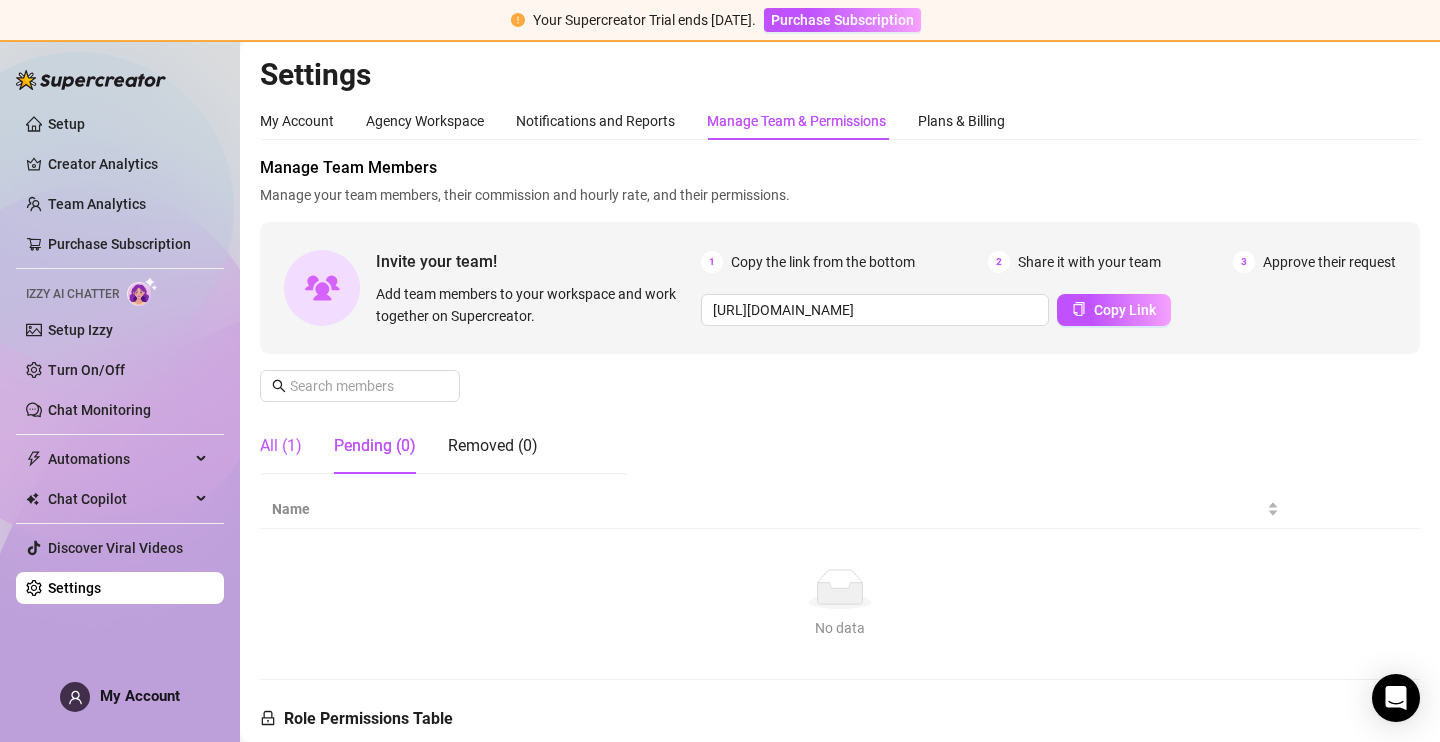 click on "All (1)" at bounding box center (281, 446) 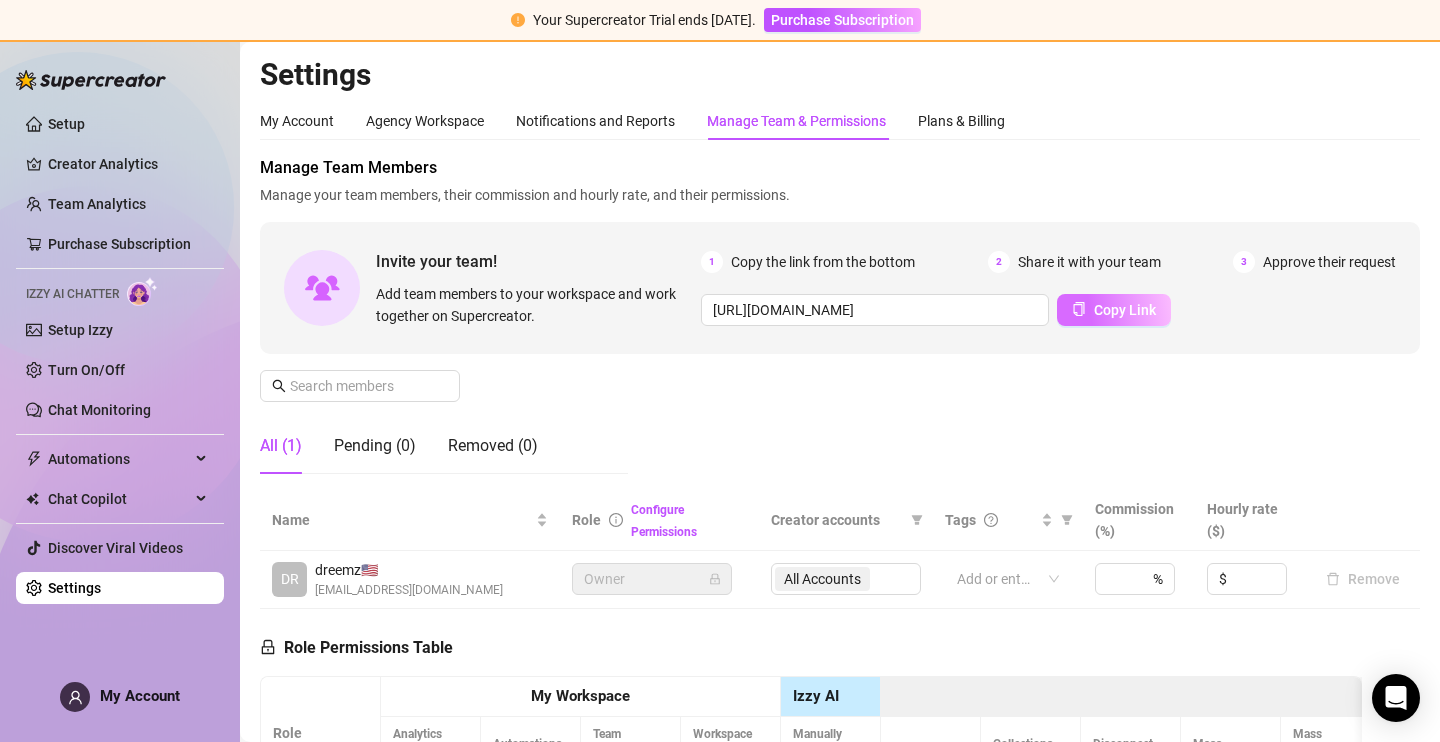 click on "Copy Link" at bounding box center [1114, 310] 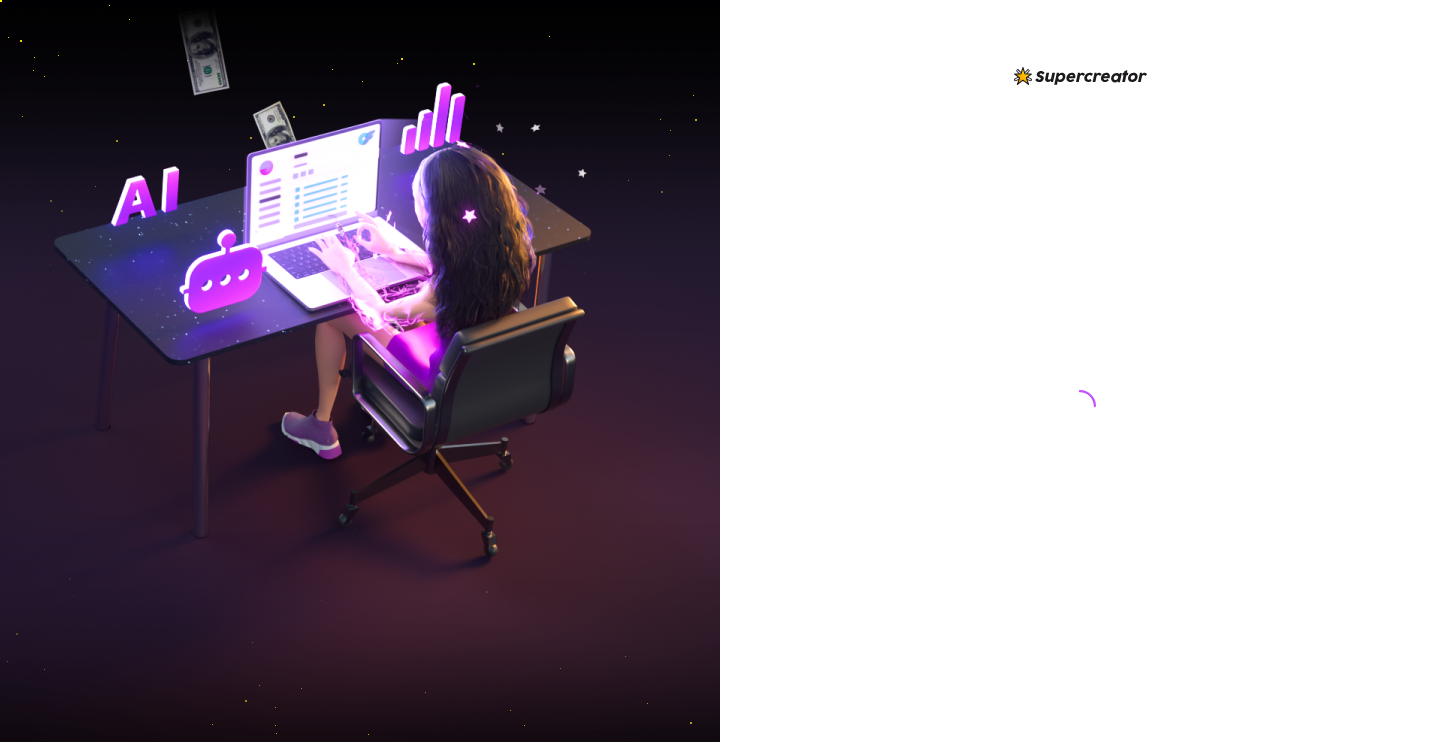scroll, scrollTop: 0, scrollLeft: 0, axis: both 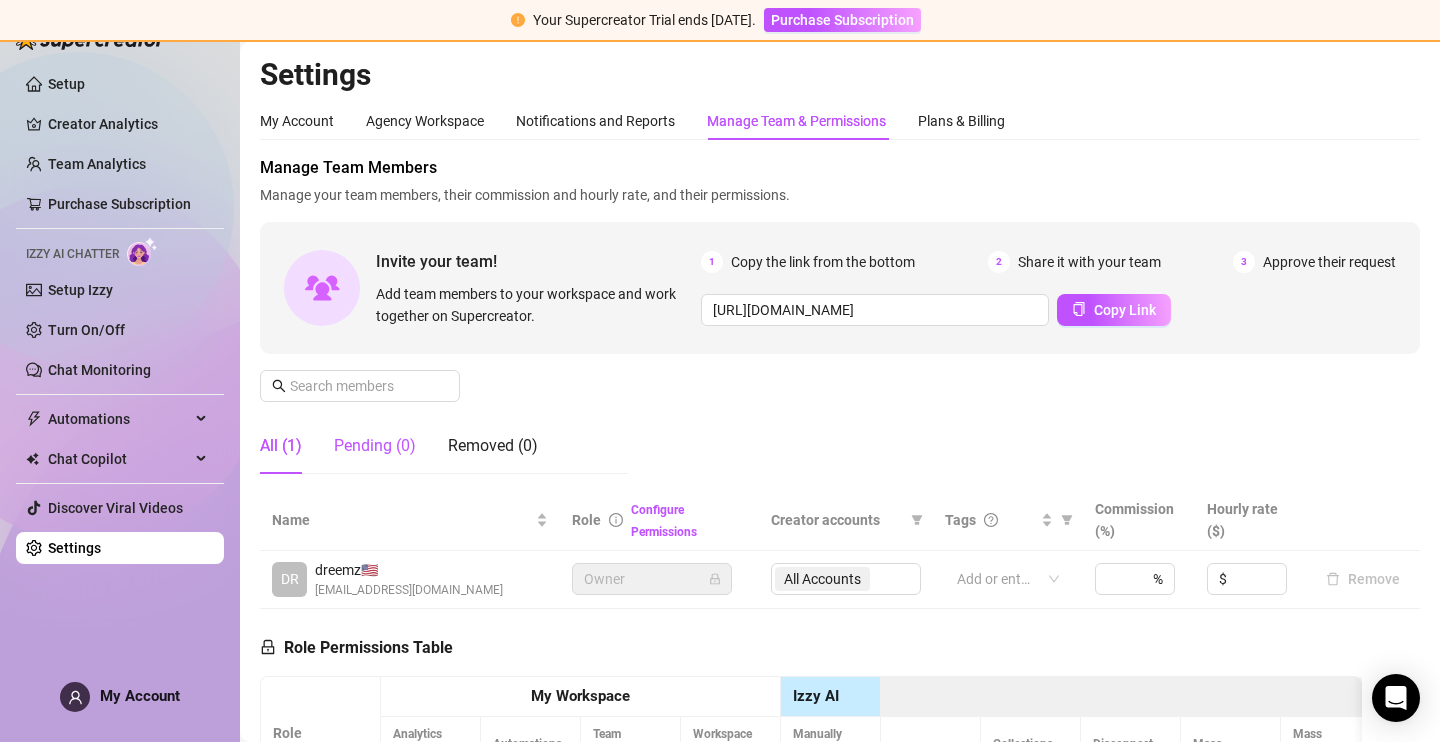 click on "Pending (0)" at bounding box center (375, 446) 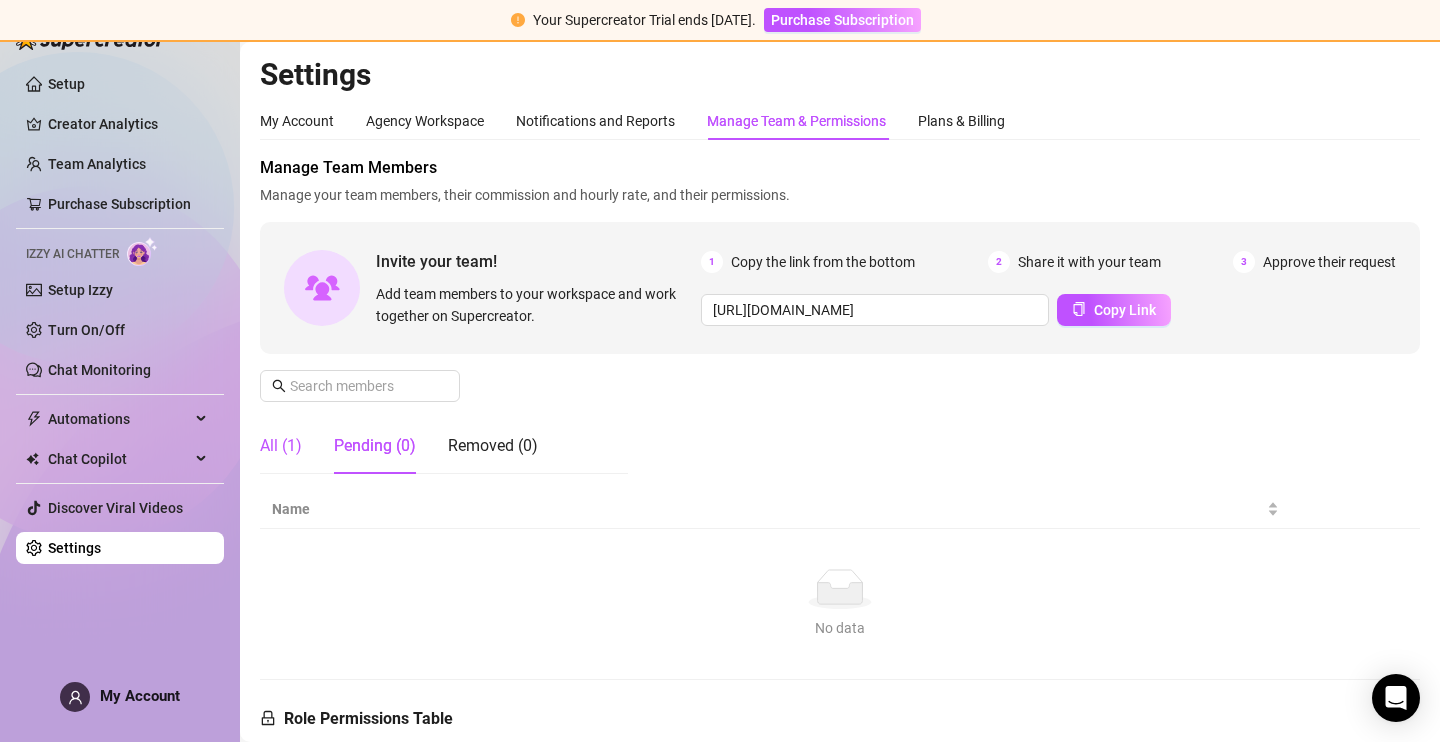 click on "All (1)" at bounding box center (281, 446) 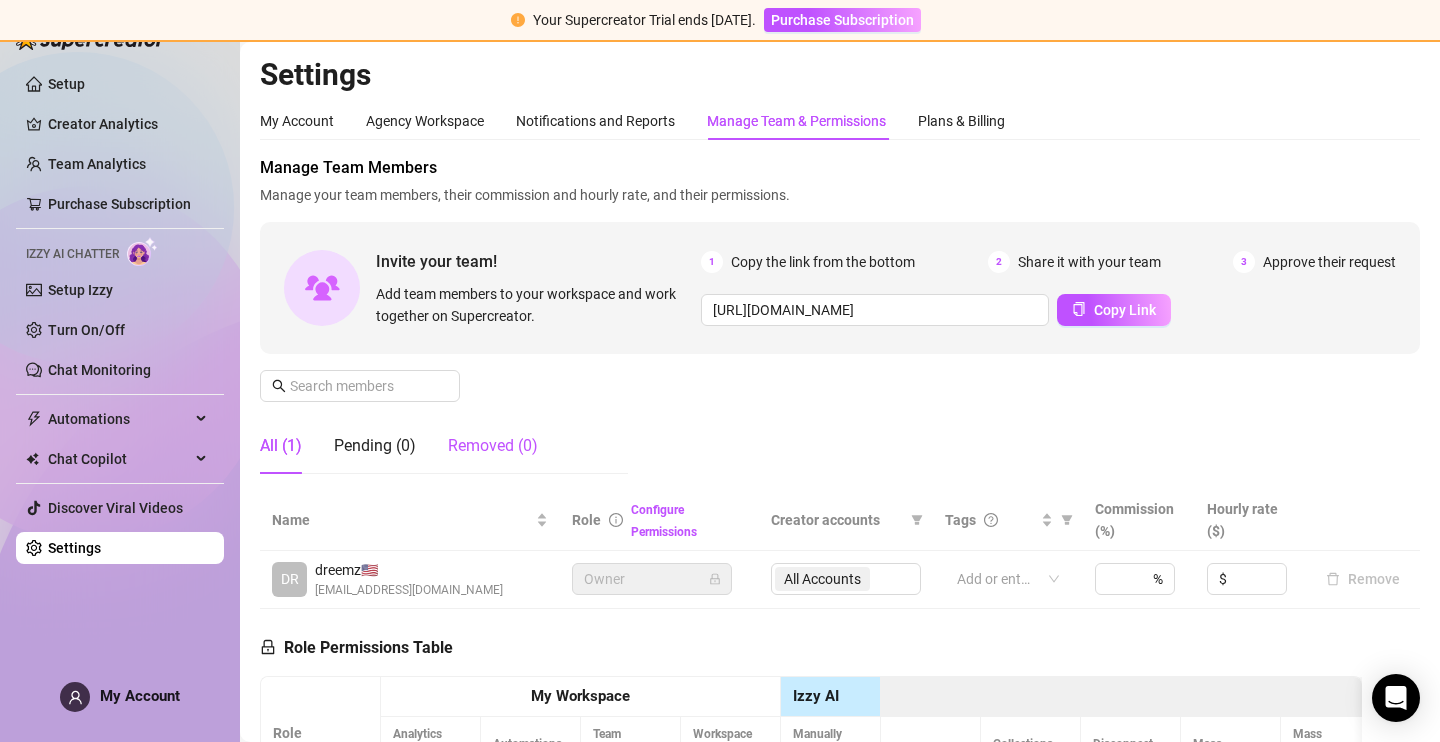 click on "Removed (0)" at bounding box center [493, 446] 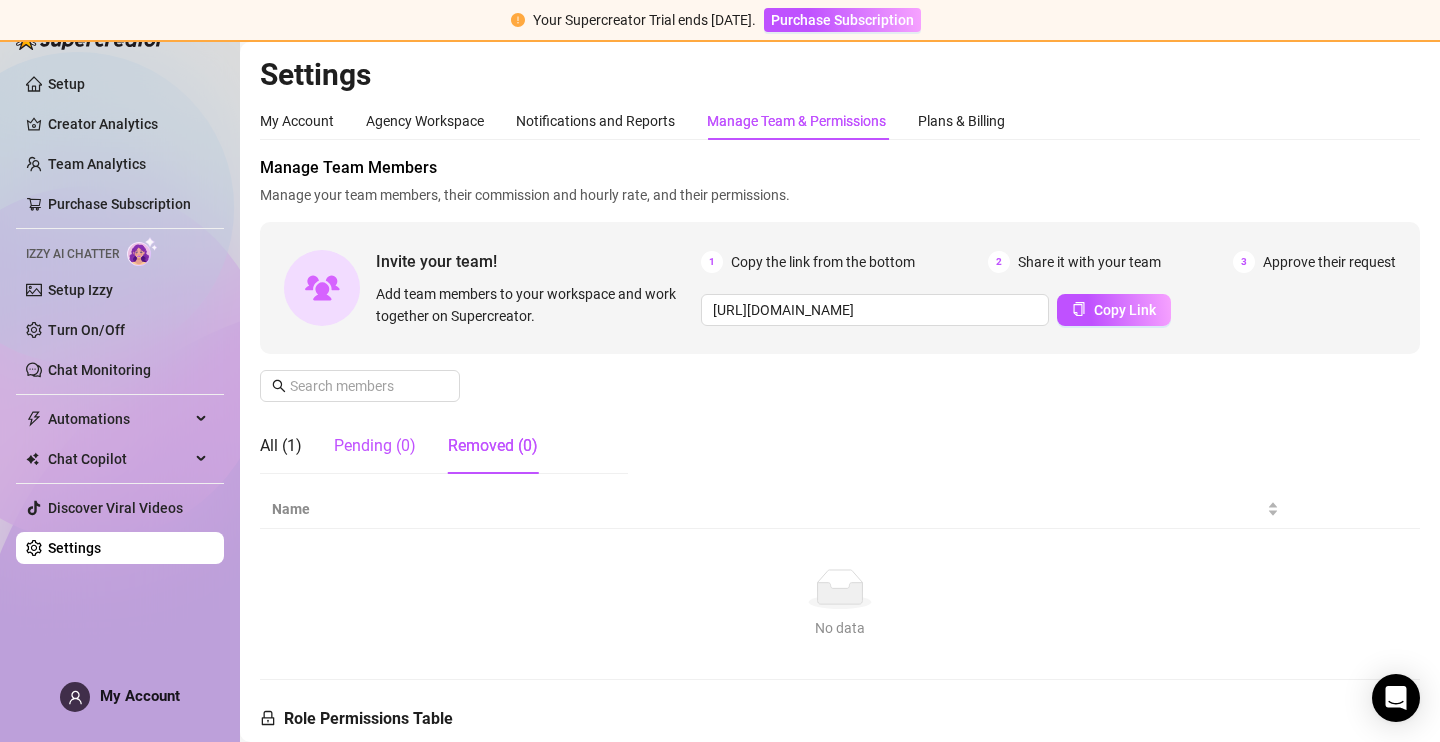 click on "Pending (0)" at bounding box center [375, 446] 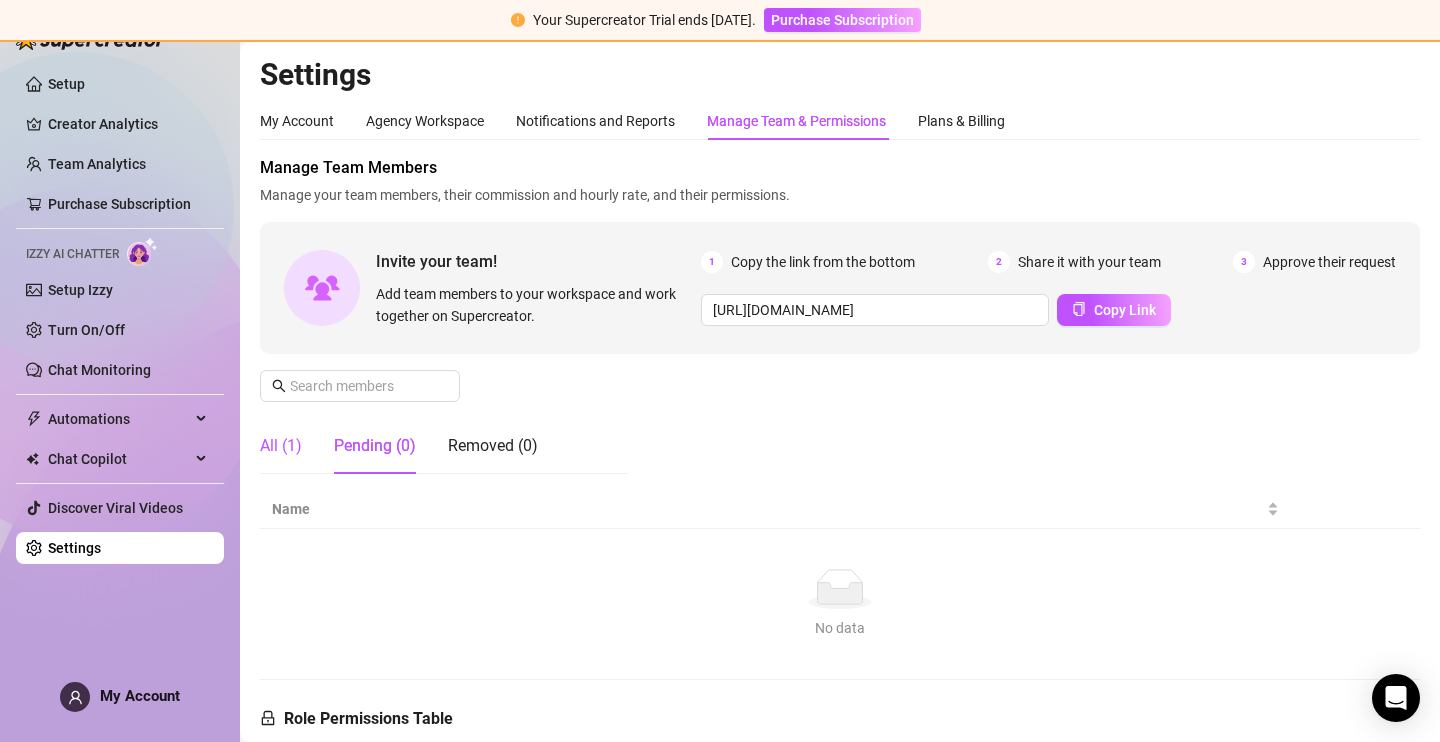 click on "All (1)" at bounding box center [281, 446] 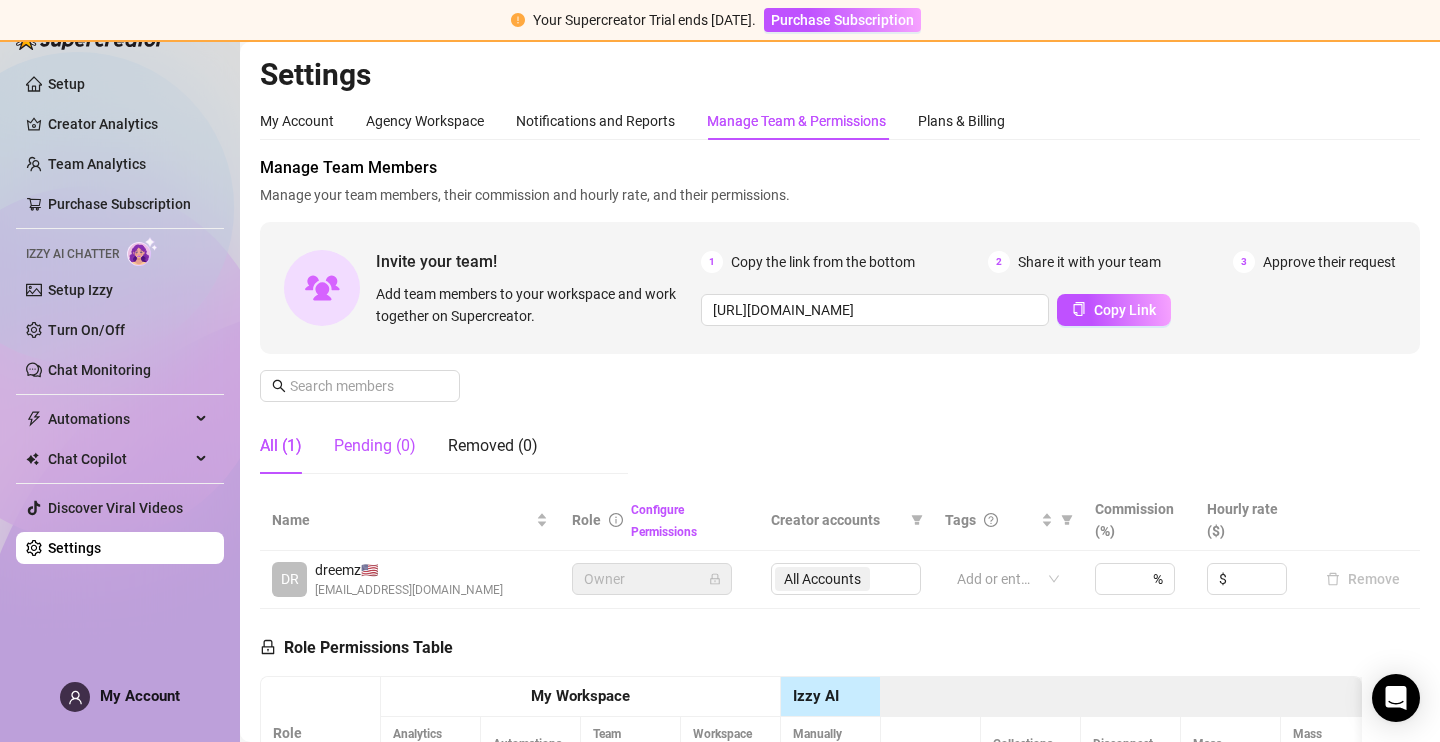 click on "Pending (0)" at bounding box center (375, 446) 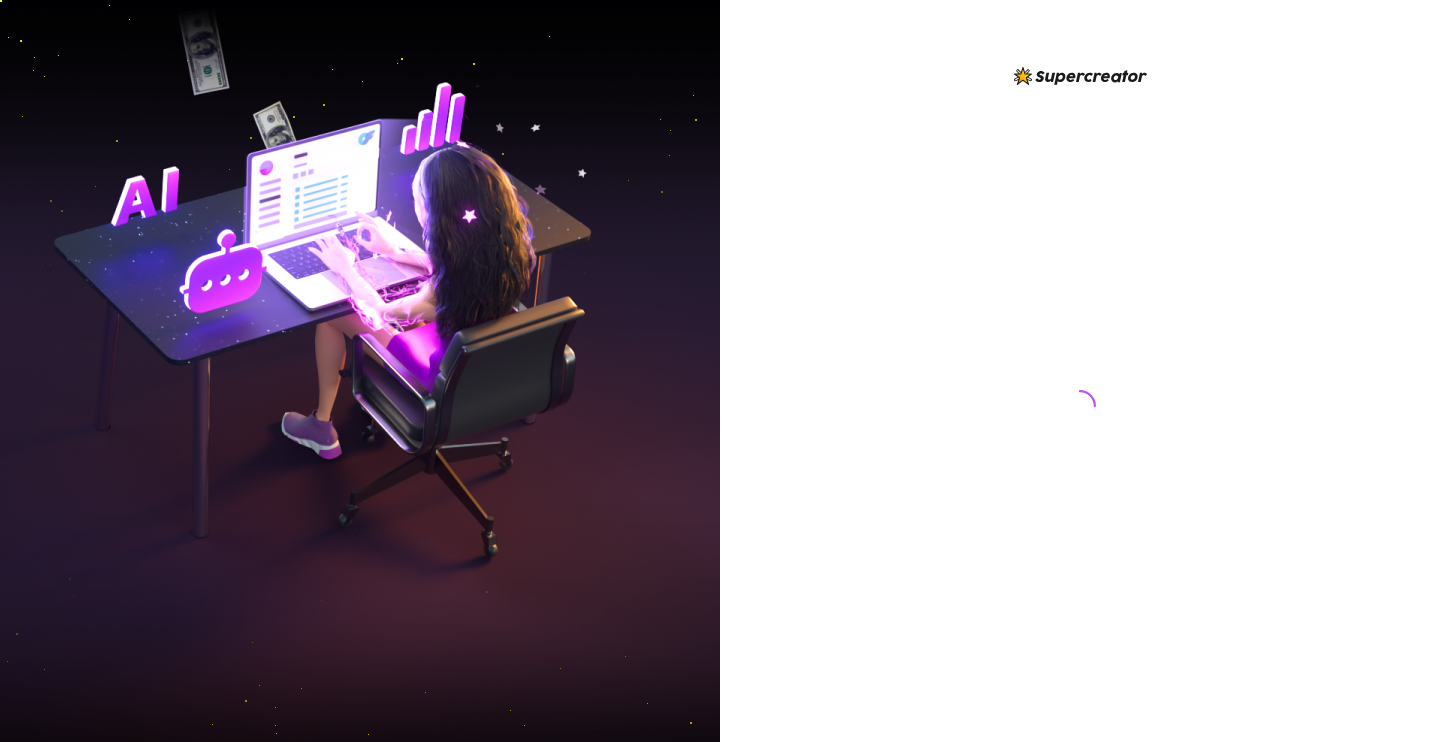 scroll, scrollTop: 0, scrollLeft: 0, axis: both 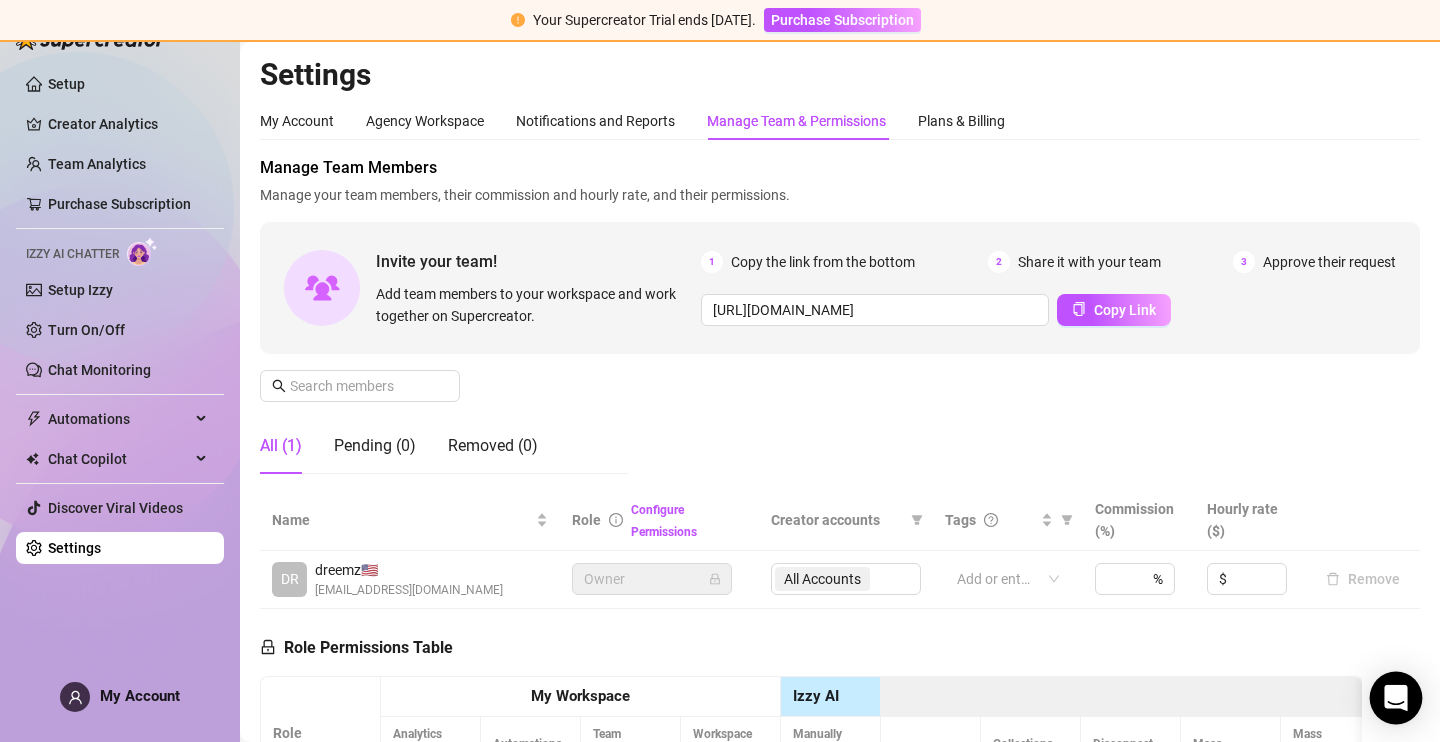 click at bounding box center [1396, 698] 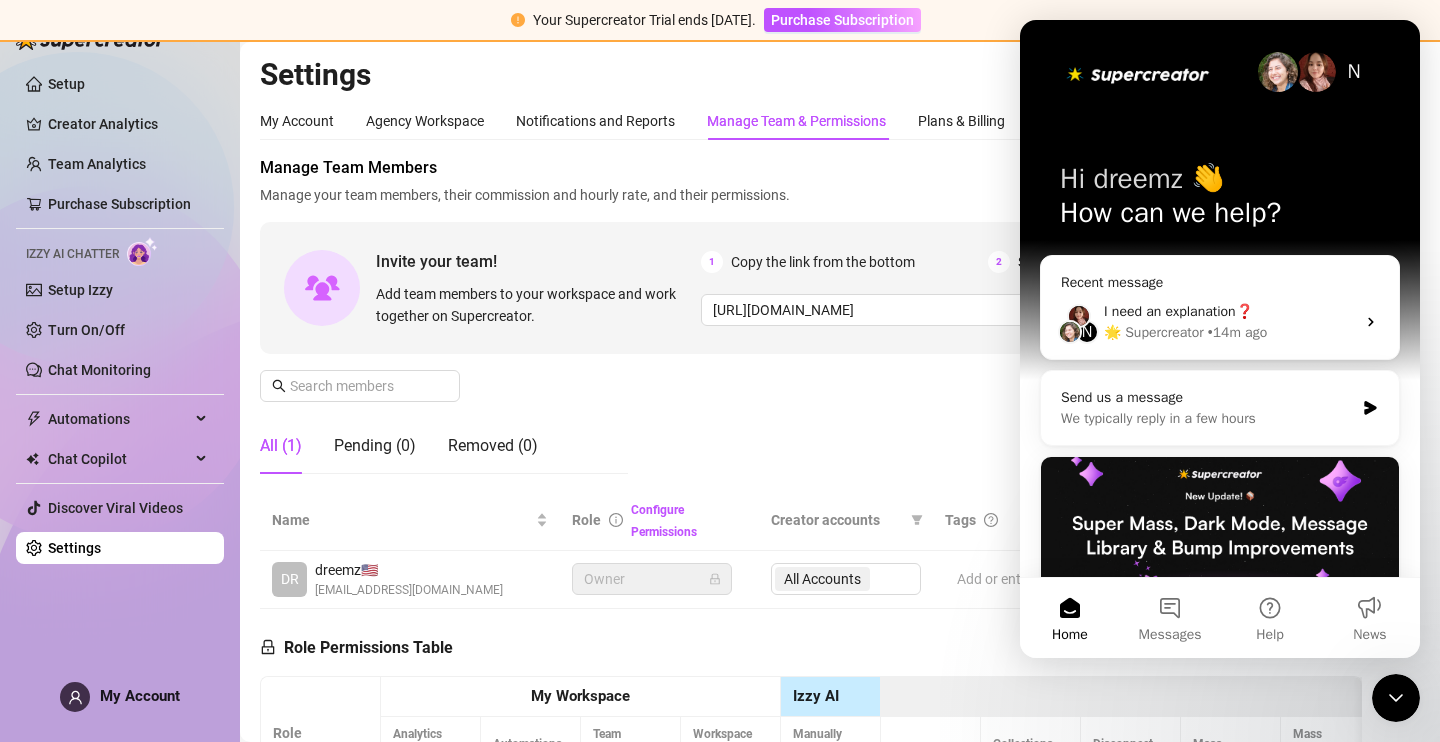 scroll, scrollTop: 0, scrollLeft: 0, axis: both 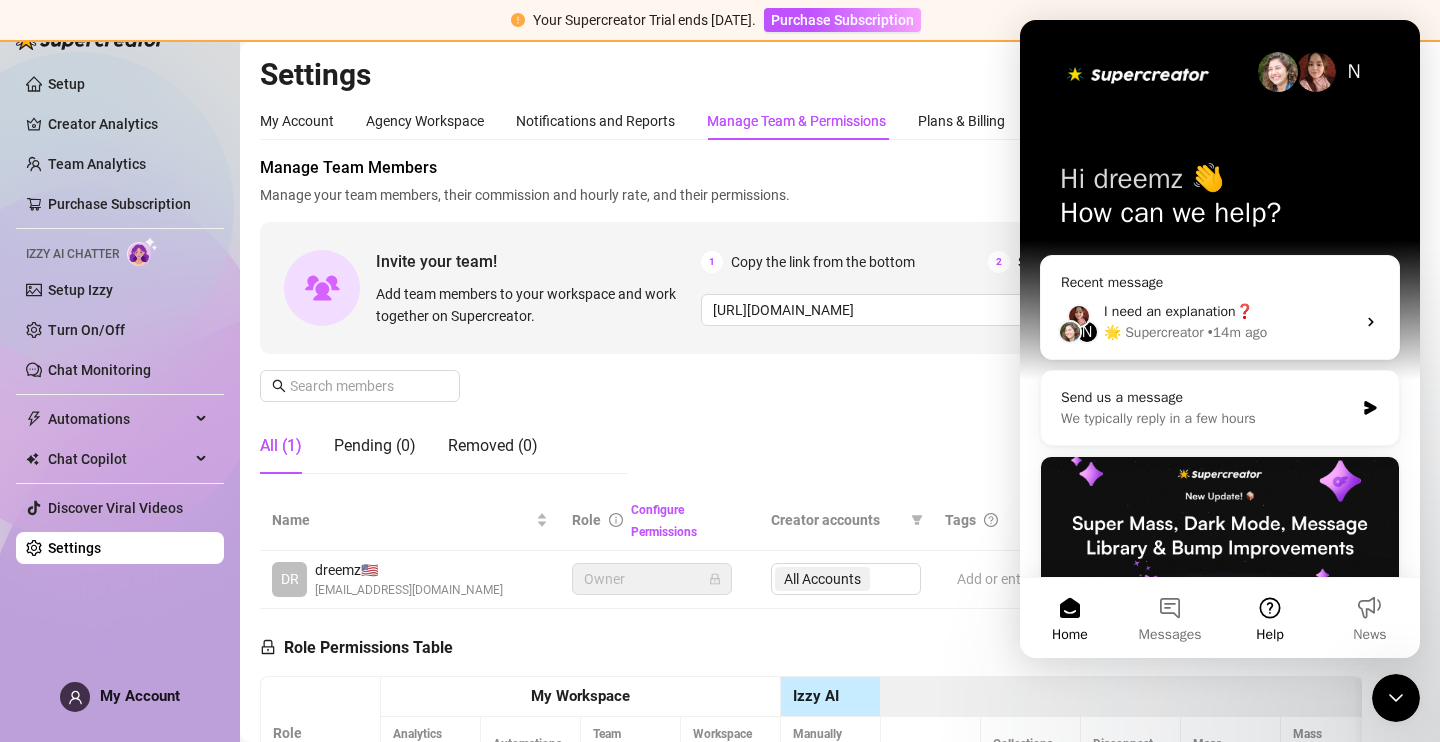 click on "Help" at bounding box center (1270, 618) 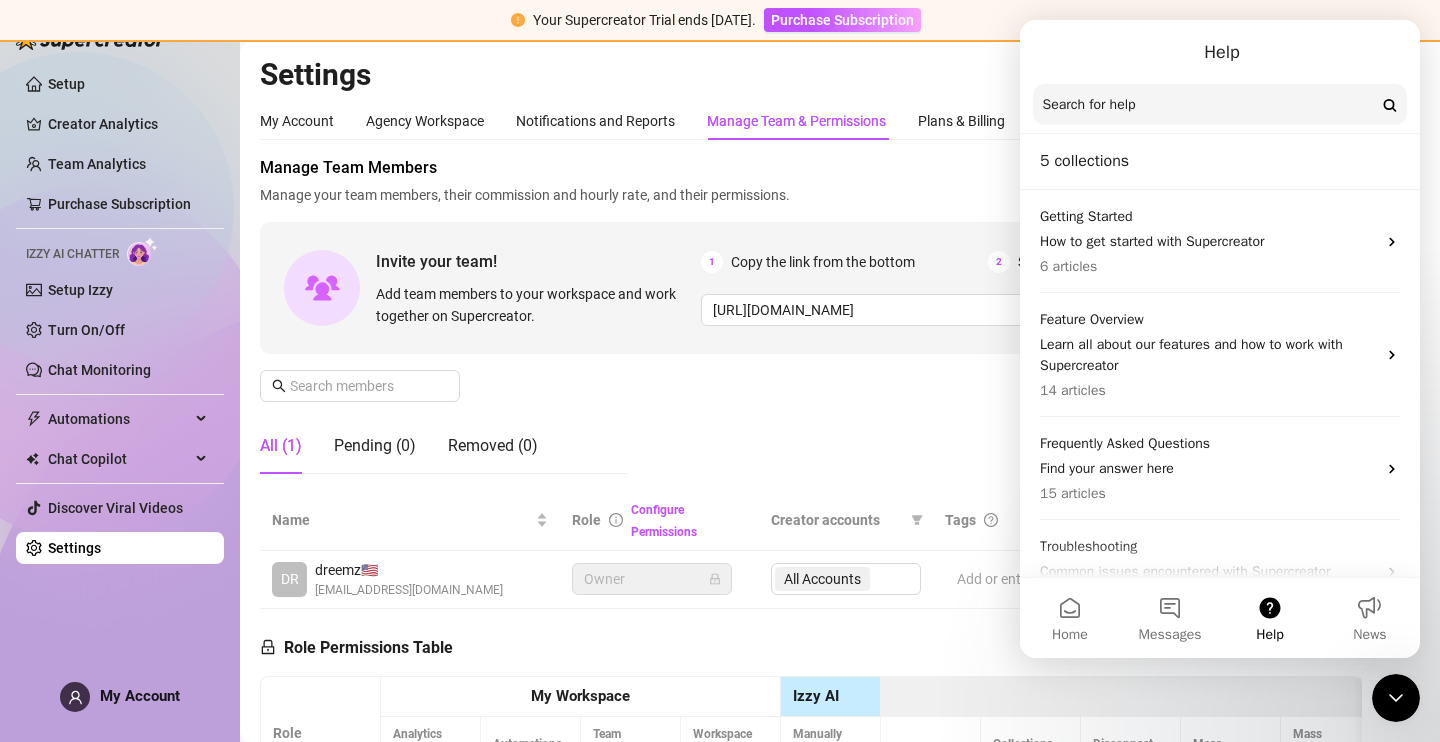 click on "Search for help" at bounding box center (1220, 105) 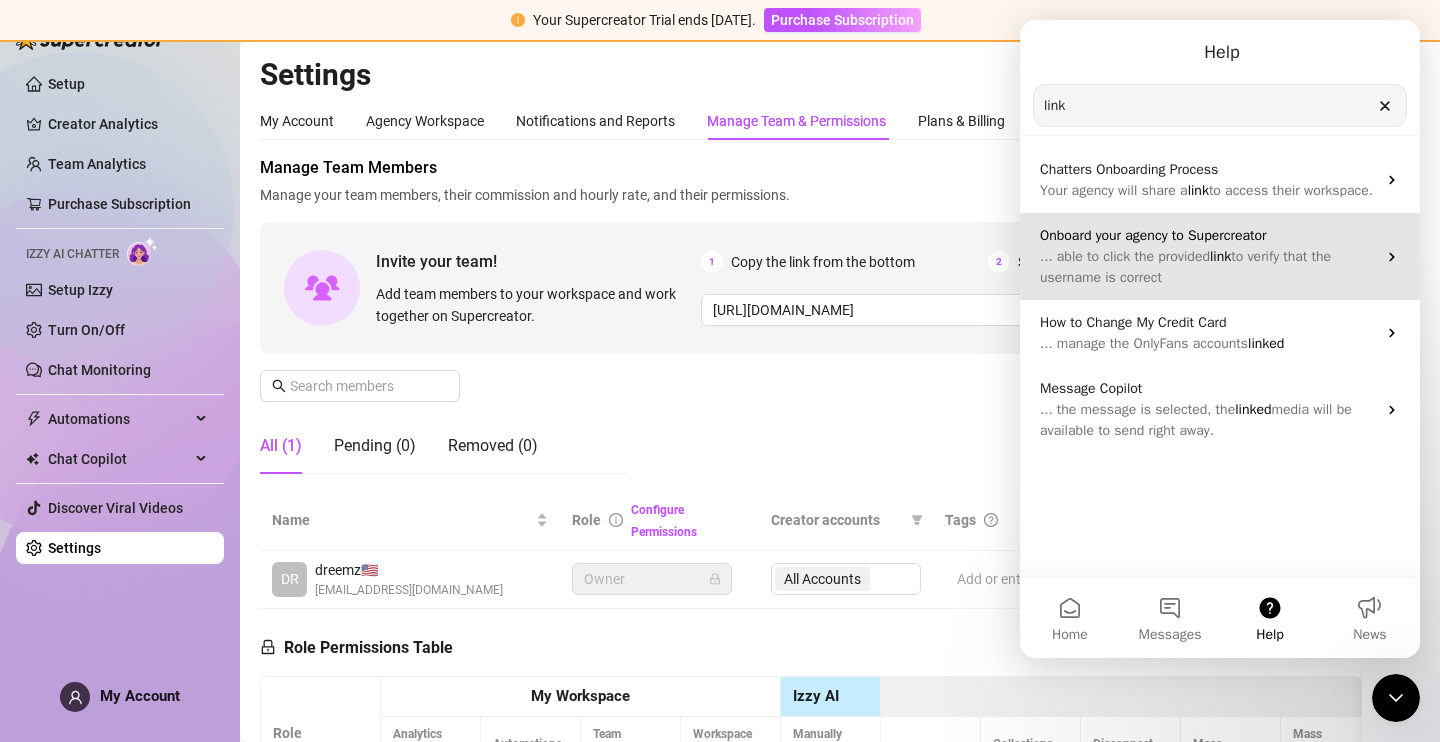 type on "link" 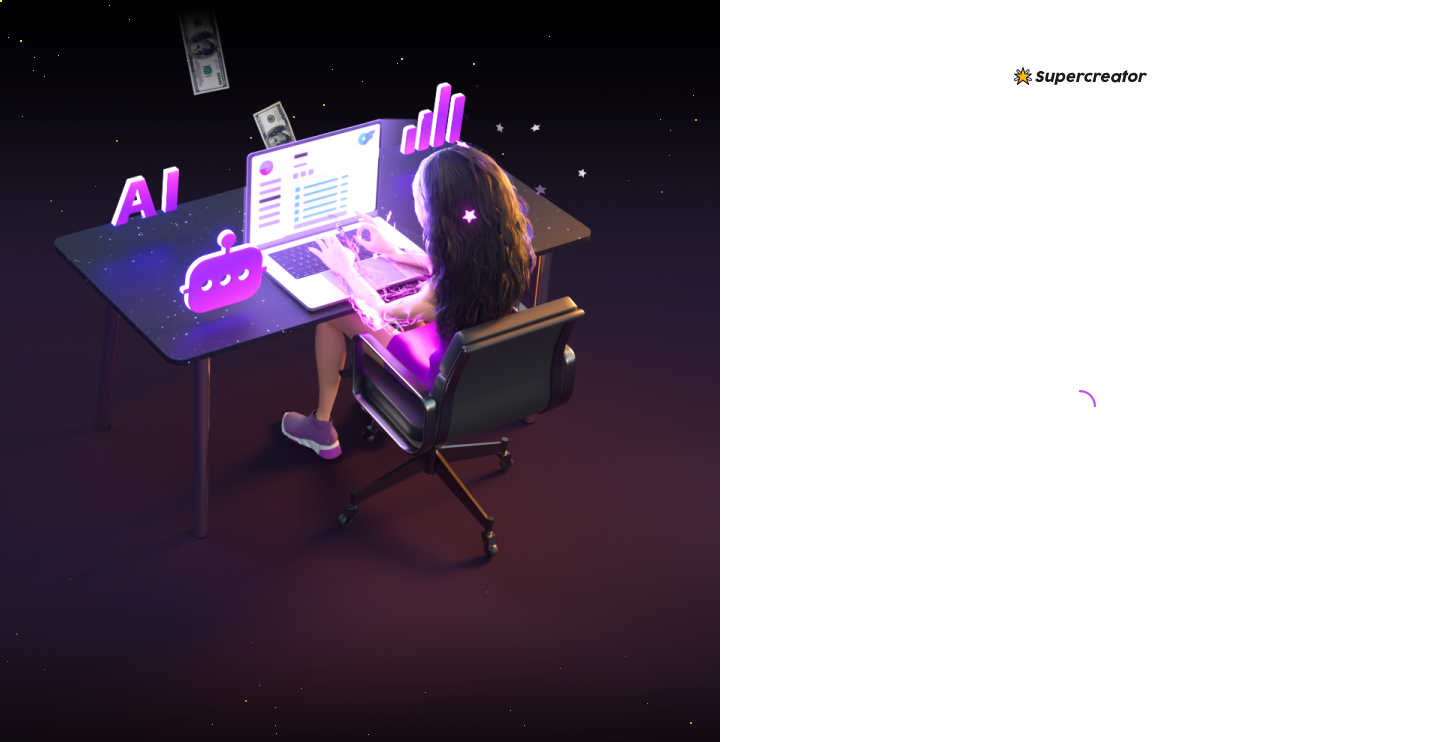 scroll, scrollTop: 0, scrollLeft: 0, axis: both 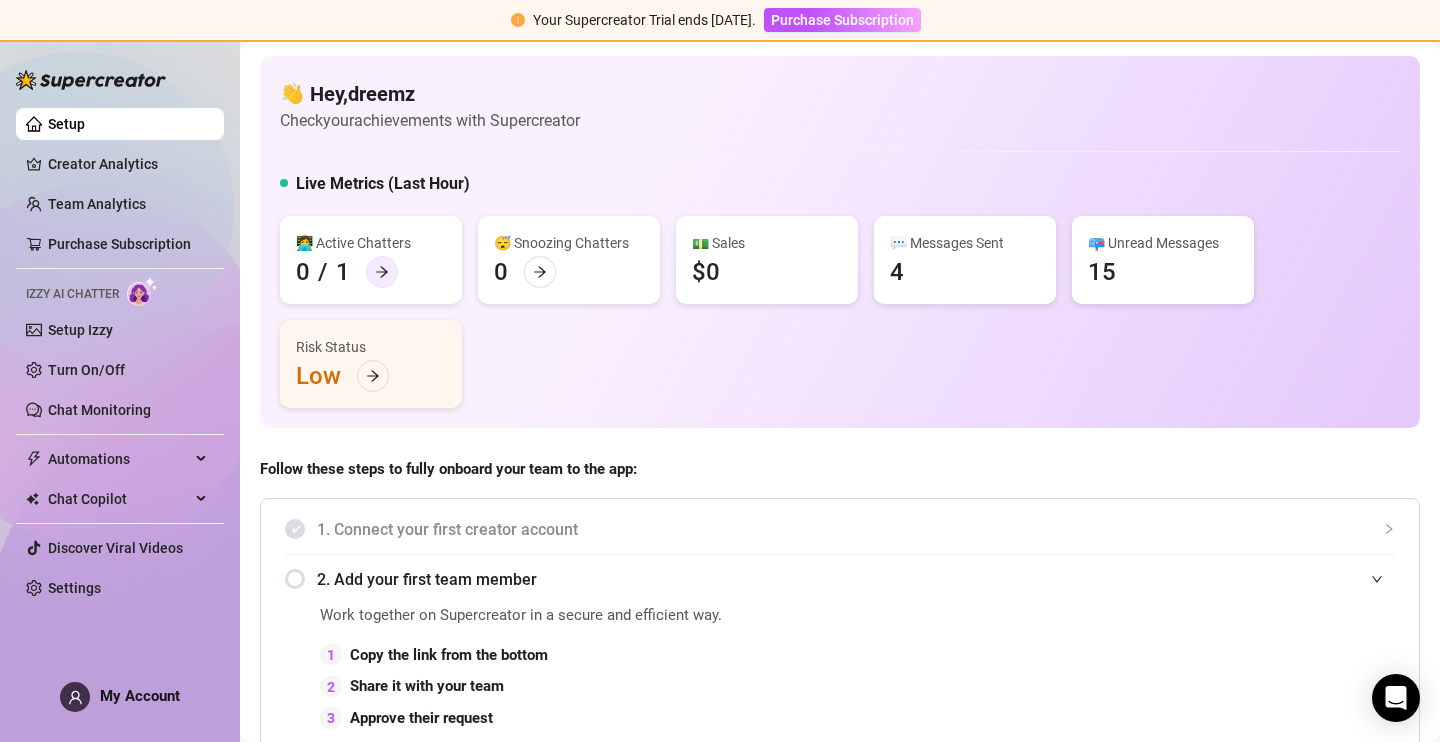click at bounding box center (382, 272) 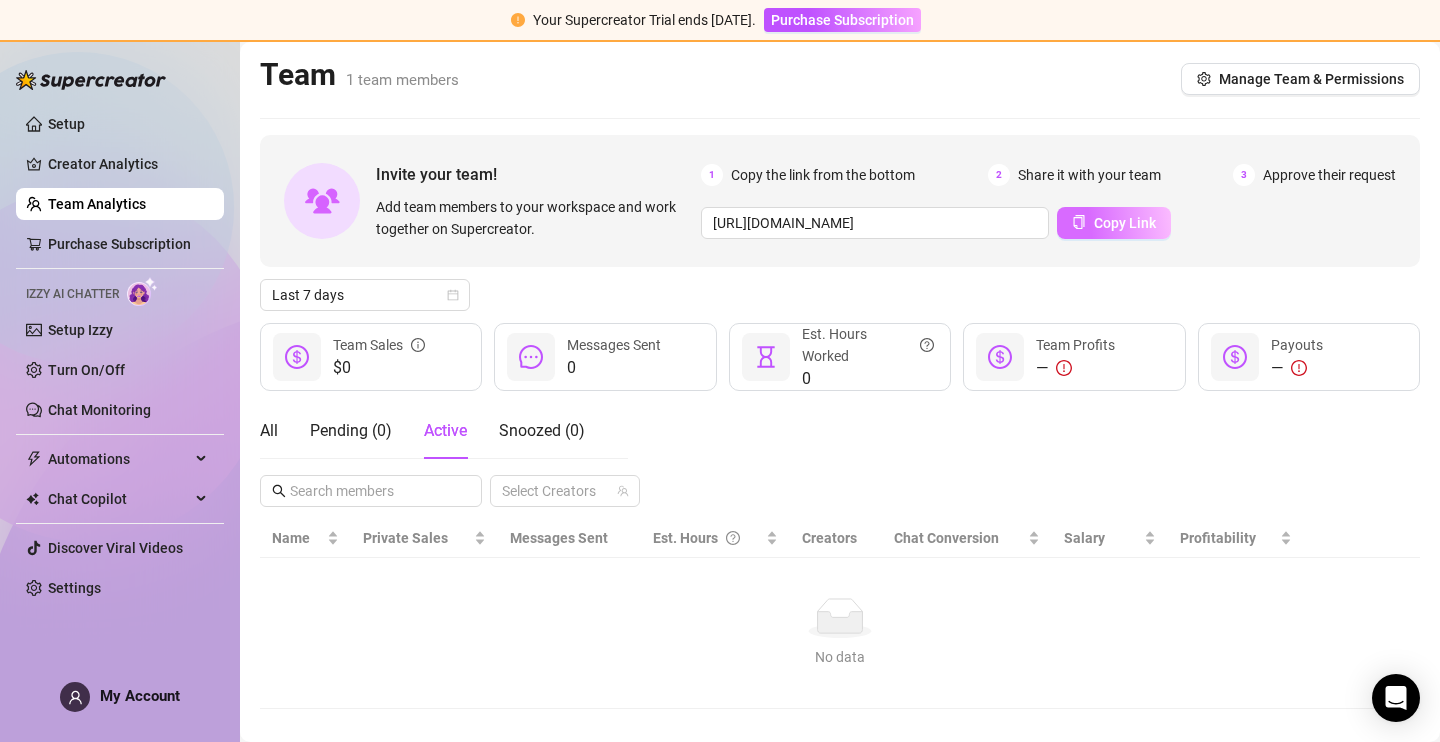 click on "Copy Link" at bounding box center (1125, 223) 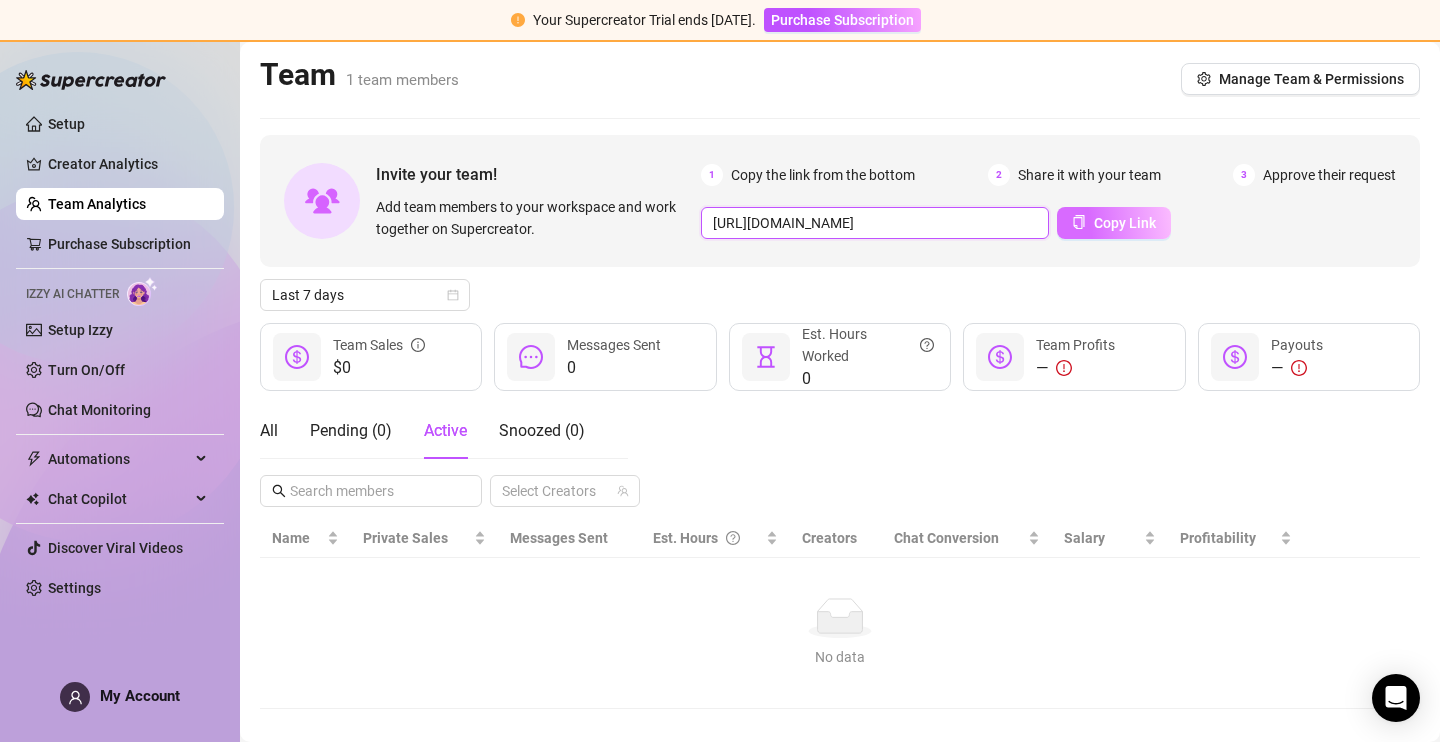 drag, startPoint x: 760, startPoint y: 220, endPoint x: 1065, endPoint y: 235, distance: 305.36862 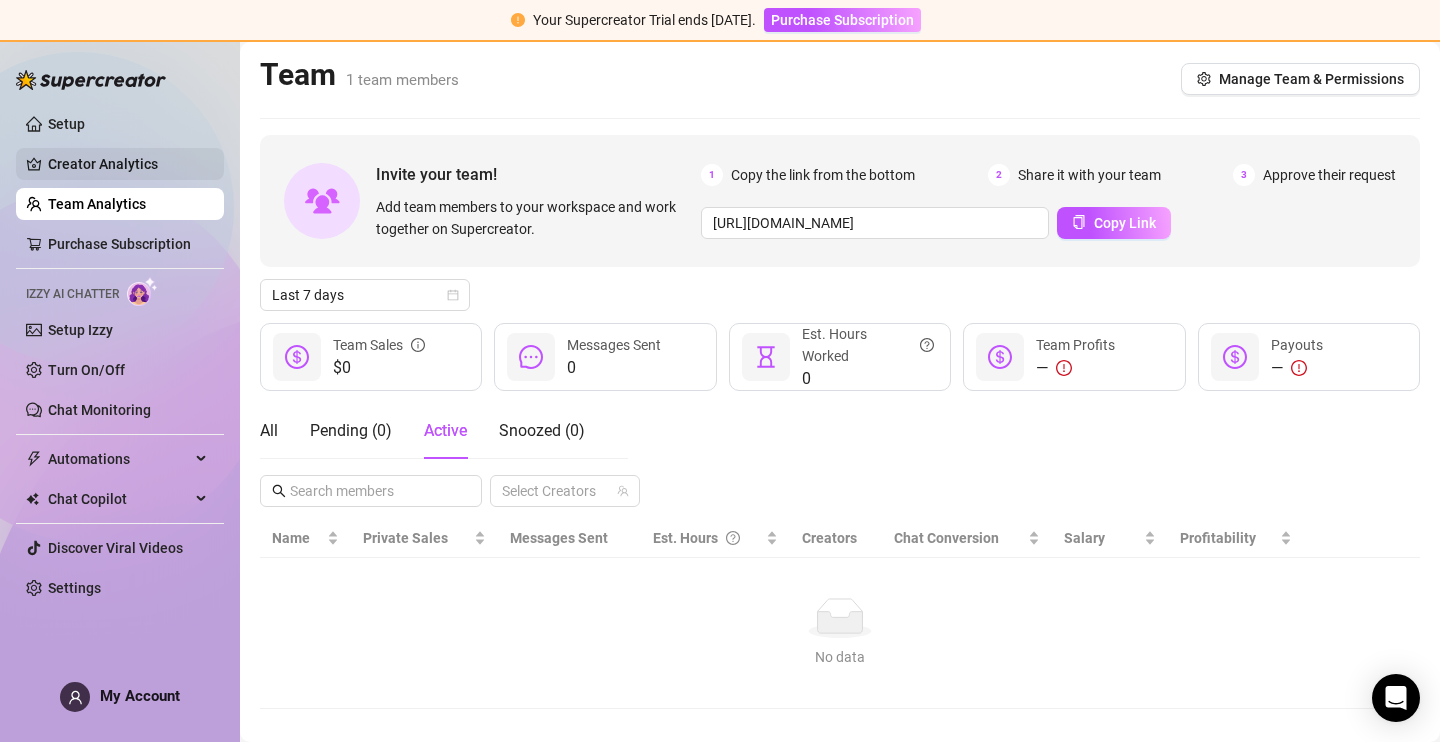 click on "Creator Analytics" at bounding box center (128, 164) 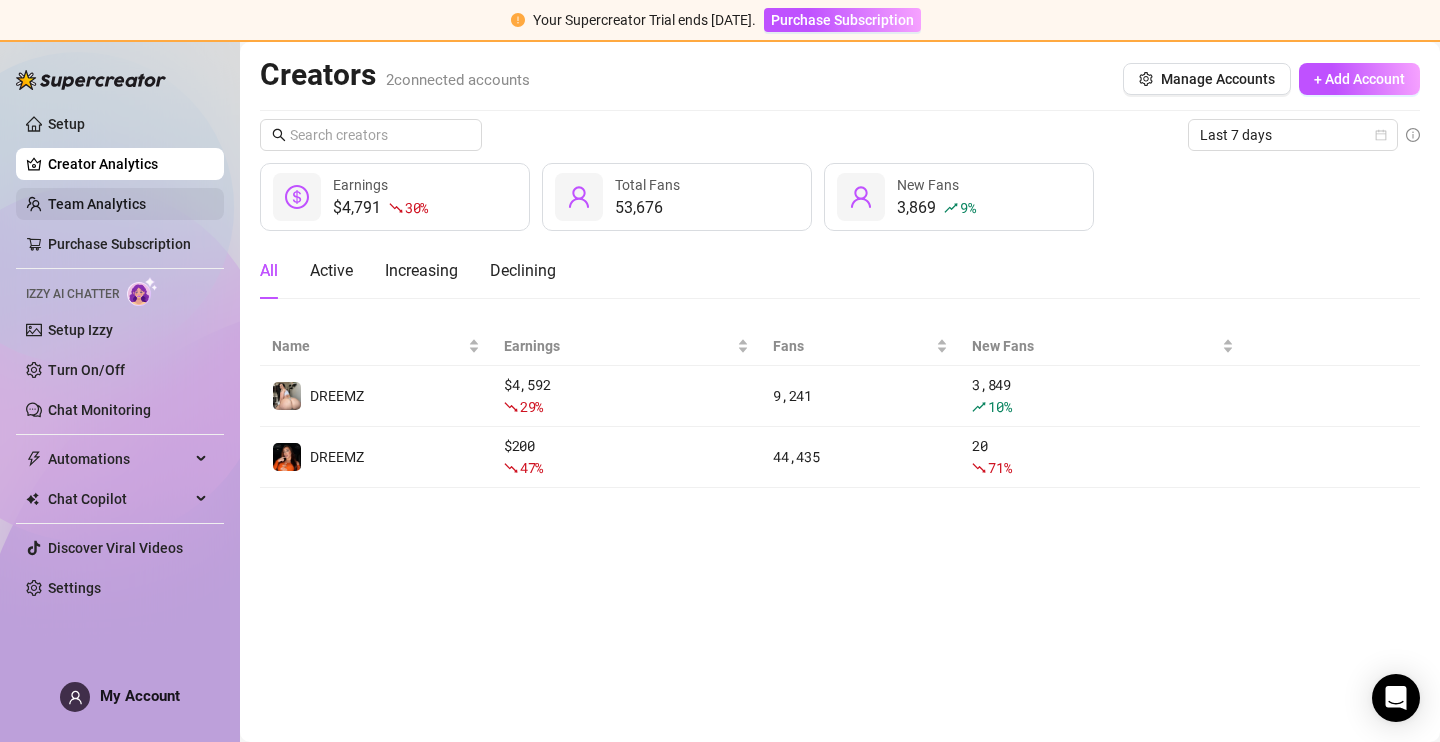 click on "Team Analytics" at bounding box center [97, 204] 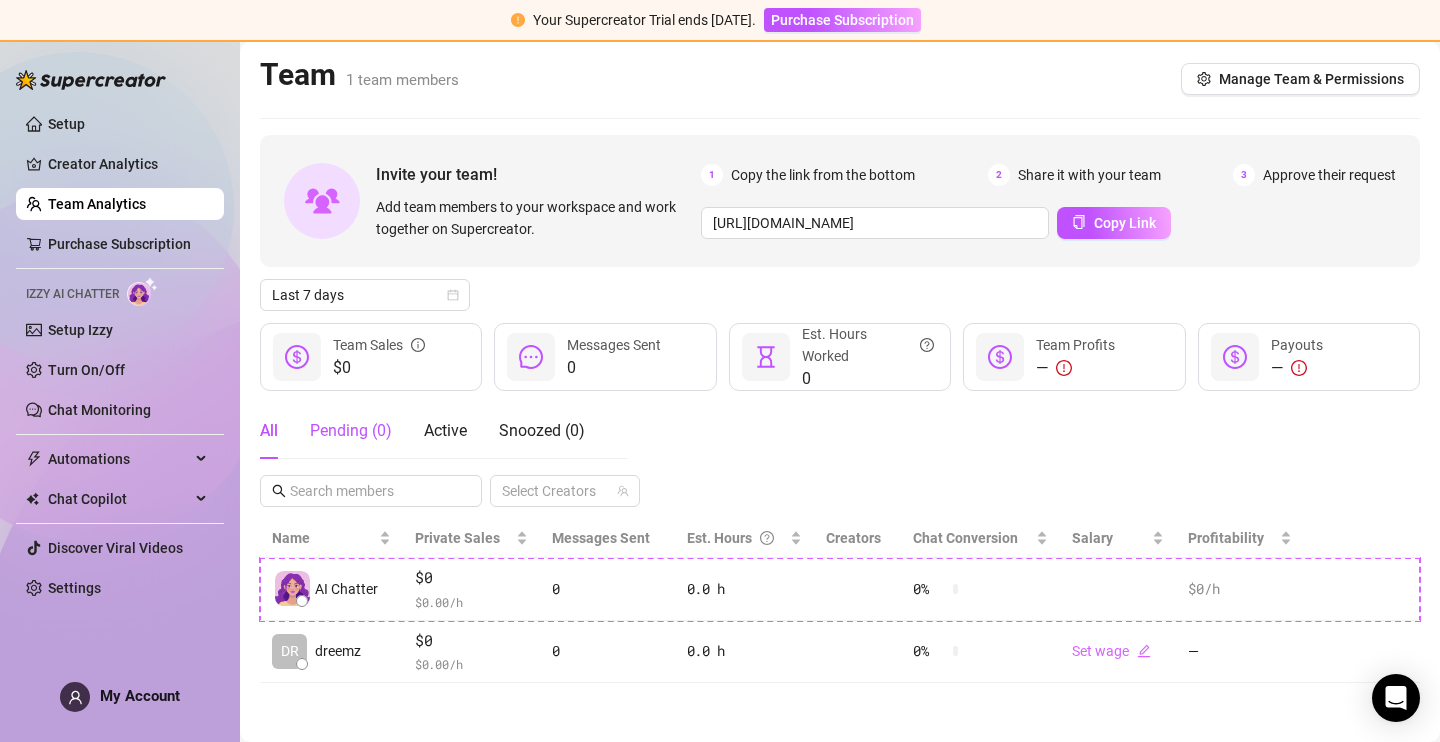 click on "Pending ( 0 )" at bounding box center (351, 431) 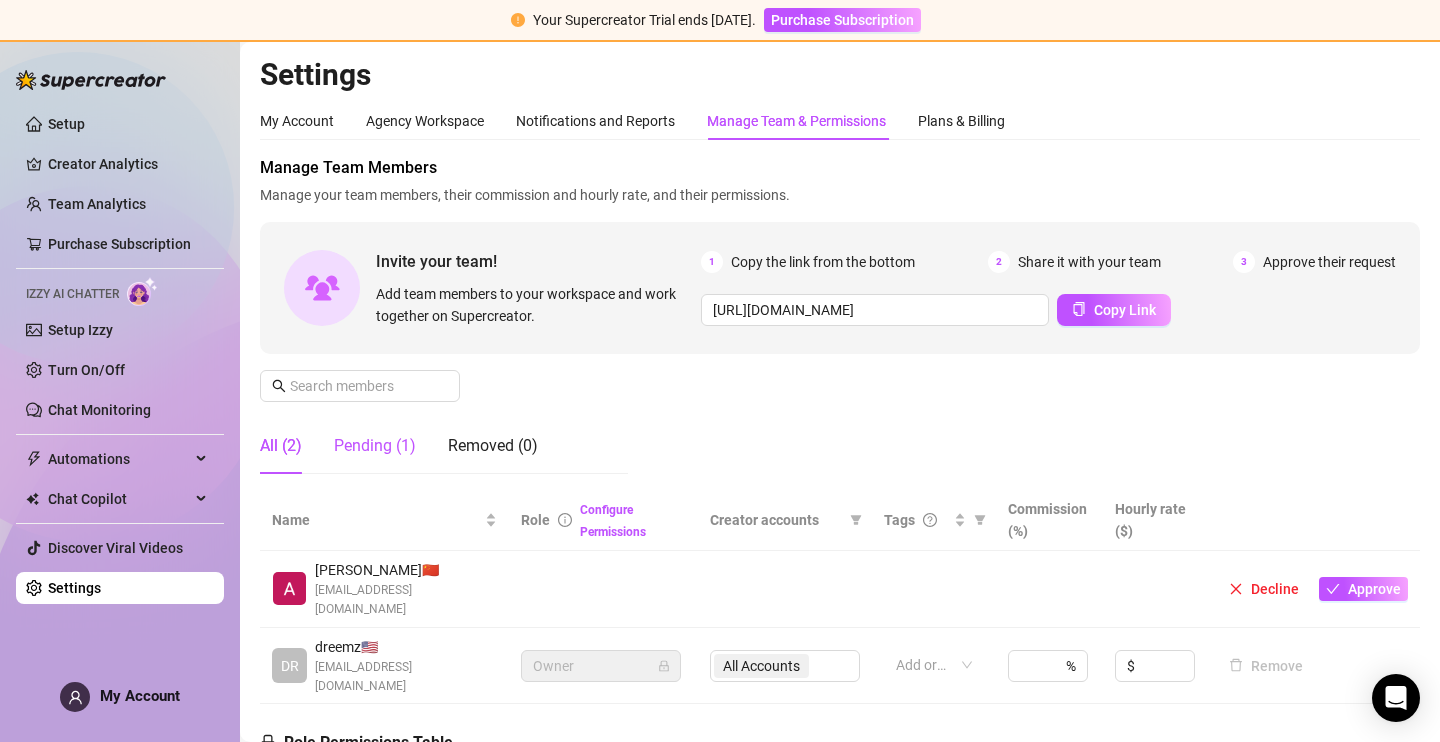 click on "Pending (1)" at bounding box center (375, 446) 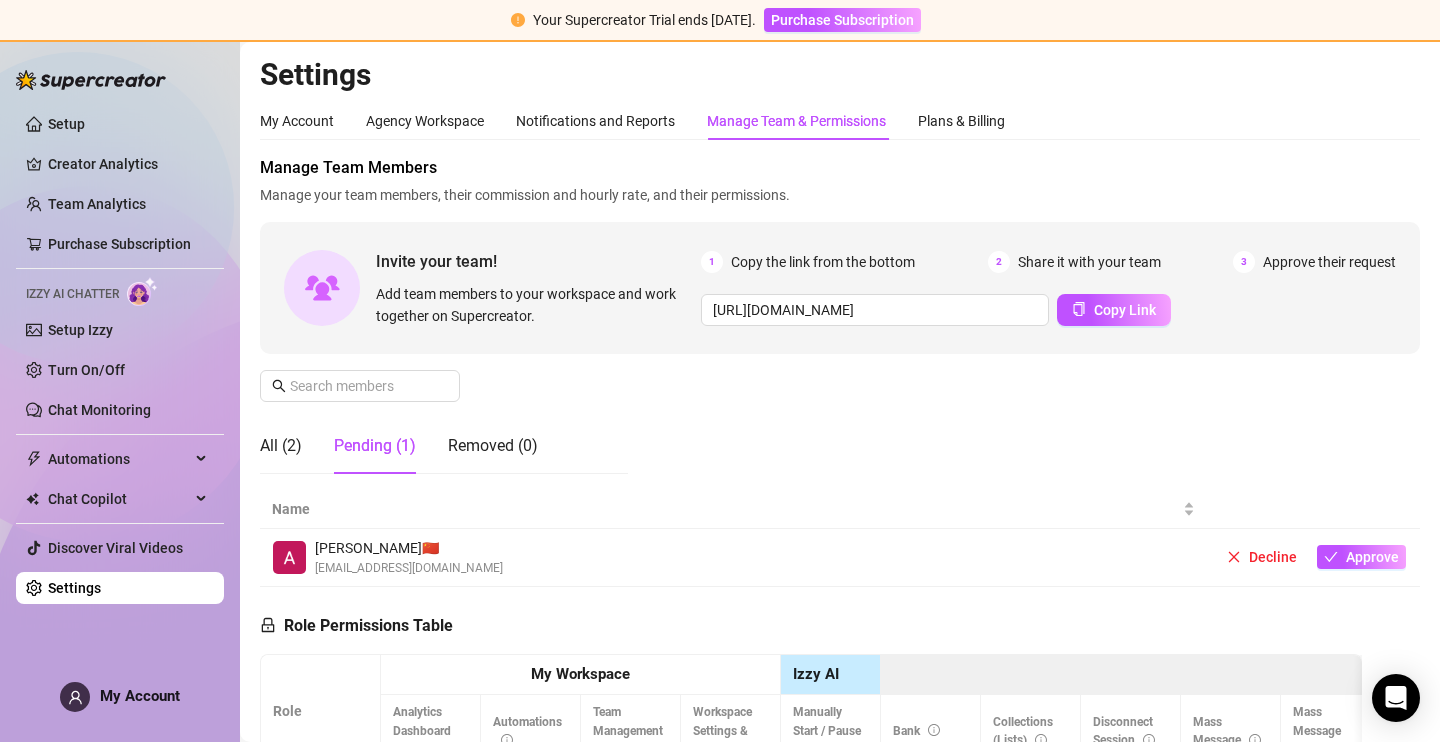 click on "Role Permissions Table Role My Workspace Izzy AI OnlyFans Side Menu OnlyFans Chat Page OnlyFans Account Settings OnlyFans Statements Page Analytics Dashboard Automations Team Management Workspace Settings & Billing Manually Start / Pause Bank Collections (Lists) Disconnect Session Mass Message Mass Message Stats My Profile Notifications Your Cards Posts Promotions Queue Referrals Release Forms Statistics Story & Highlights Streaming Vault Chats Chat - Add New Media Account Fans and following General (Display) Messaging Notifications Privacy and safety Profile Social Media Story Streaming Subscription price and bundles Tracking Links Statements (Earnings) Chargebacks Earnings Statistics Payout Requests Referrals                                                                                     Chatter Account Manager Team Manager Supervisor Owner Analyst" at bounding box center [811, 861] 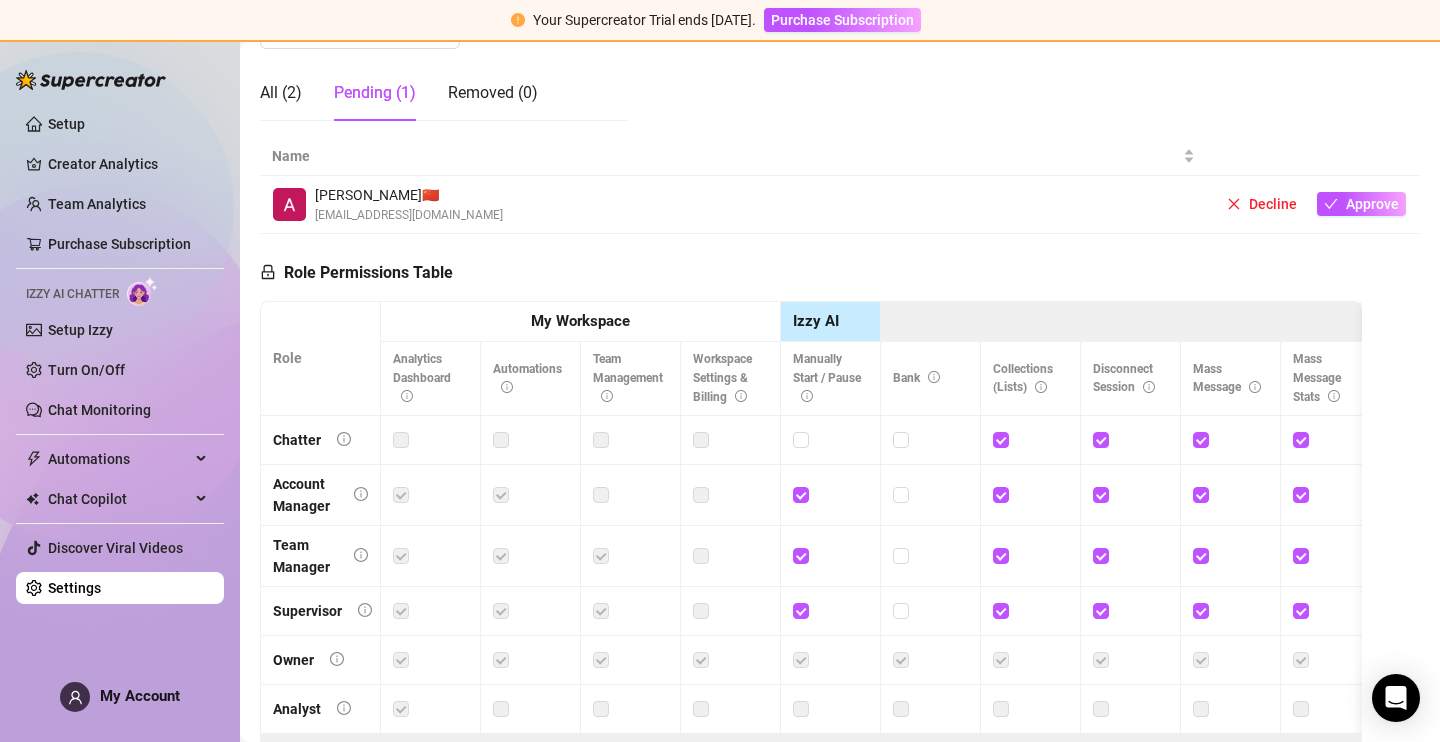 scroll, scrollTop: 352, scrollLeft: 0, axis: vertical 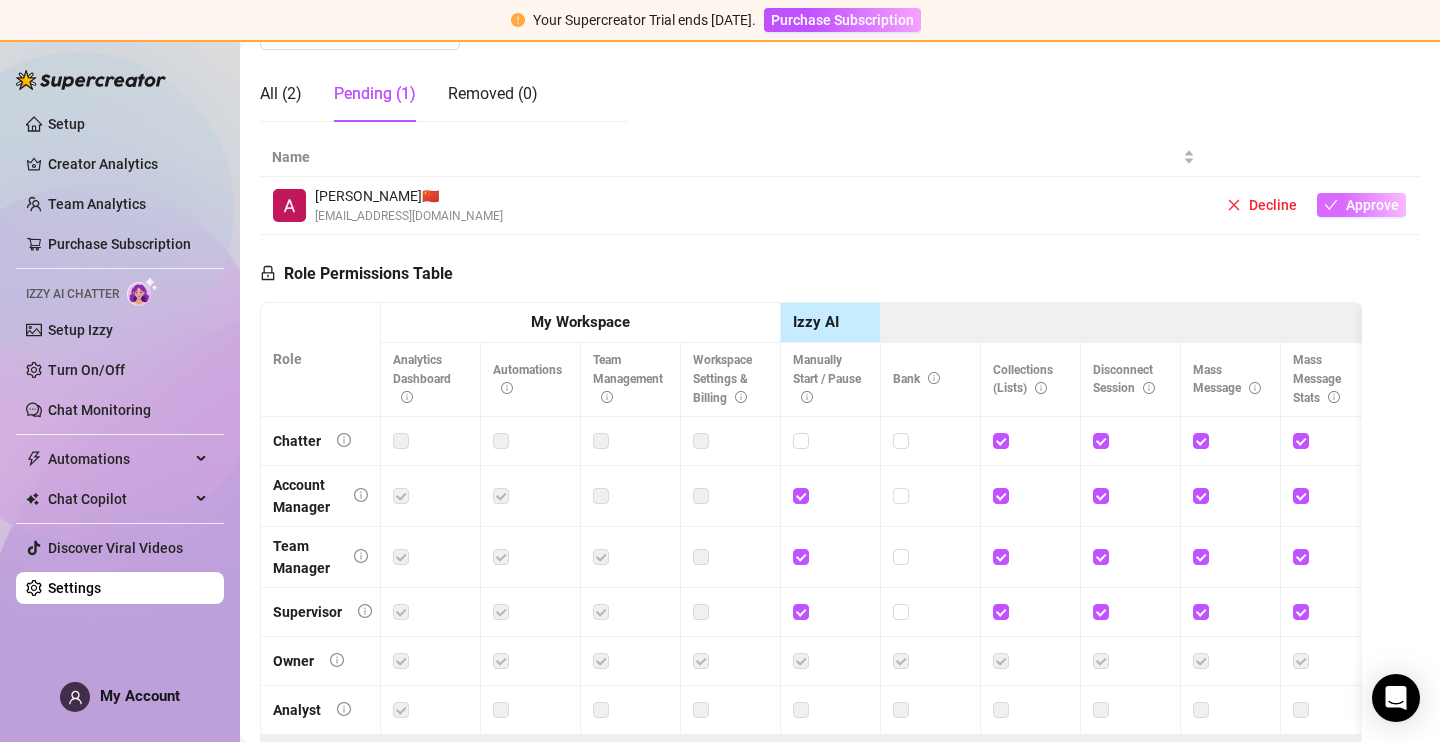 click on "Approve" at bounding box center [1372, 205] 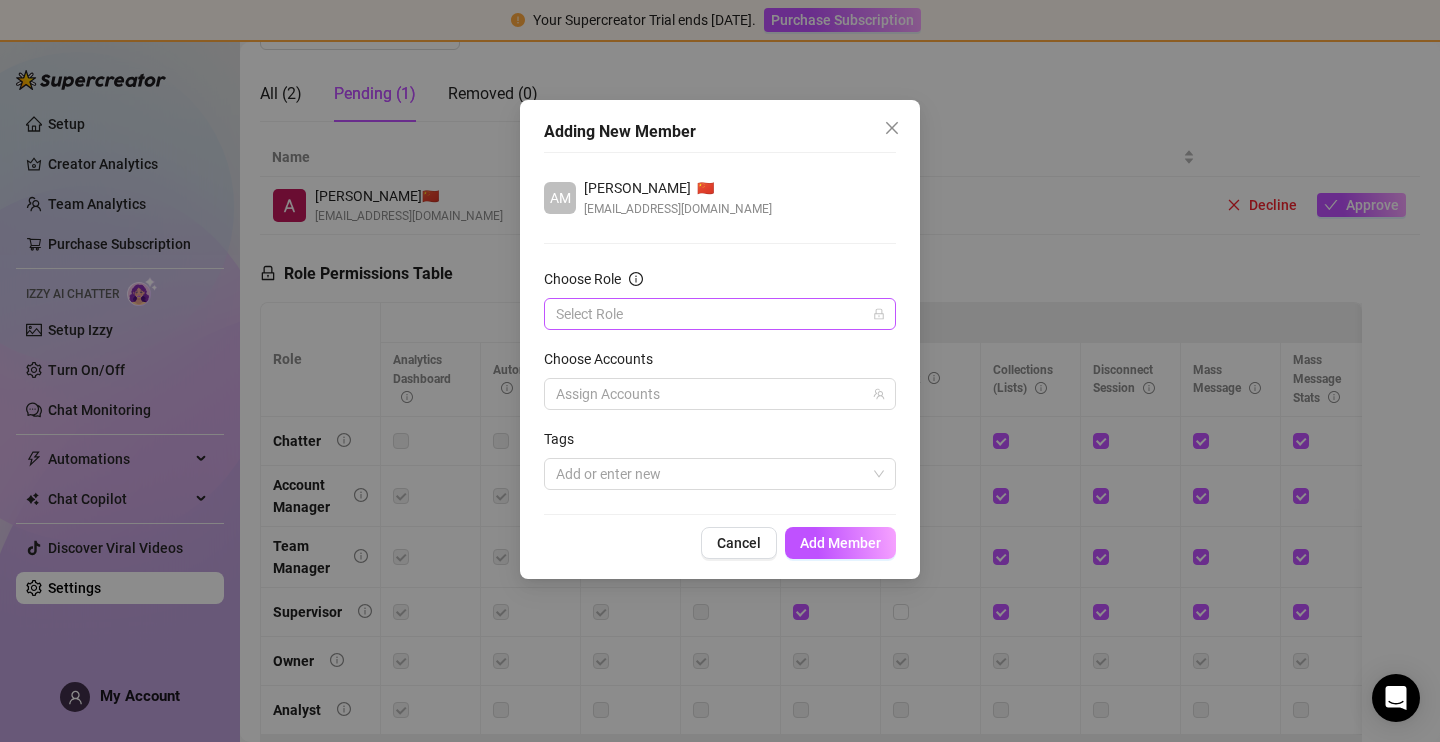 click on "Choose Role" at bounding box center [711, 314] 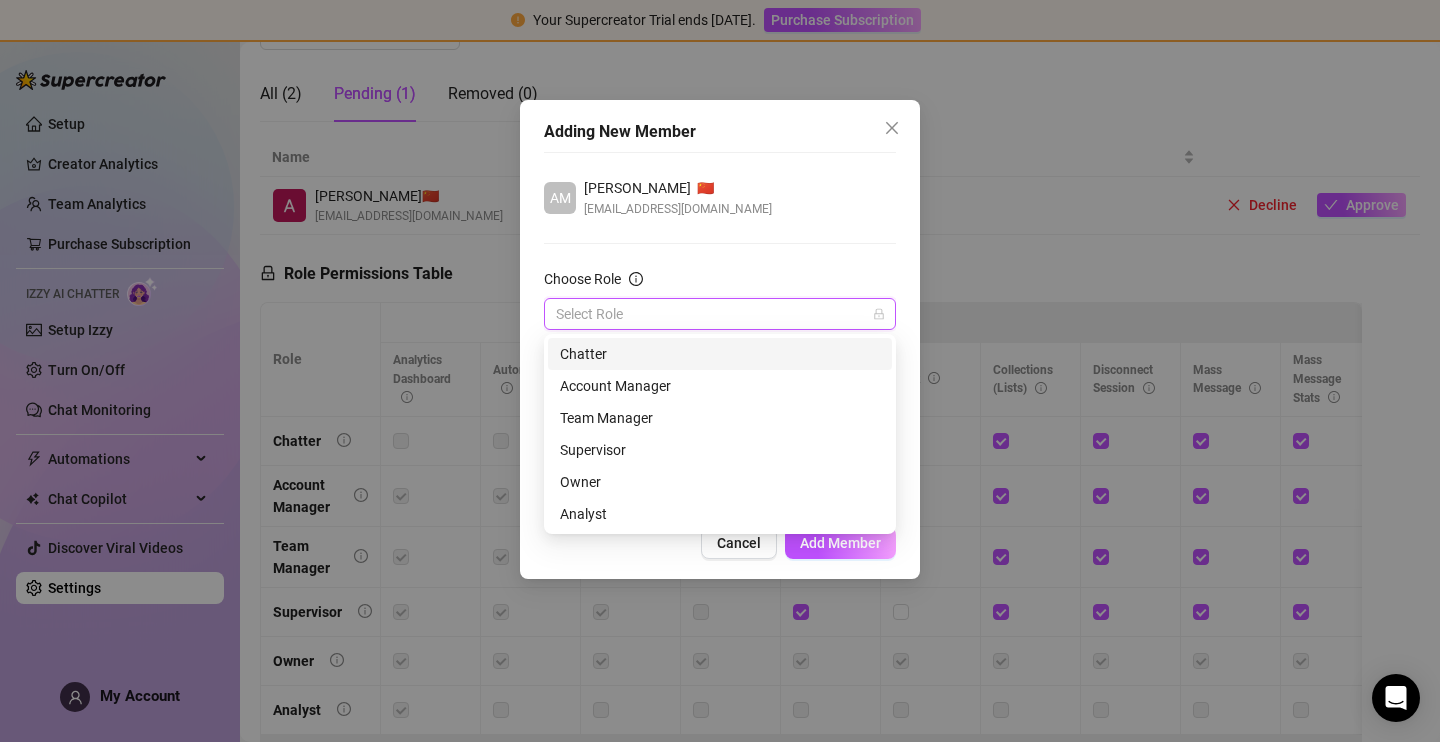 click on "Chatter" at bounding box center [720, 354] 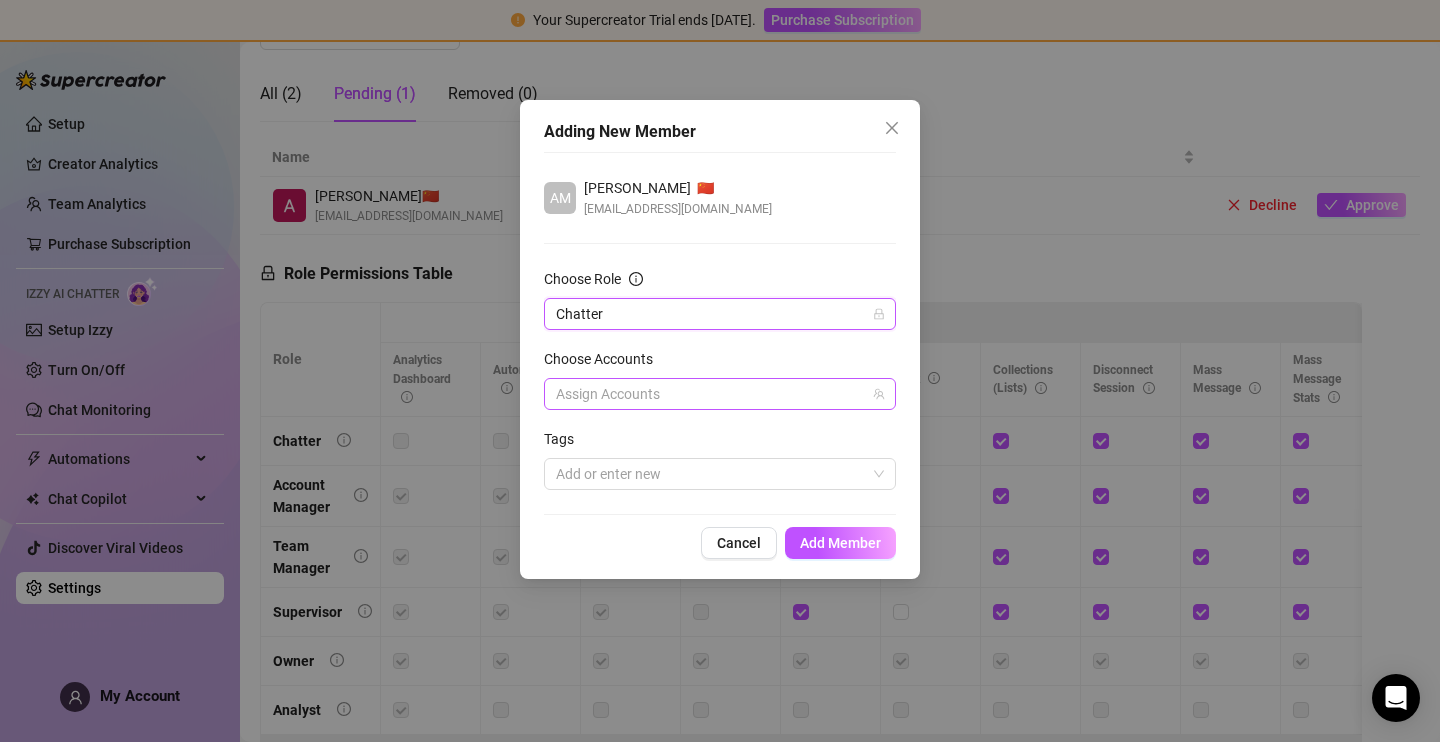 click at bounding box center (709, 394) 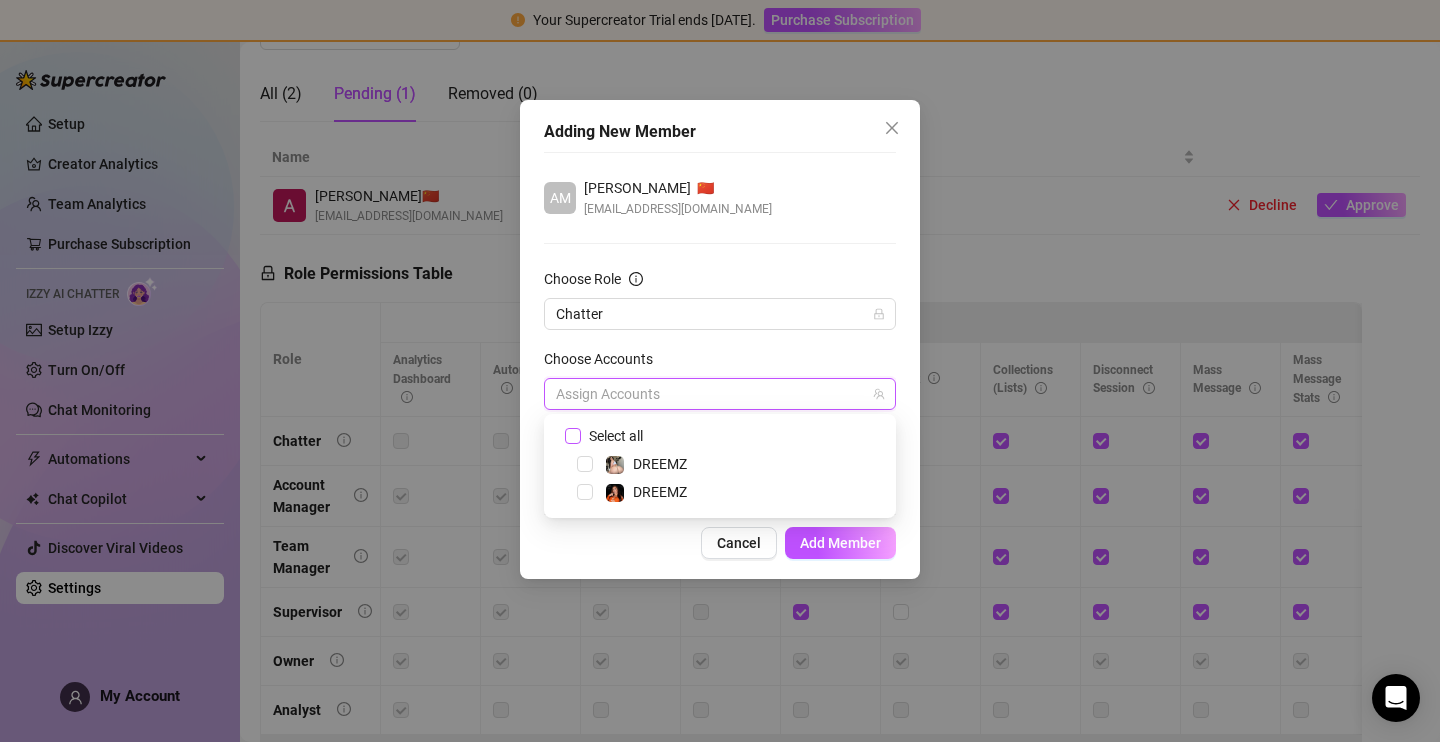 click on "Select all" at bounding box center (616, 436) 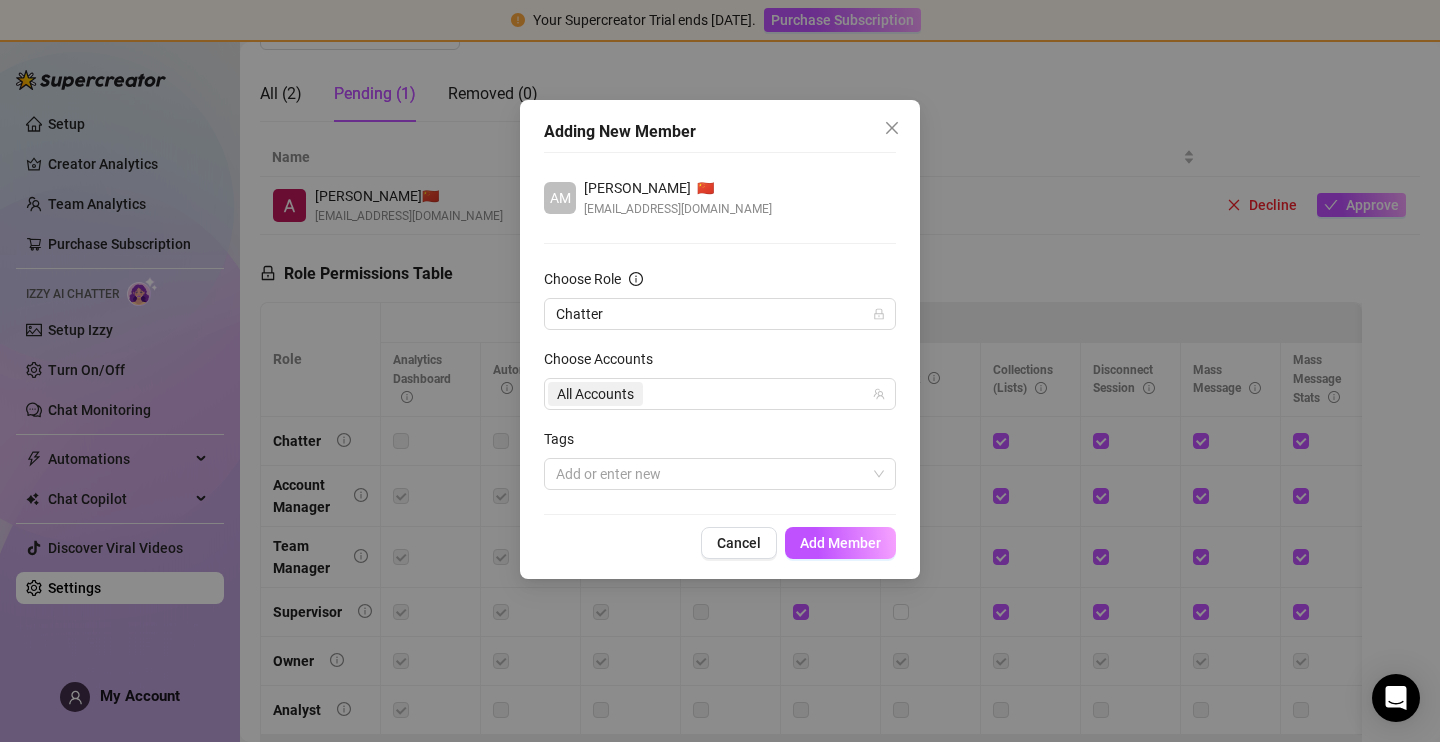 click on "Choose Accounts" at bounding box center [720, 363] 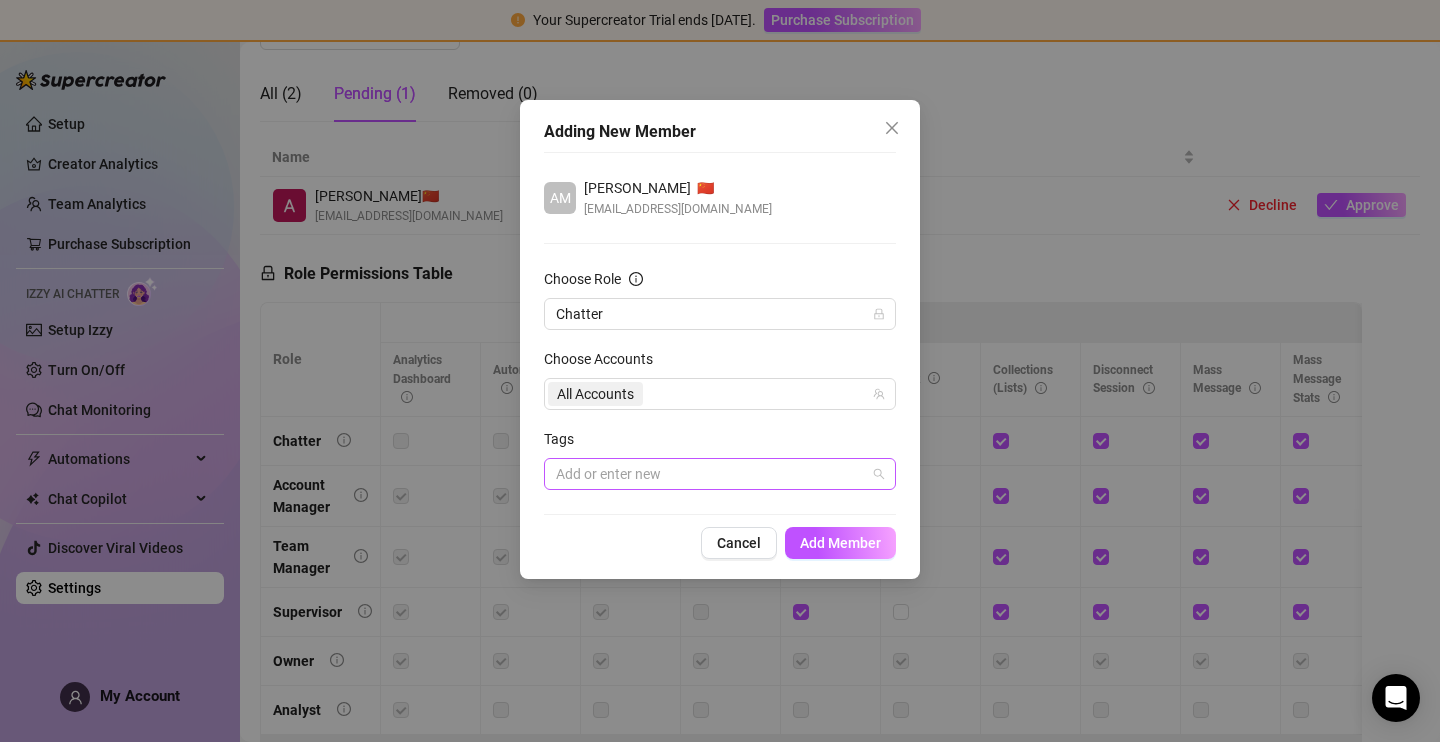 click at bounding box center (709, 474) 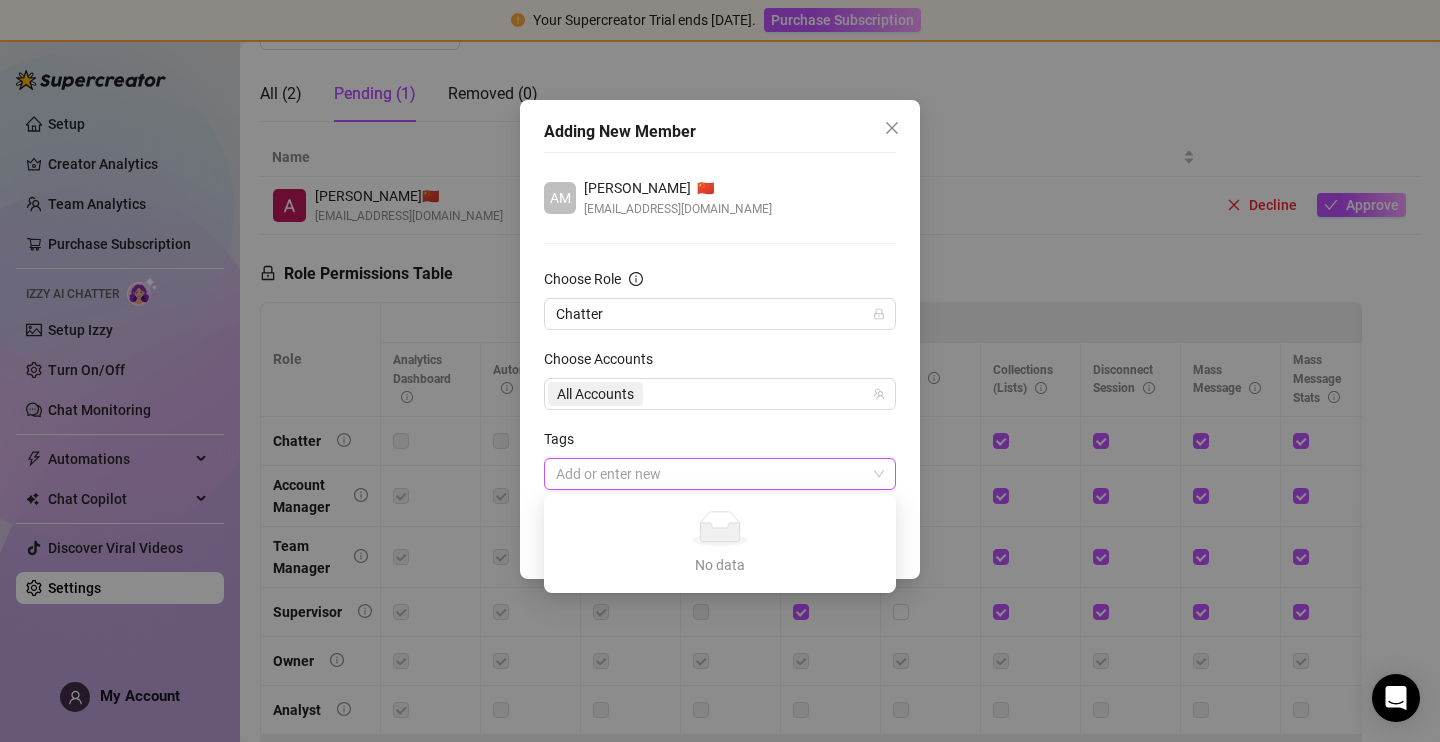 click at bounding box center (709, 474) 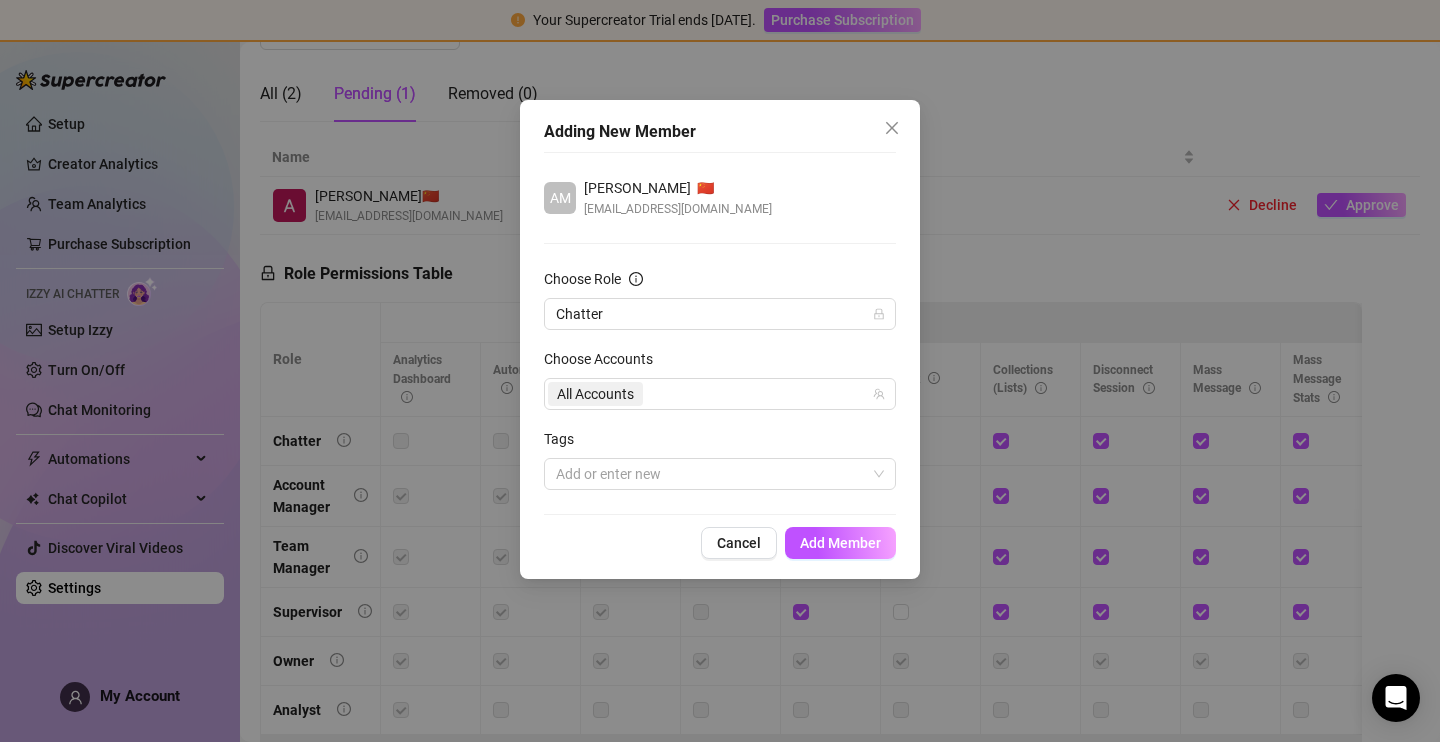click on "Choose Role  Chatter Choose Accounts All Accounts   Tags   Add or enter new" at bounding box center [720, 379] 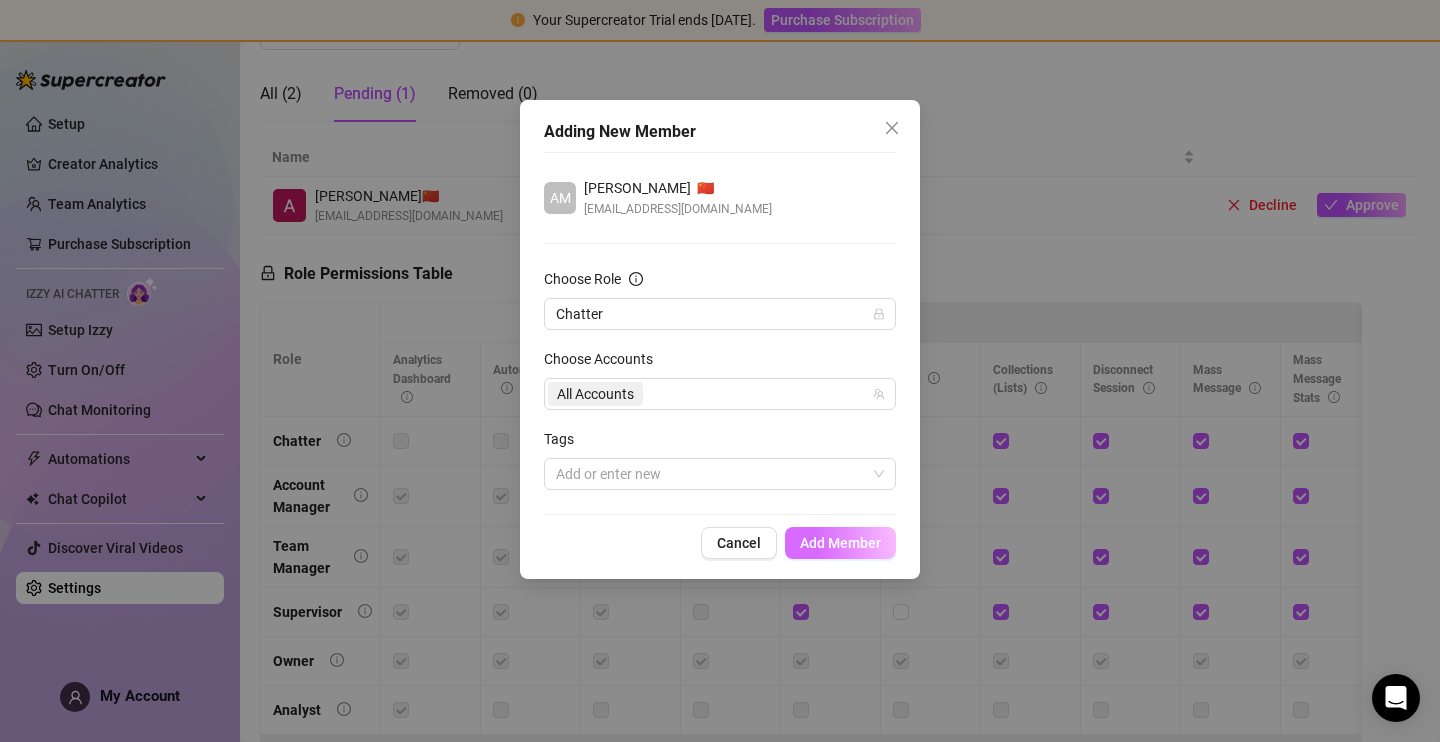 click on "Add Member" at bounding box center (840, 543) 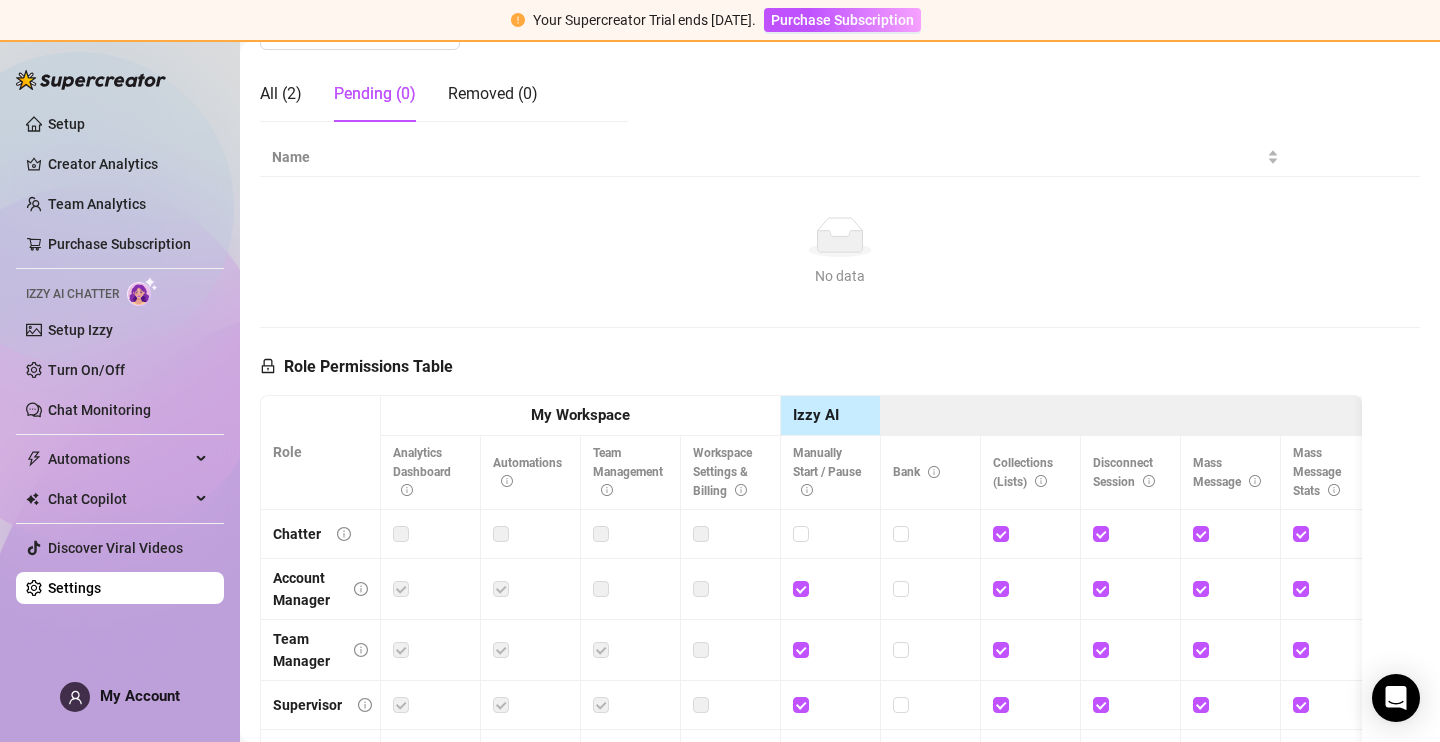 click on "No data No data" at bounding box center (840, 252) 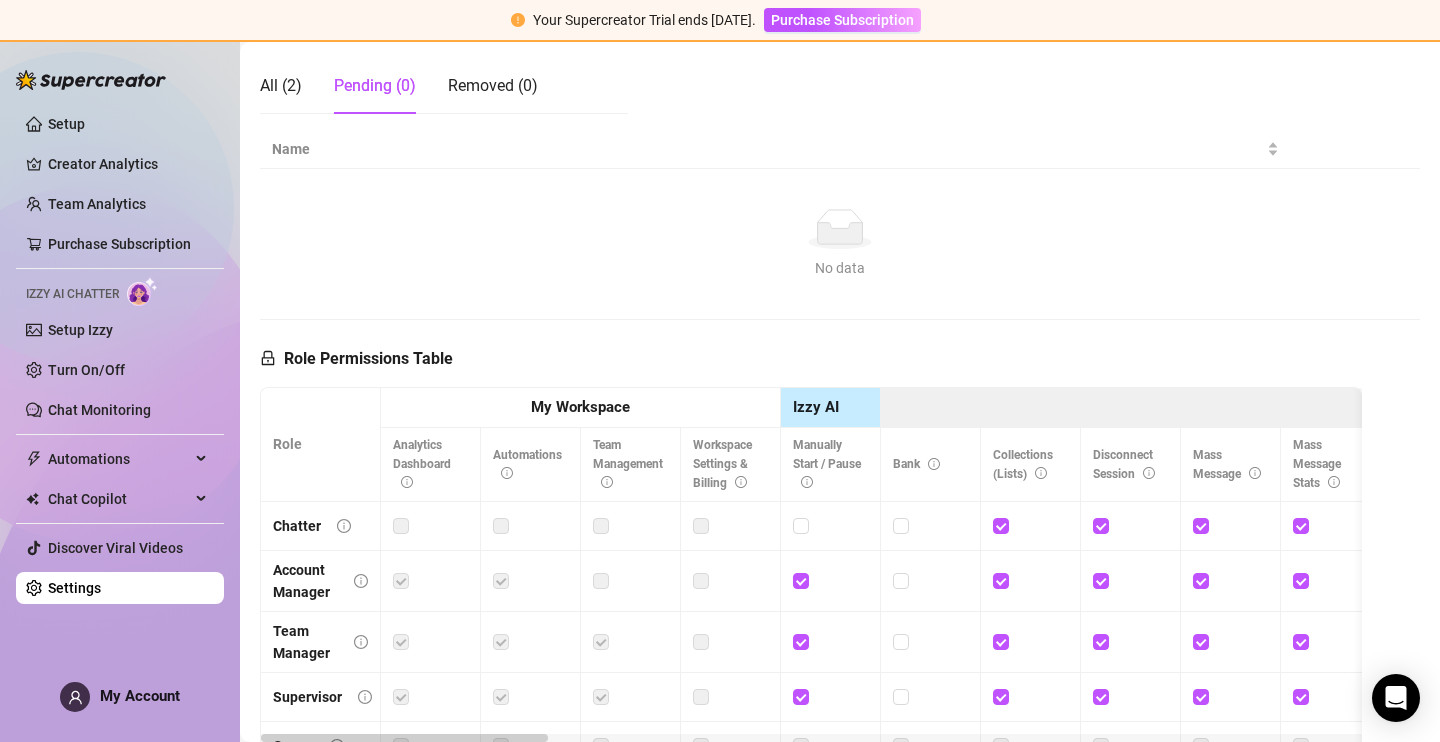 scroll, scrollTop: 354, scrollLeft: 0, axis: vertical 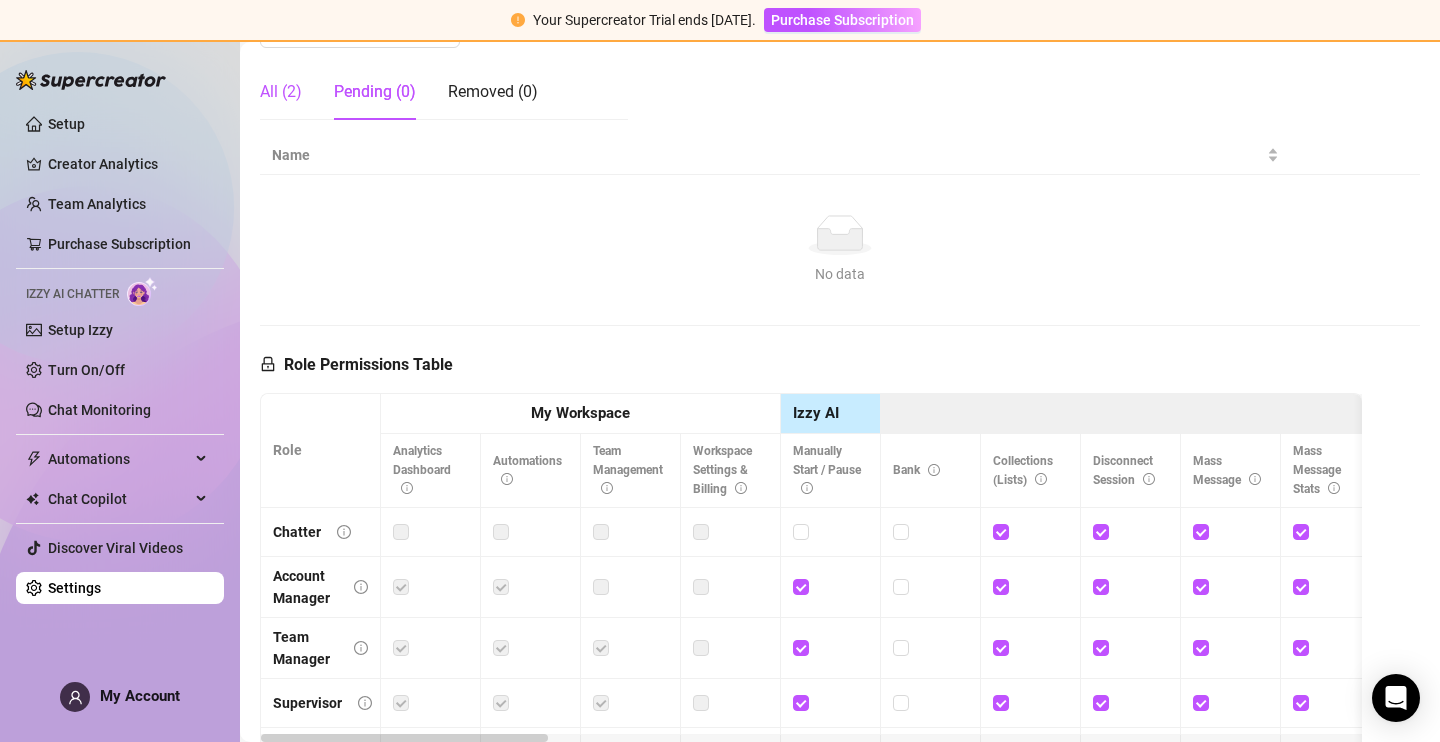 click on "All (2)" at bounding box center [281, 92] 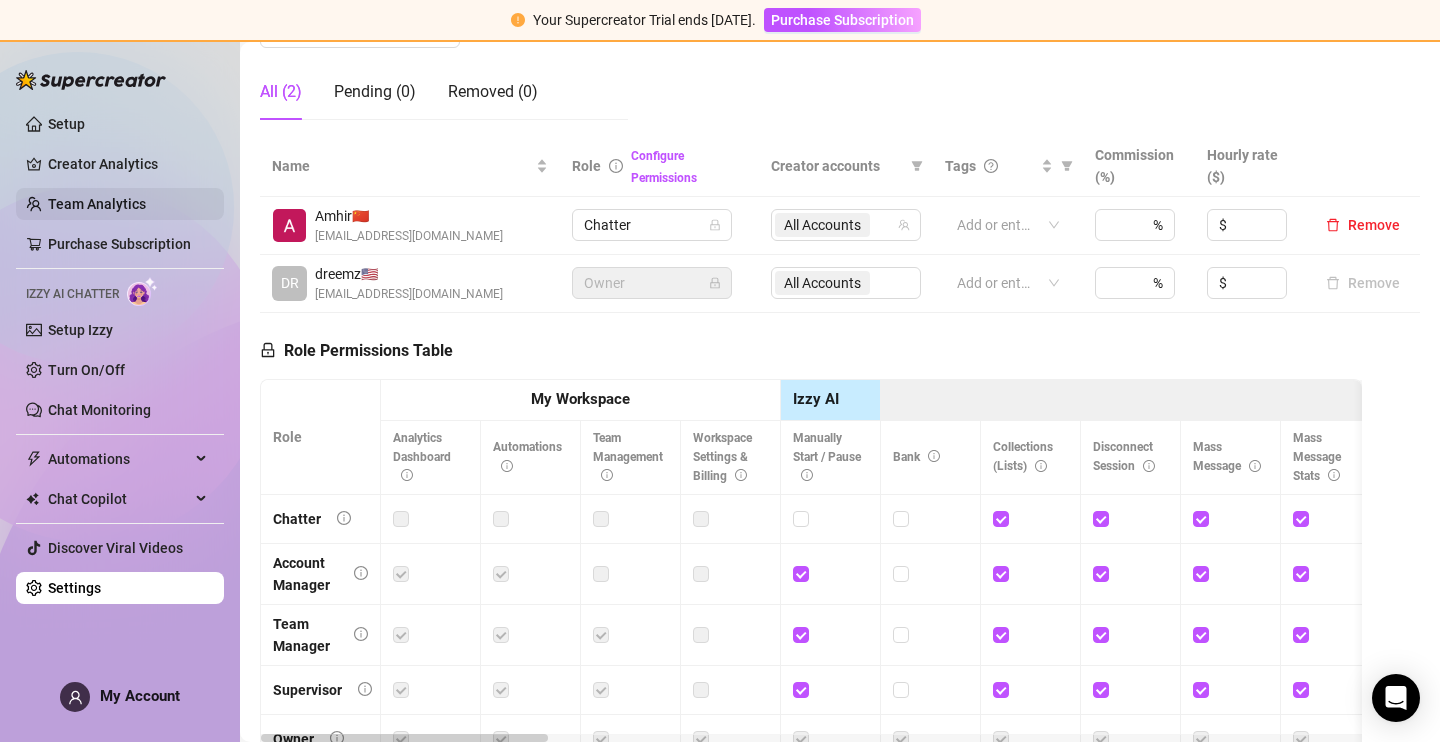 click on "Team Analytics" at bounding box center [97, 204] 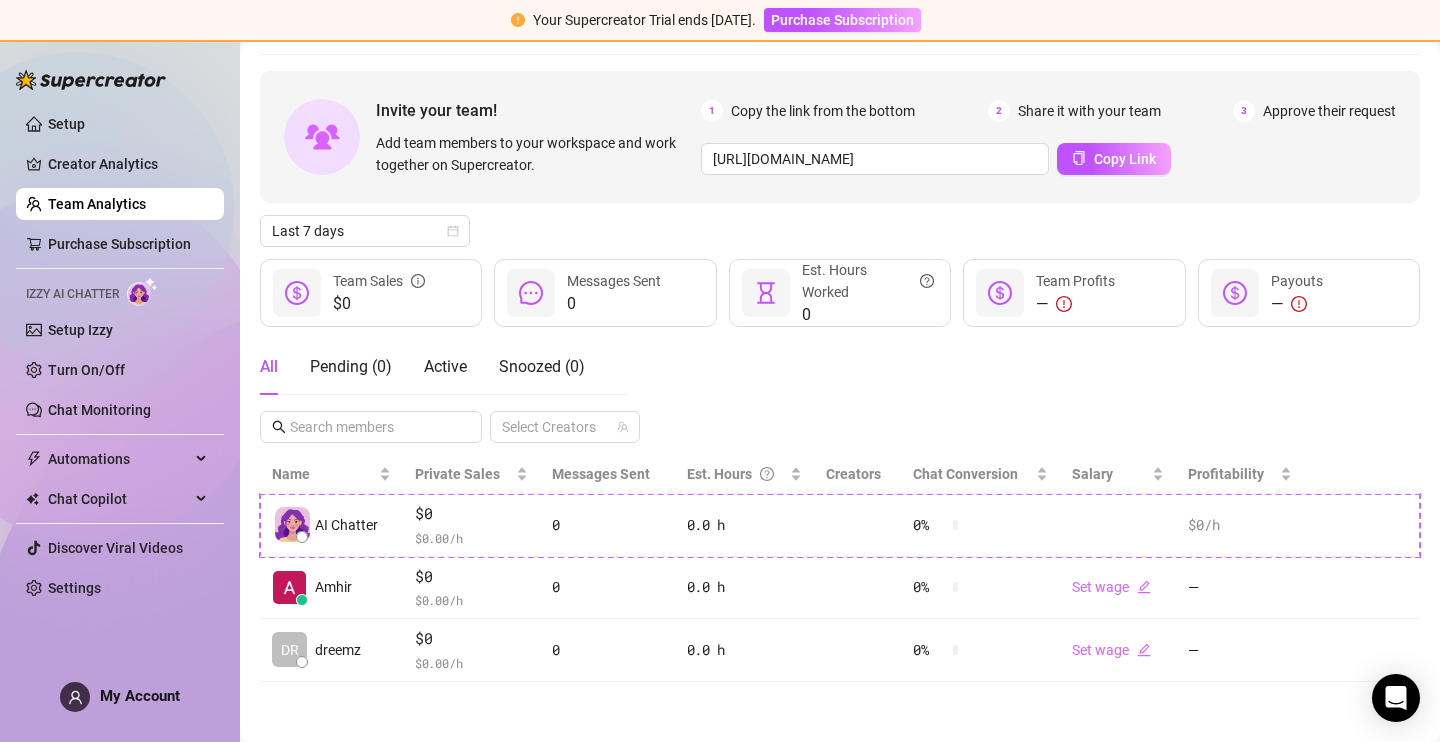 scroll, scrollTop: 62, scrollLeft: 0, axis: vertical 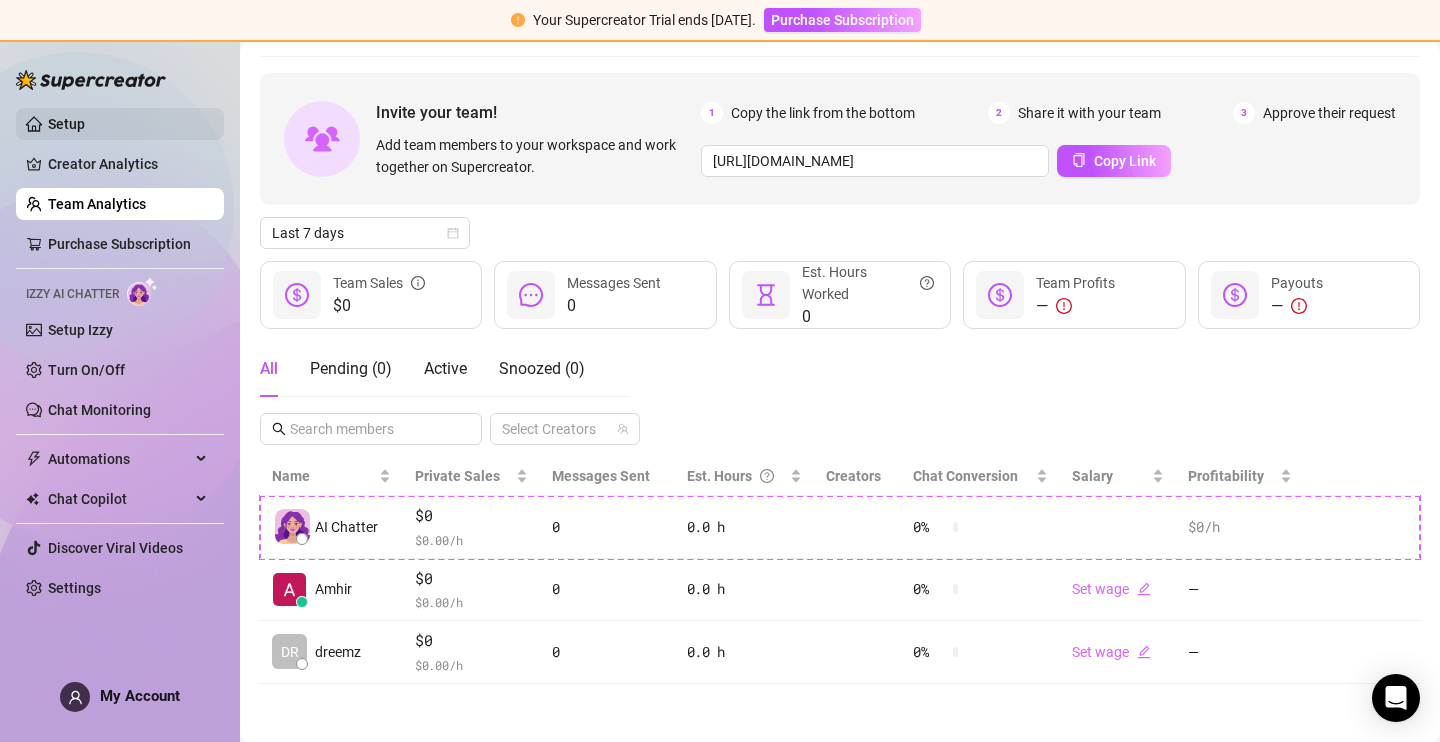 click on "Setup" at bounding box center [66, 124] 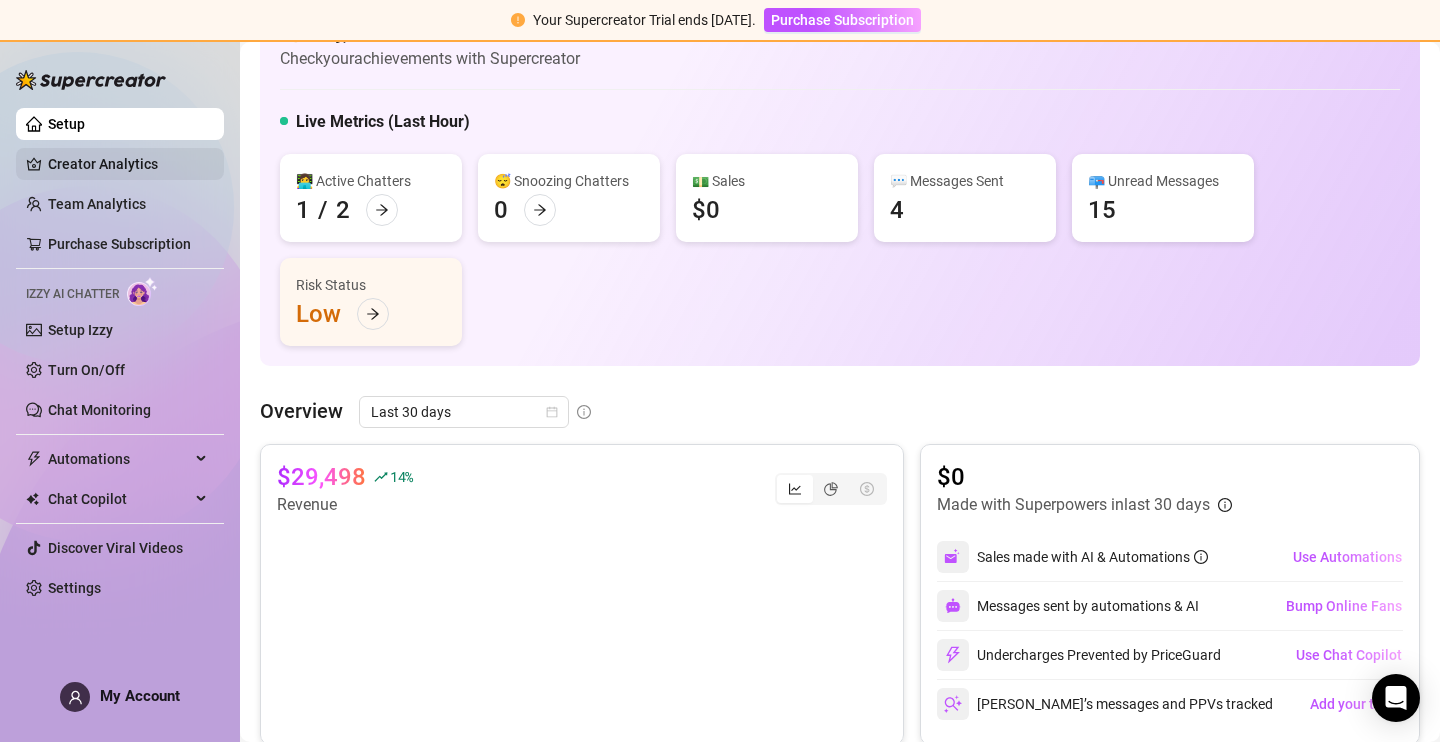 click on "Creator Analytics" at bounding box center [128, 164] 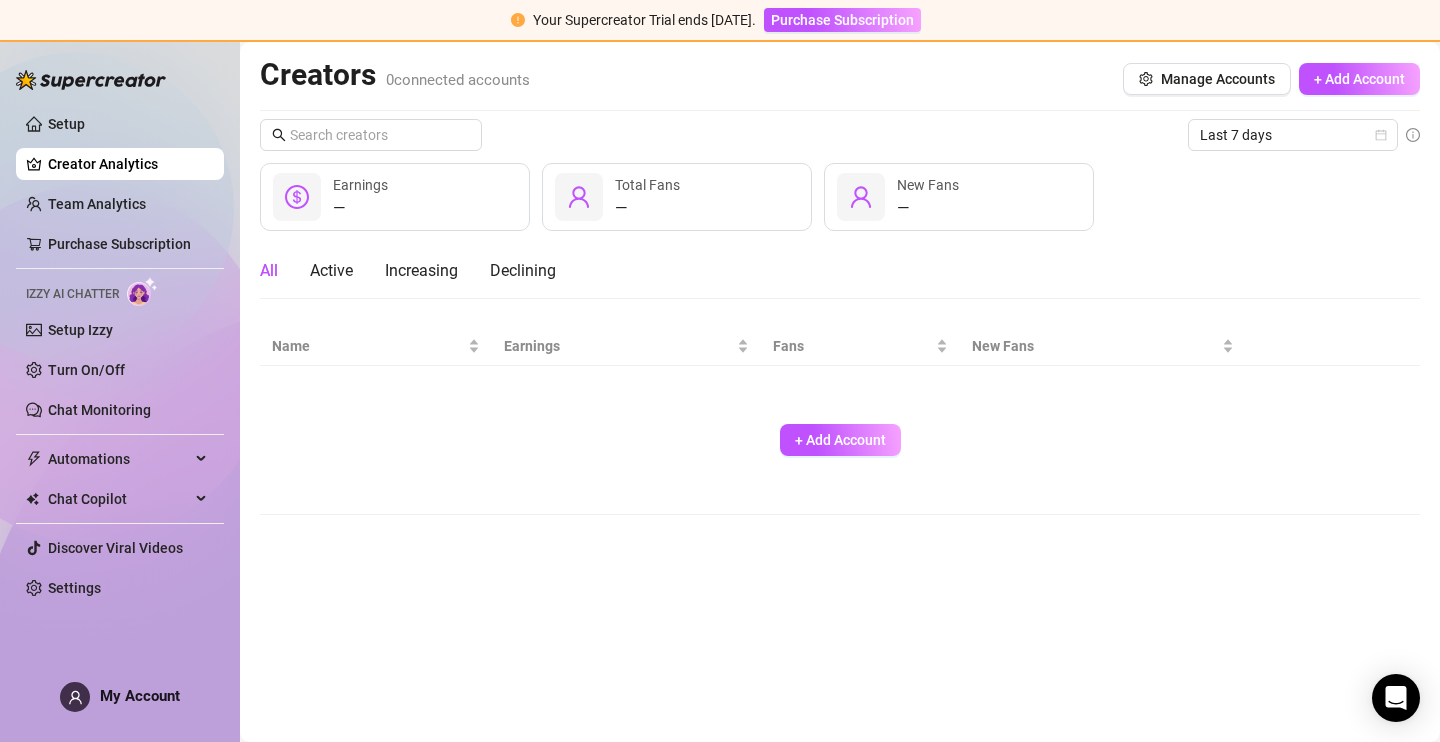 scroll, scrollTop: 0, scrollLeft: 0, axis: both 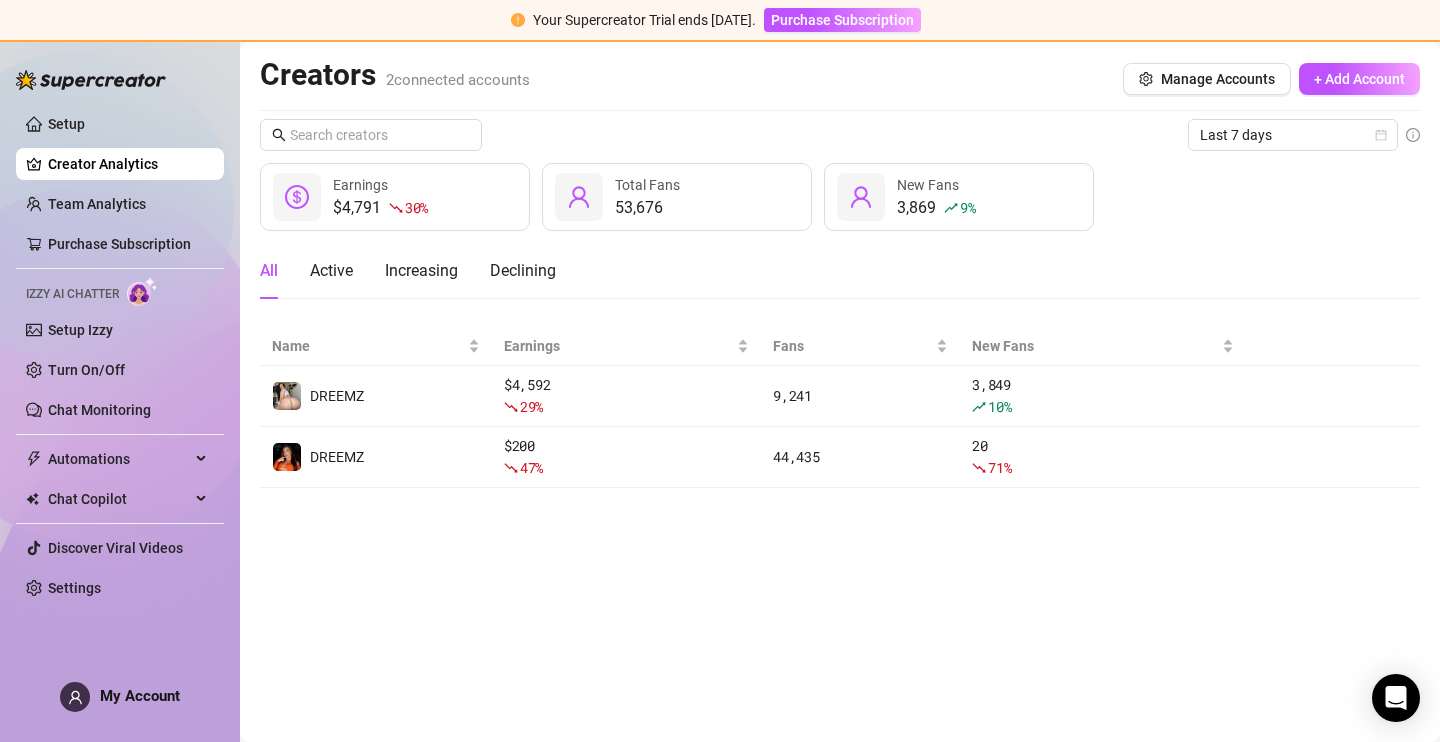 click on "Setup Creator Analytics   Team Analytics Purchase Subscription Izzy AI Chatter Setup Izzy Turn On/Off Chat Monitoring Automations Chat Copilot Discover Viral Videos Settings" at bounding box center (120, 356) 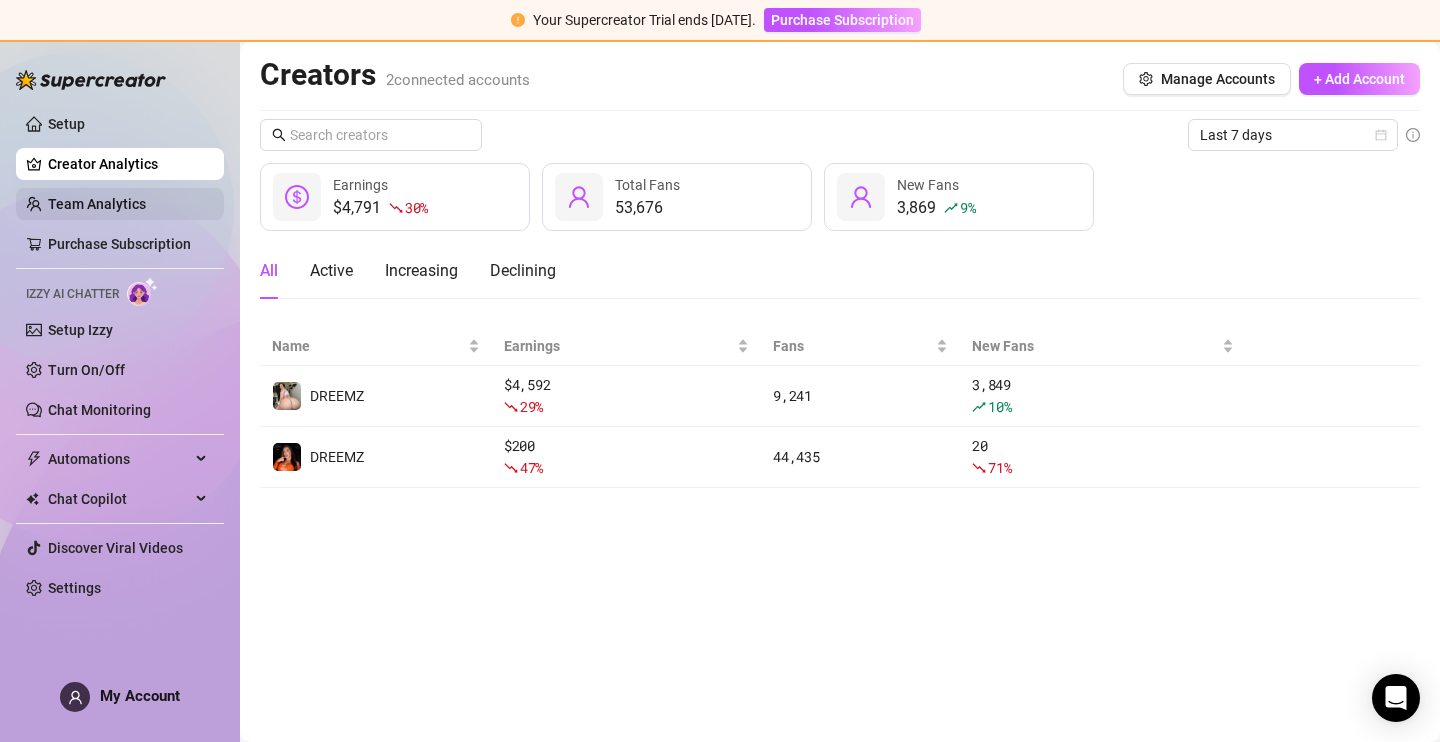 click on "Team Analytics" at bounding box center [97, 204] 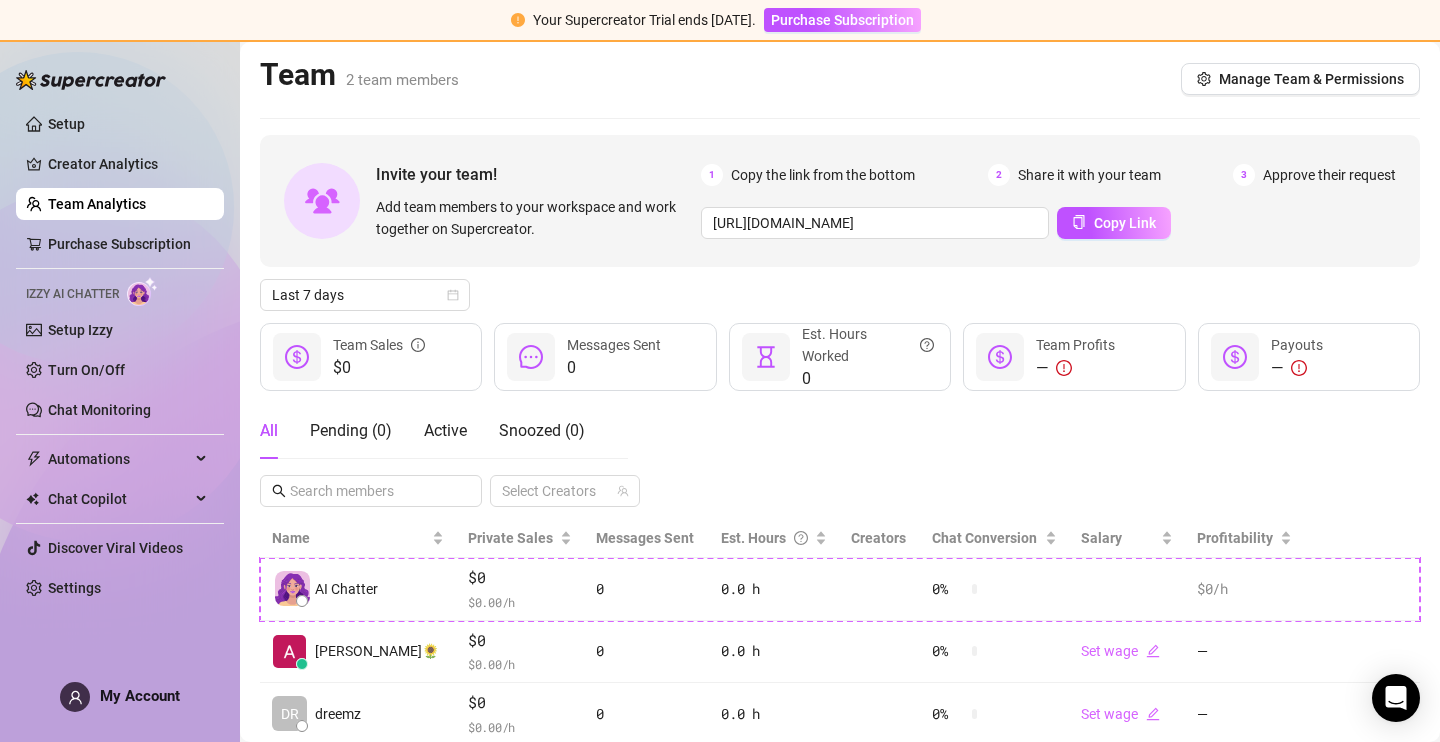 click on "All Pending ( 0 ) Active Snoozed ( 0 )   Select Creators" at bounding box center [840, 455] 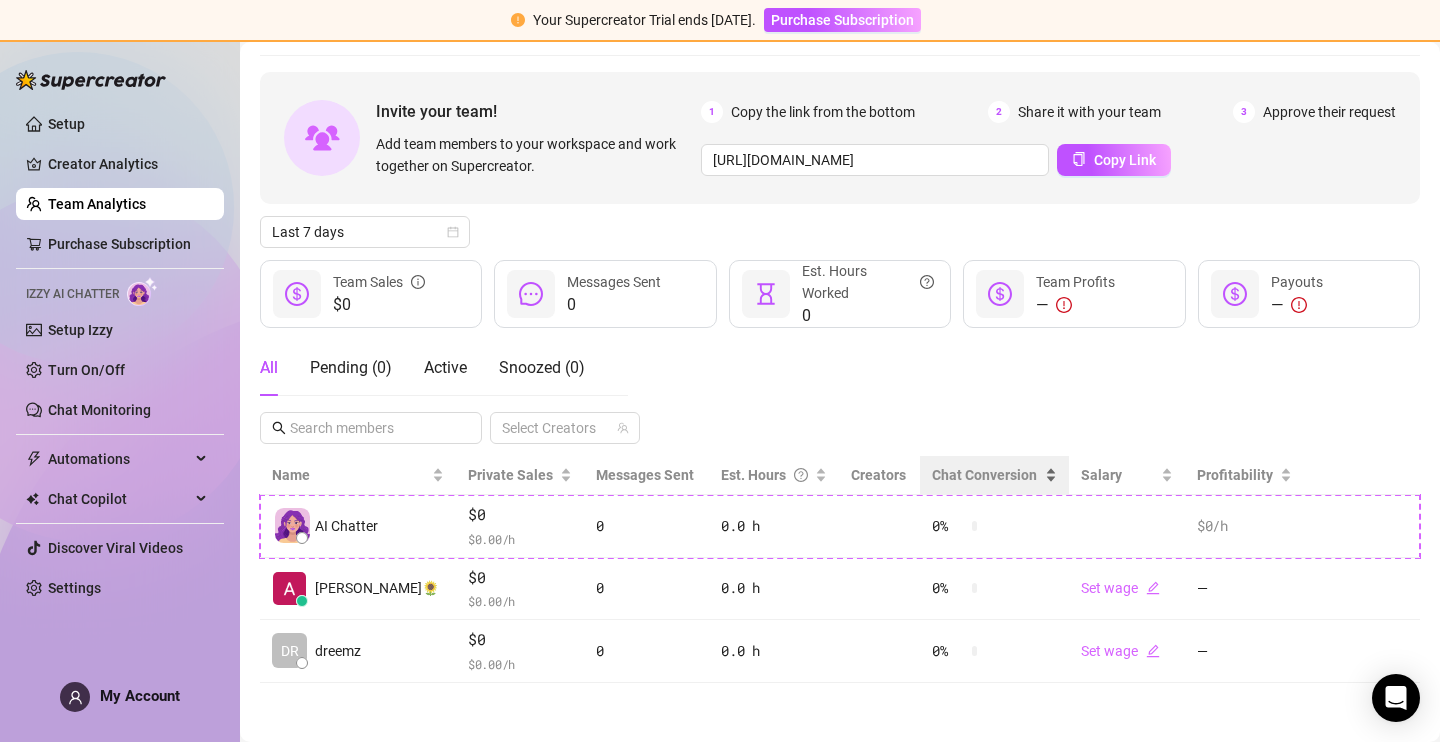 scroll, scrollTop: 62, scrollLeft: 0, axis: vertical 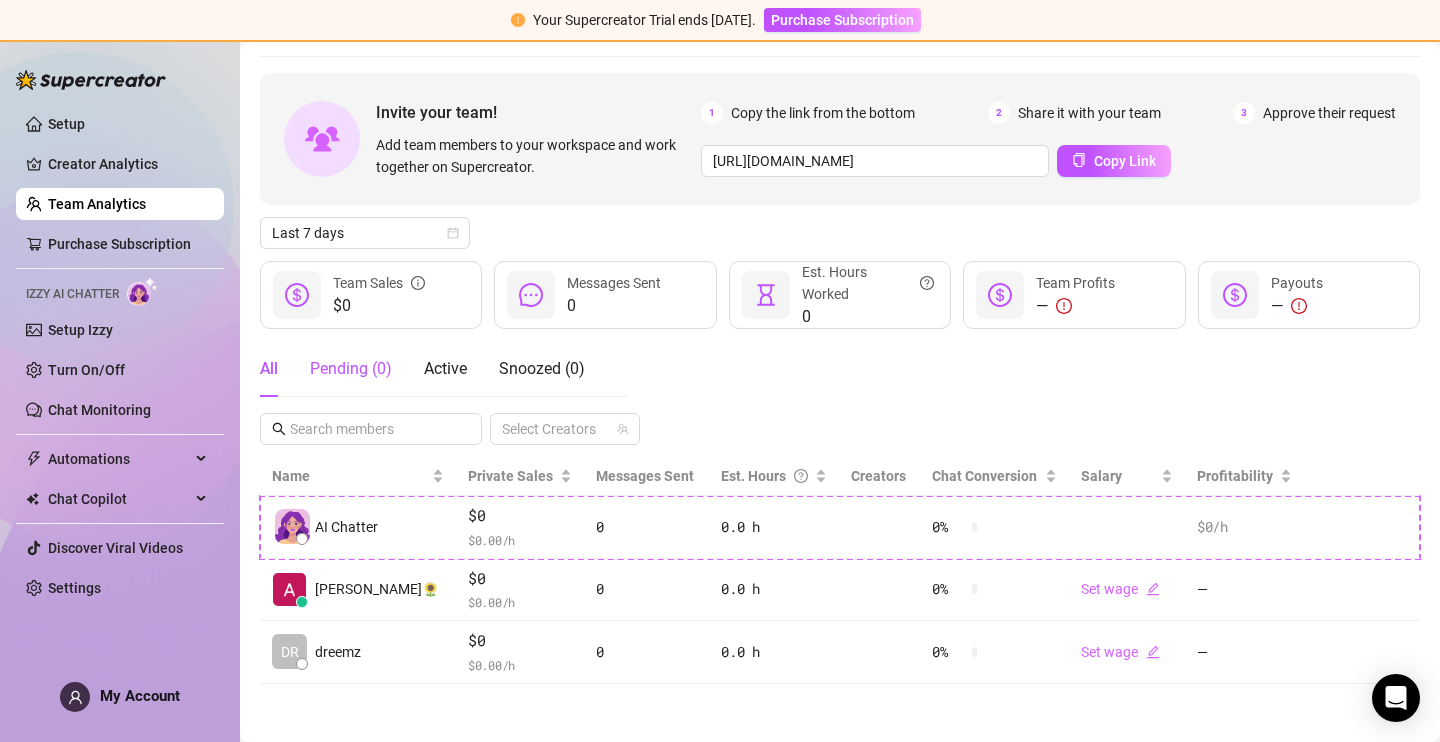 click on "Pending ( 0 )" at bounding box center (351, 369) 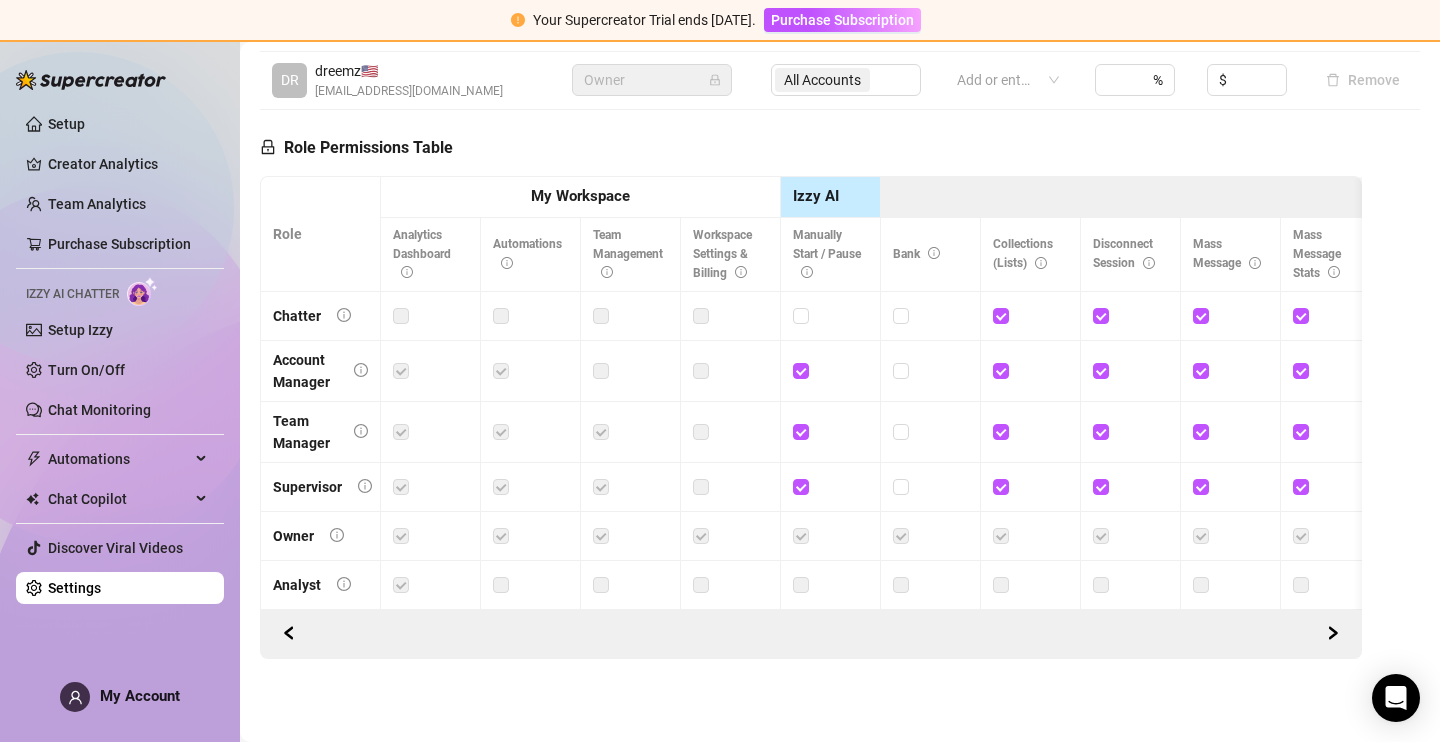 scroll, scrollTop: 553, scrollLeft: 0, axis: vertical 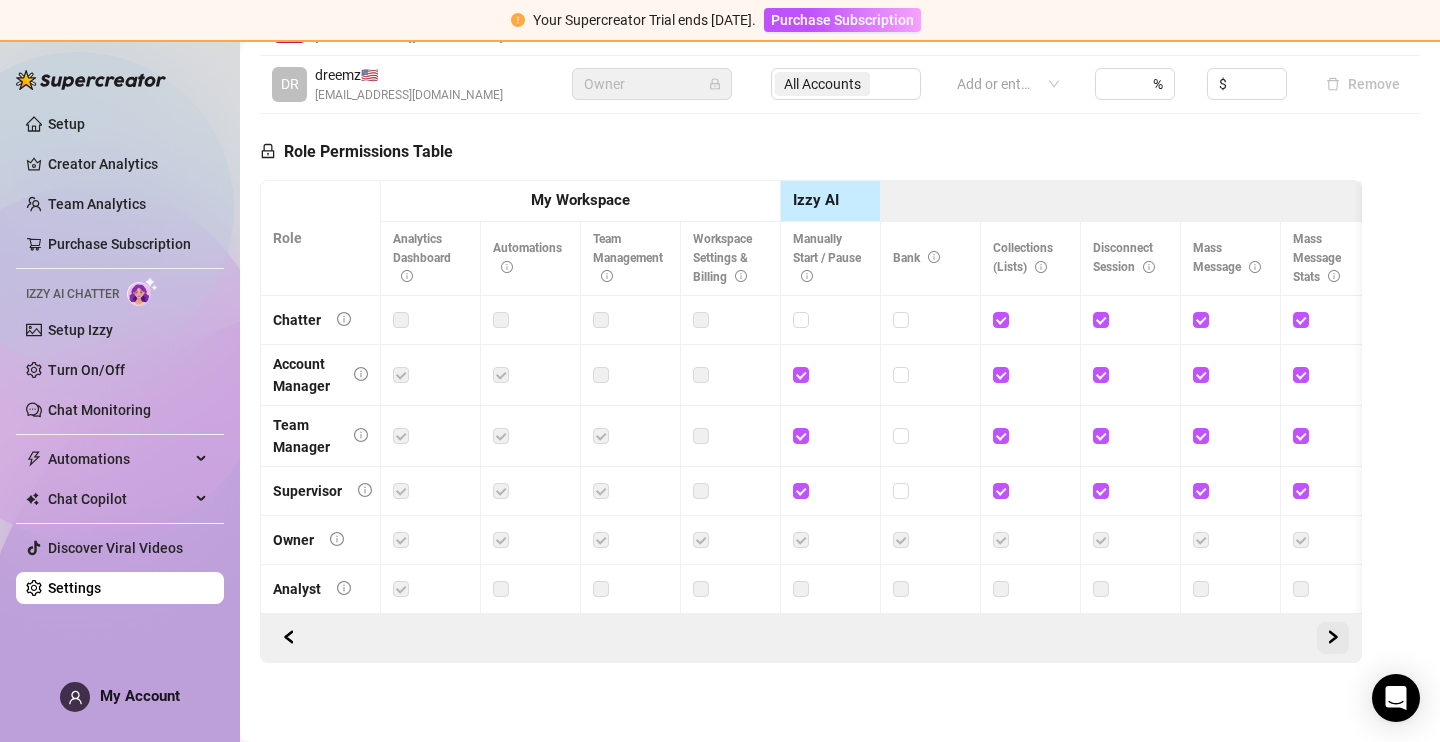 click 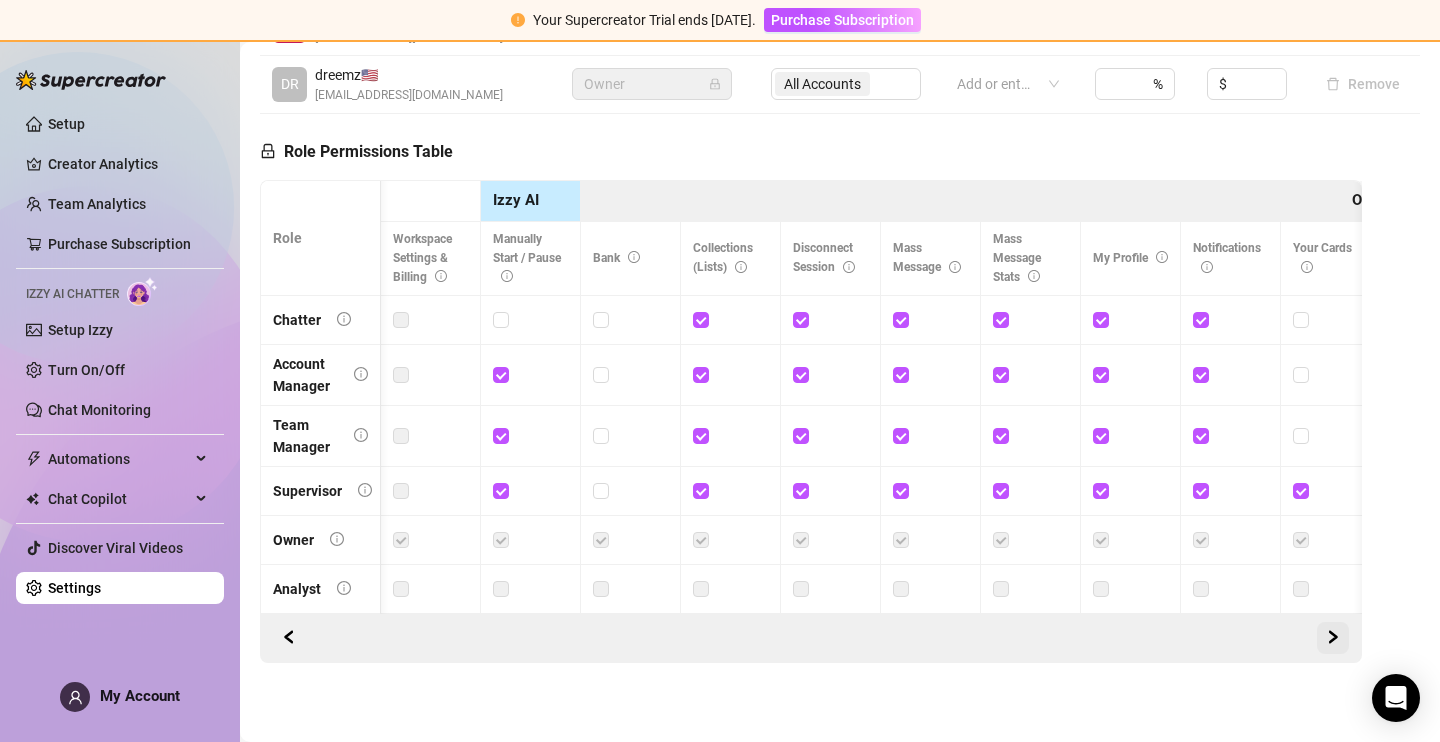 click 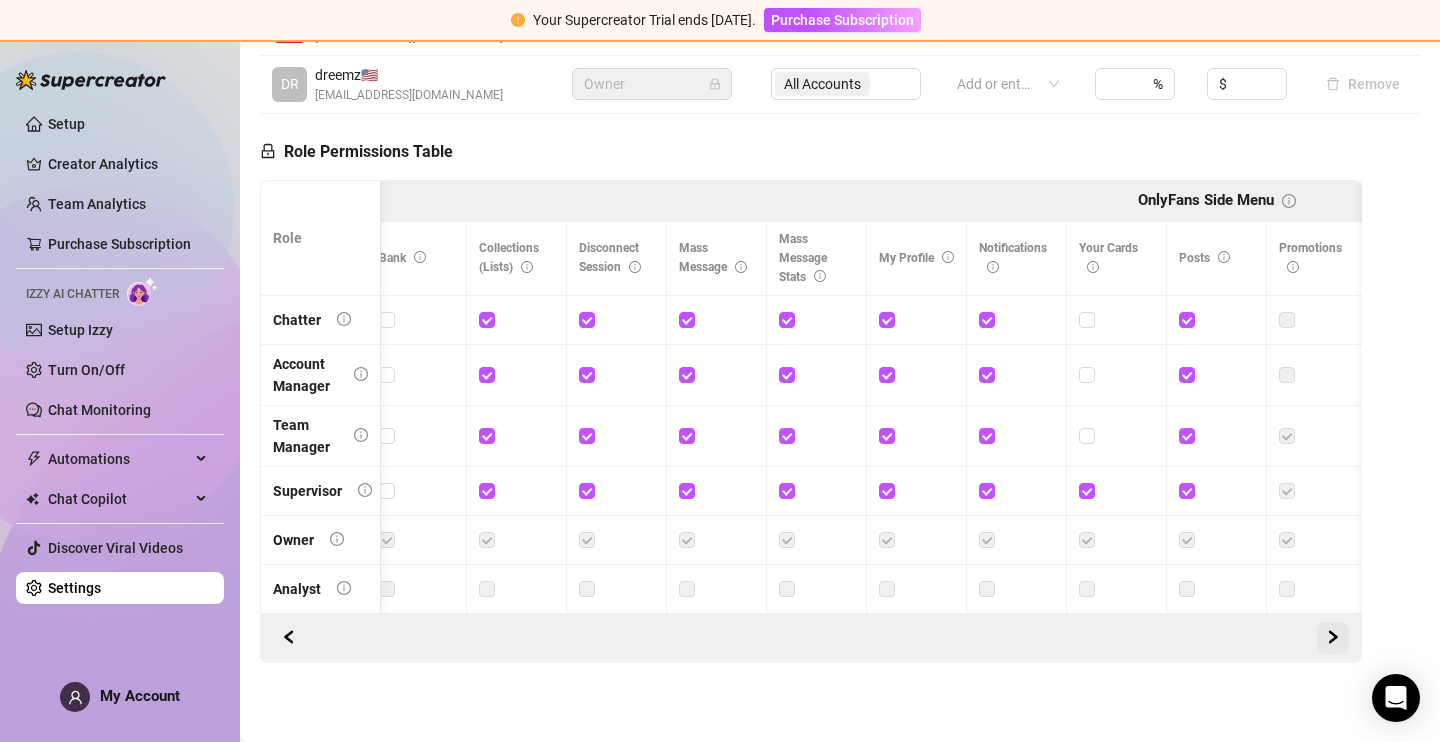 scroll, scrollTop: 0, scrollLeft: 600, axis: horizontal 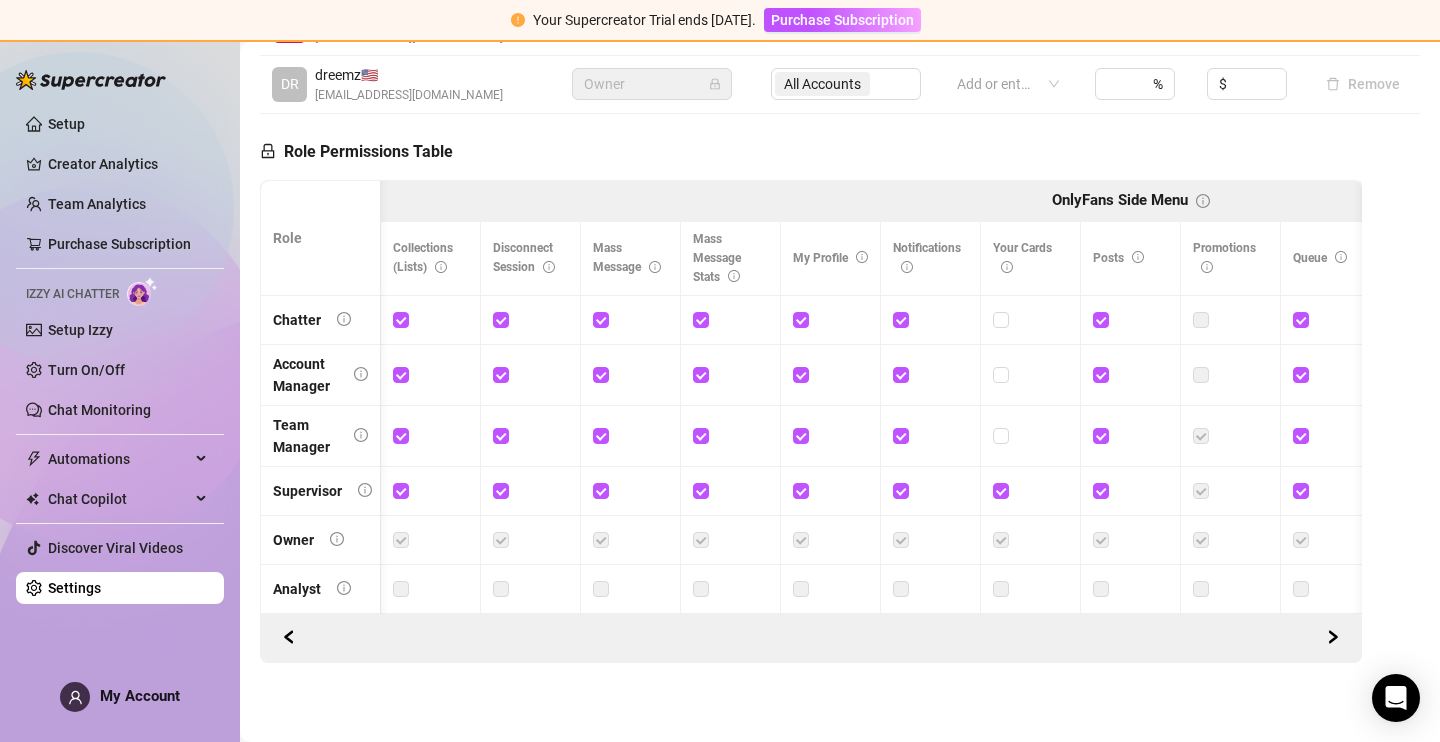 click on "Your Cards" at bounding box center [1031, 259] 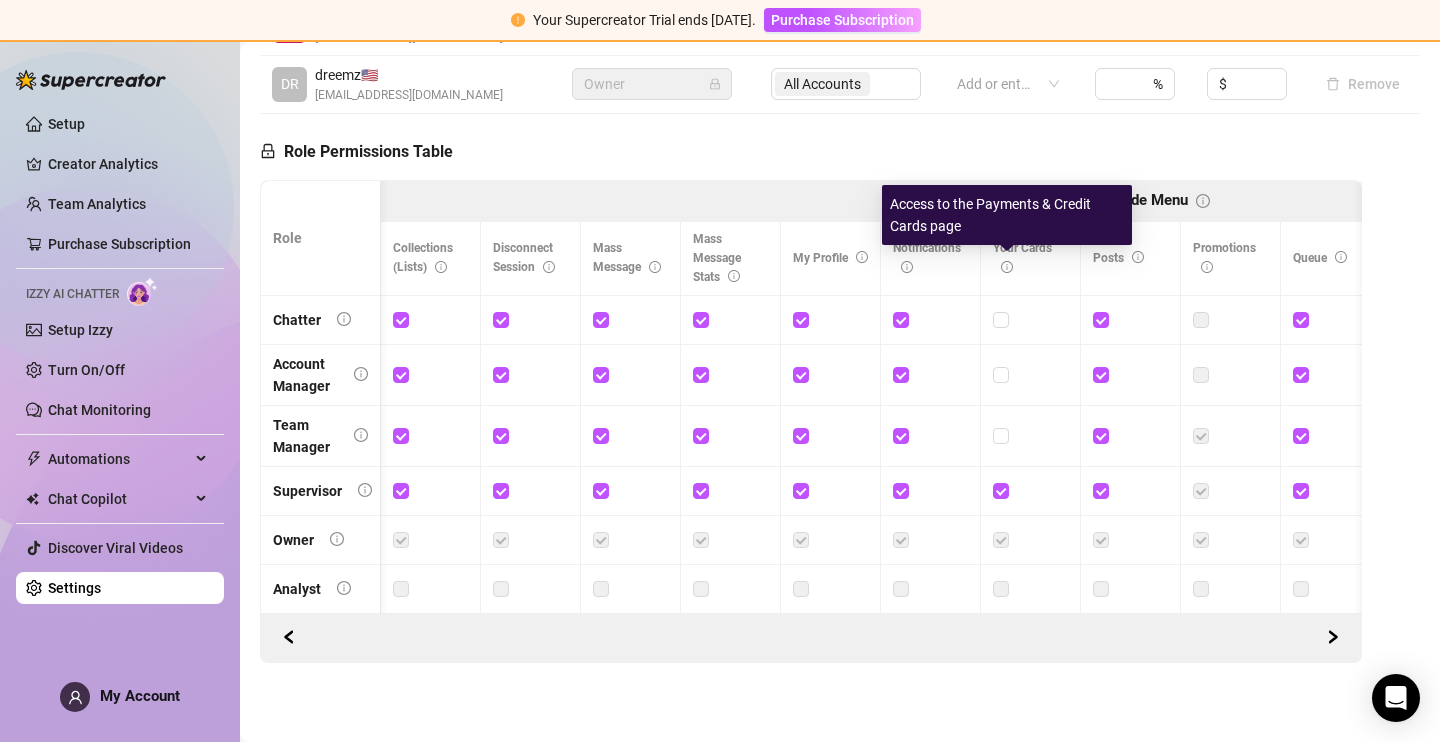 click 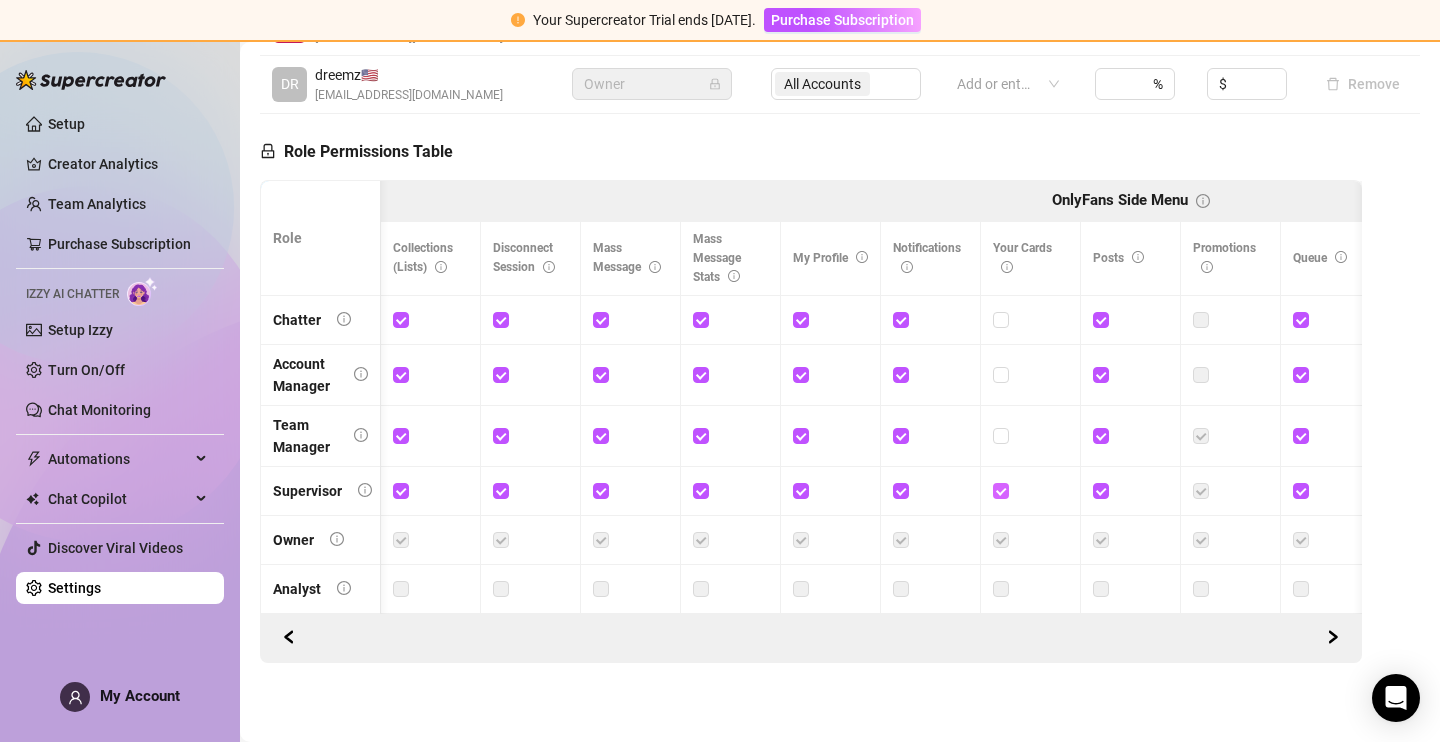 click at bounding box center [1000, 490] 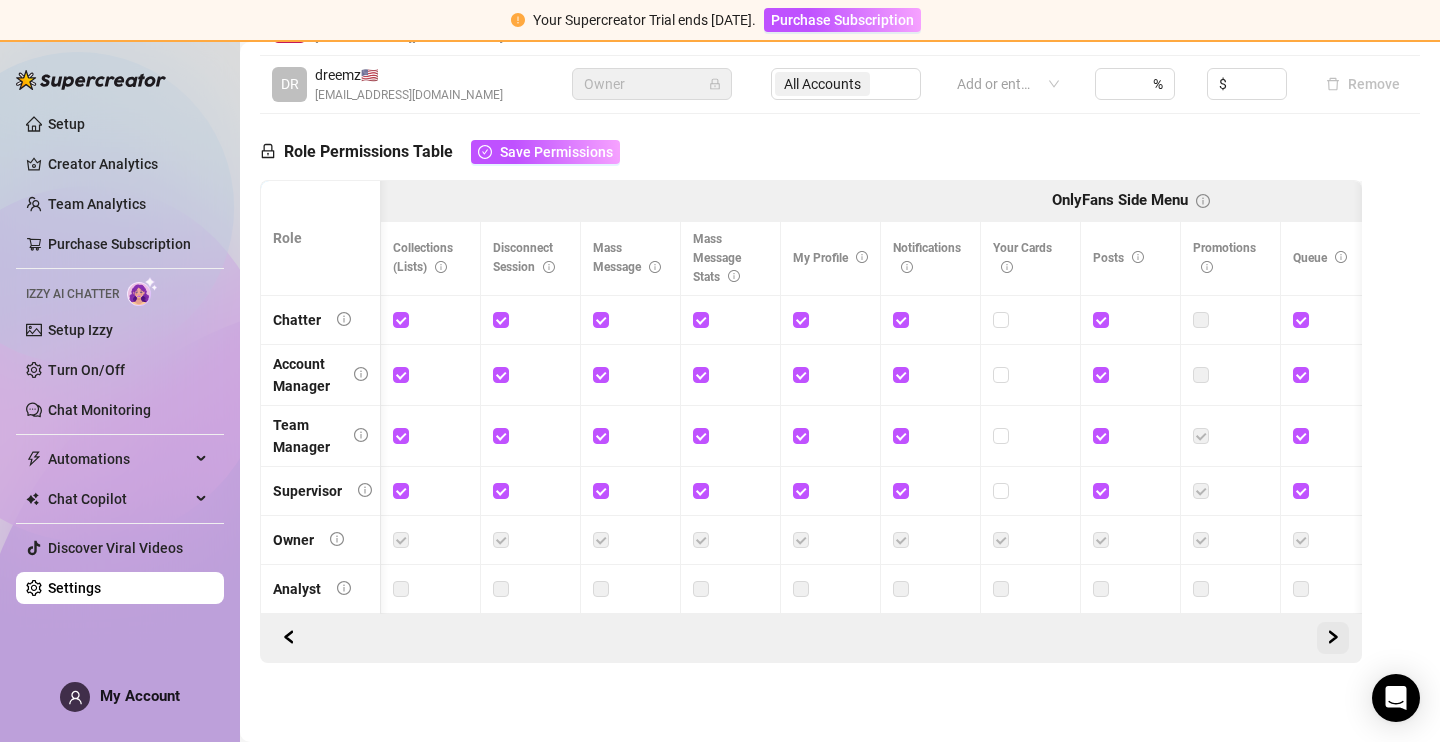 click at bounding box center [1333, 638] 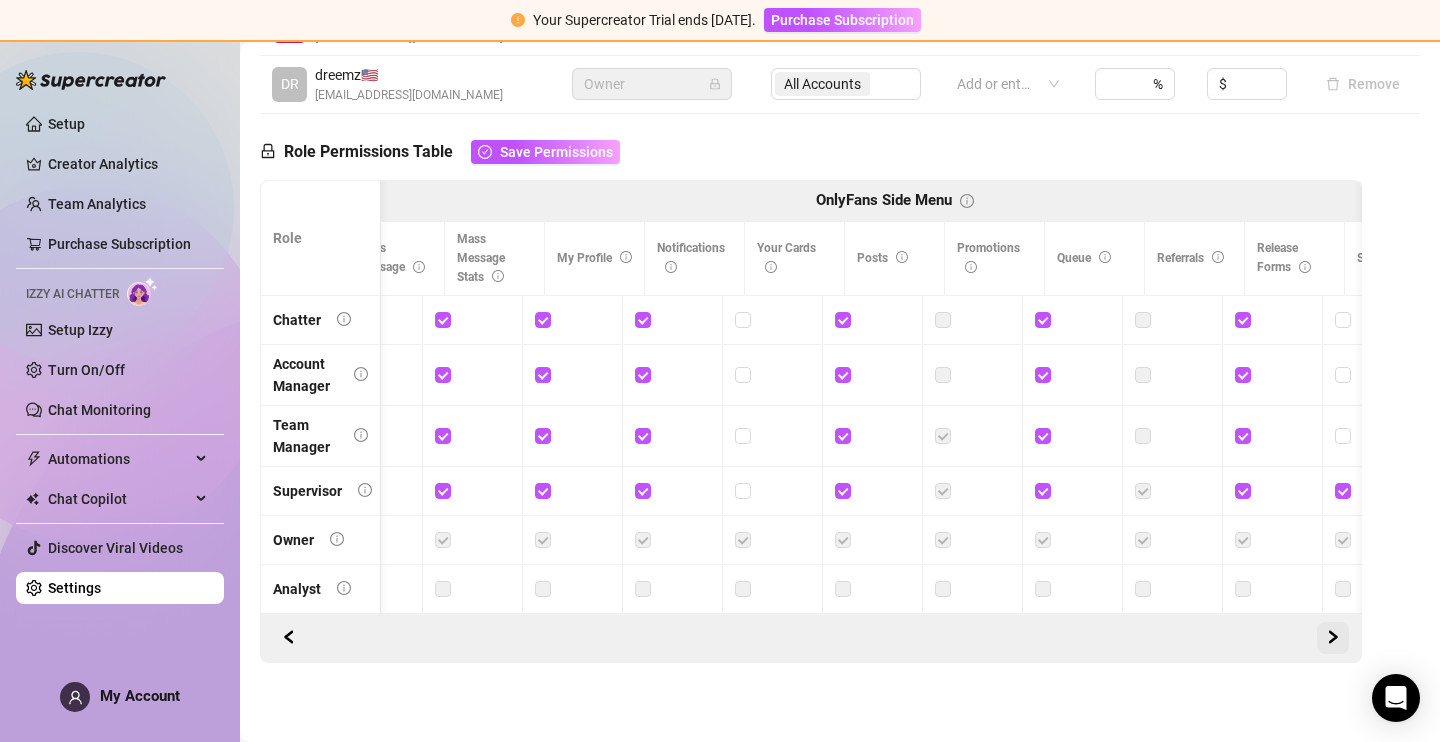 scroll, scrollTop: 0, scrollLeft: 900, axis: horizontal 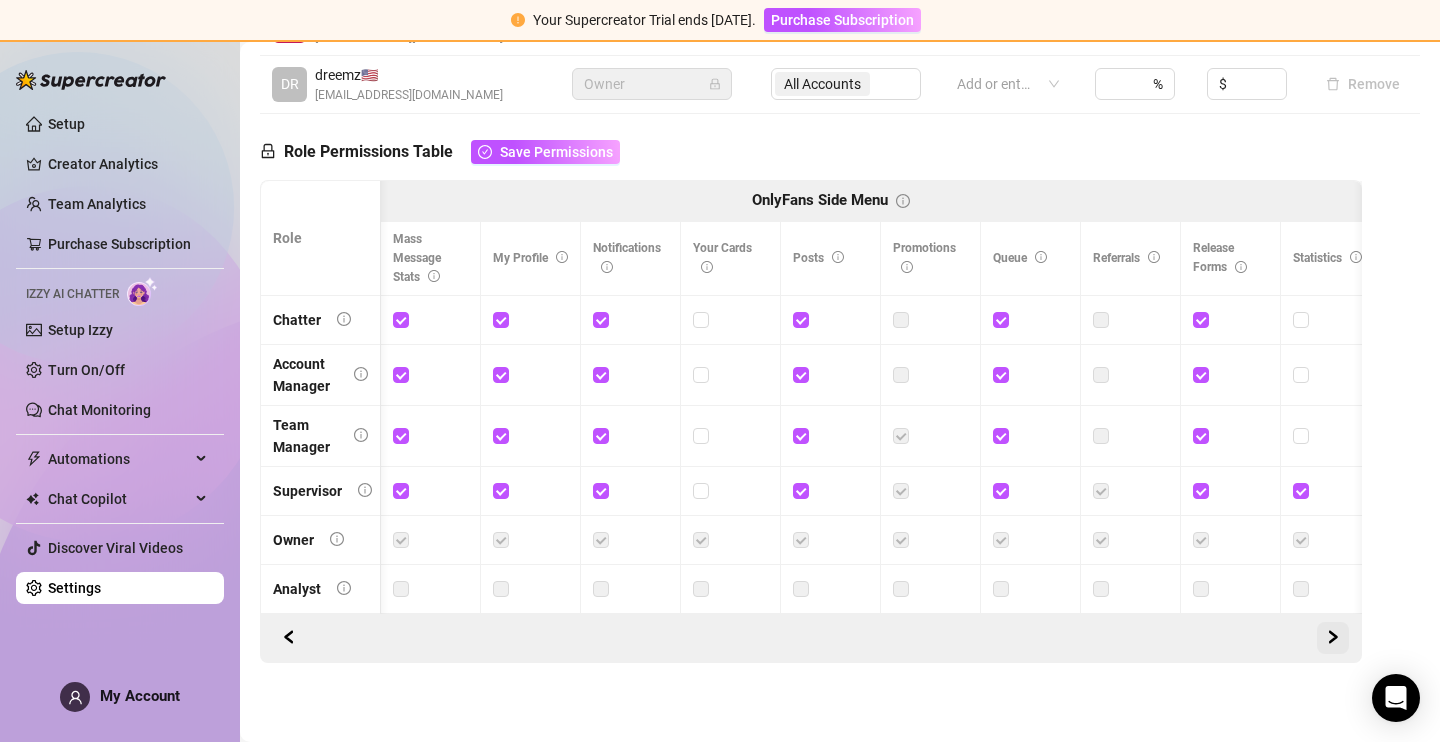 click at bounding box center [1333, 638] 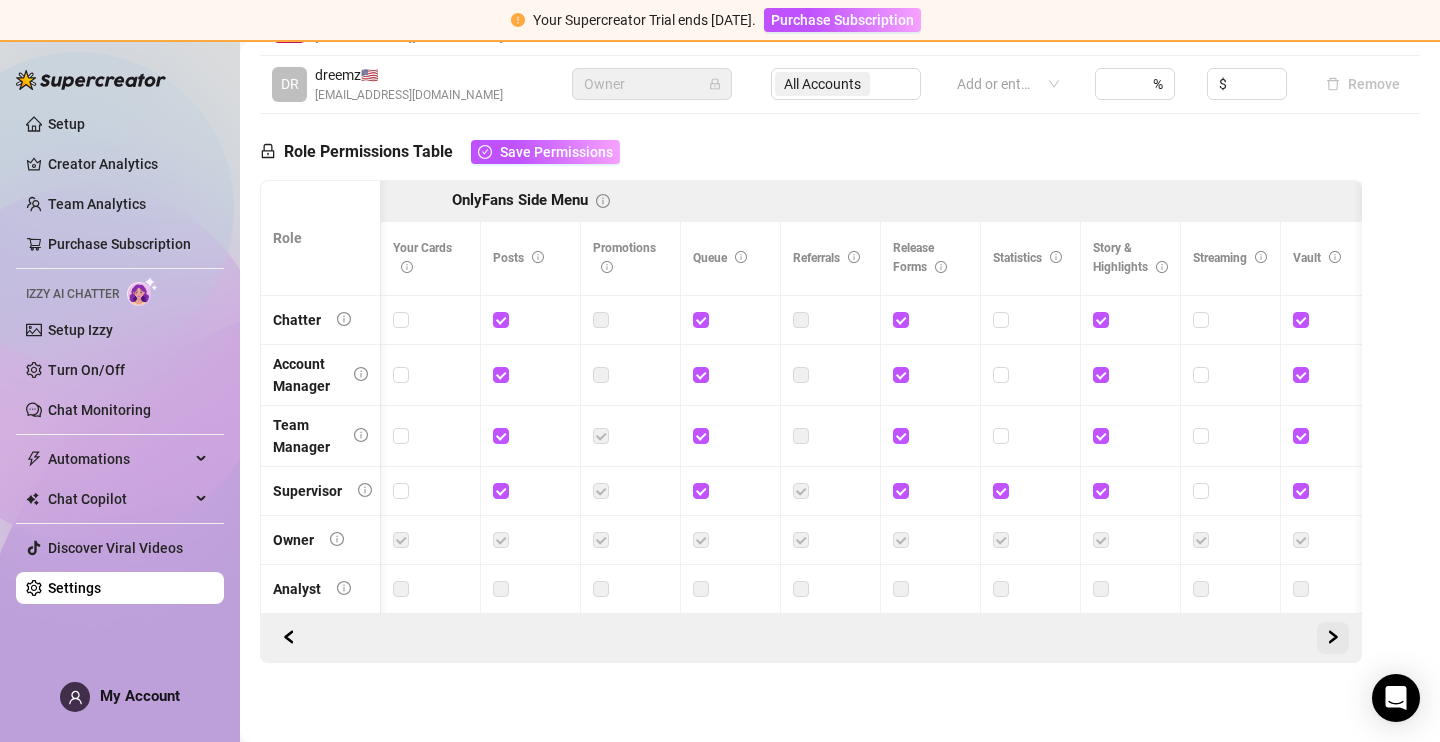 scroll, scrollTop: 0, scrollLeft: 1200, axis: horizontal 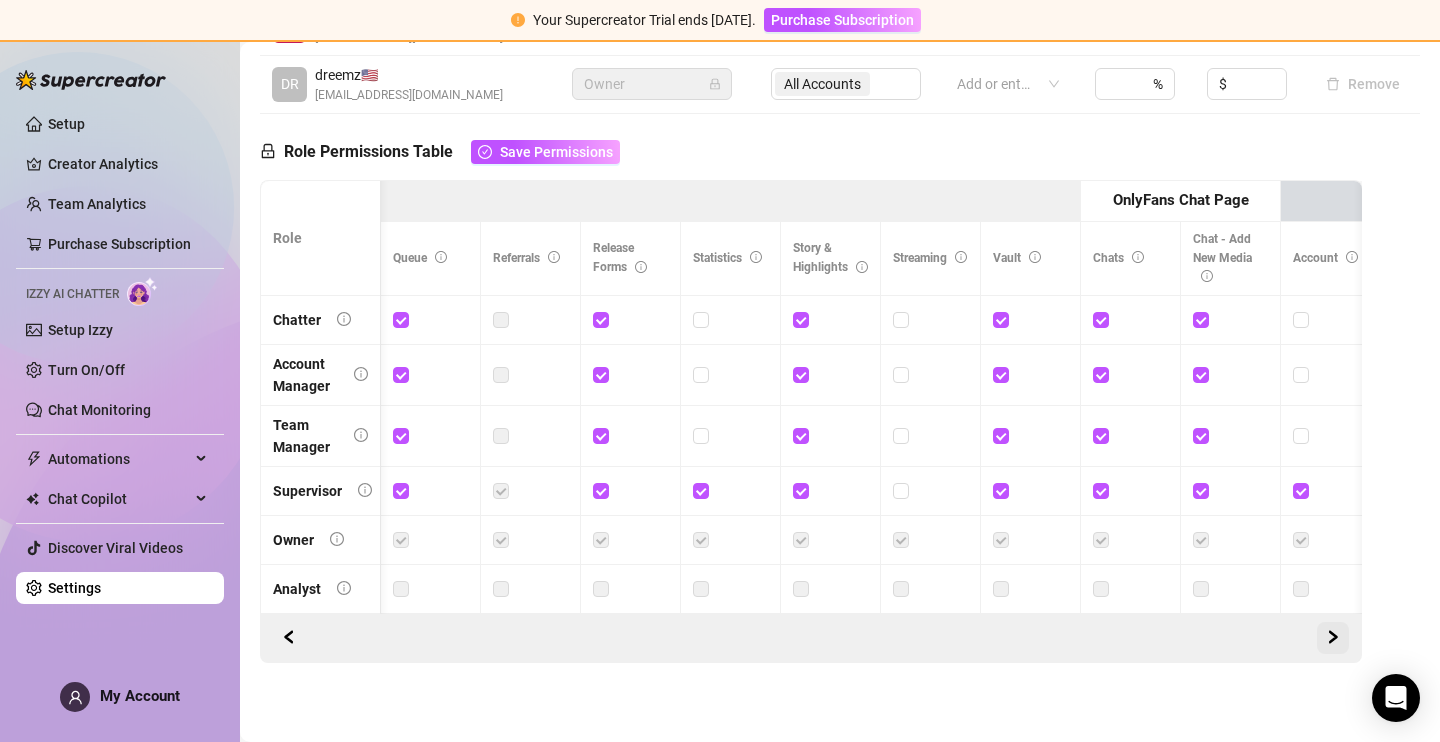 click at bounding box center [1333, 638] 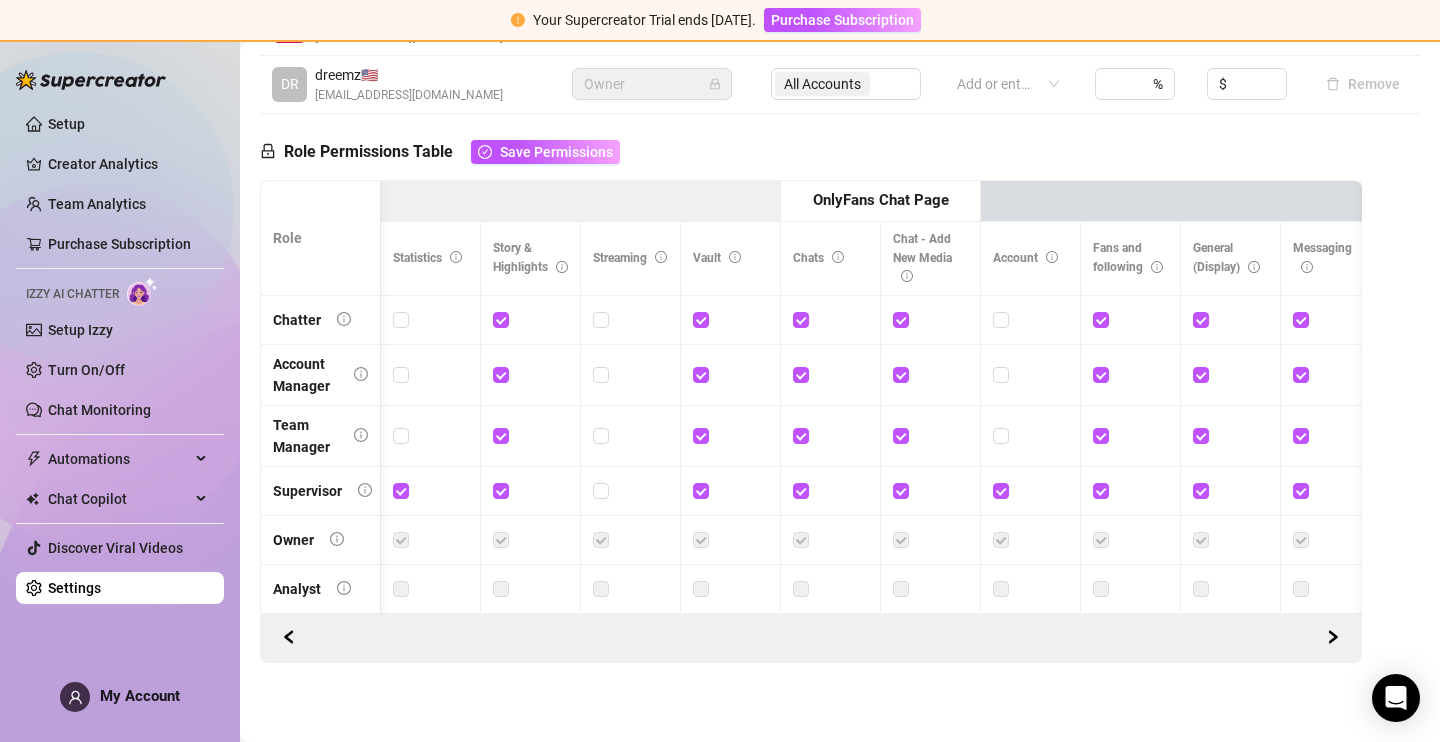 click at bounding box center (811, 638) 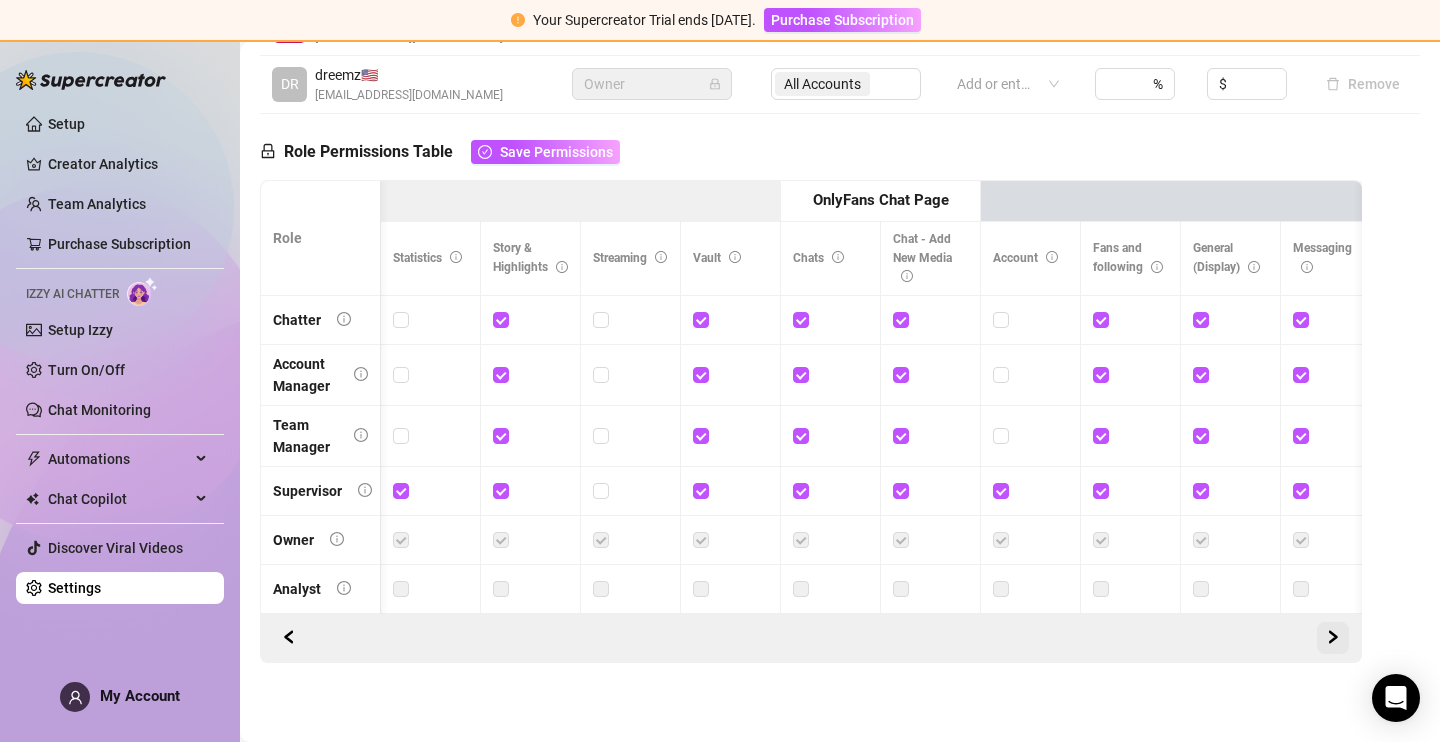 click at bounding box center (1333, 638) 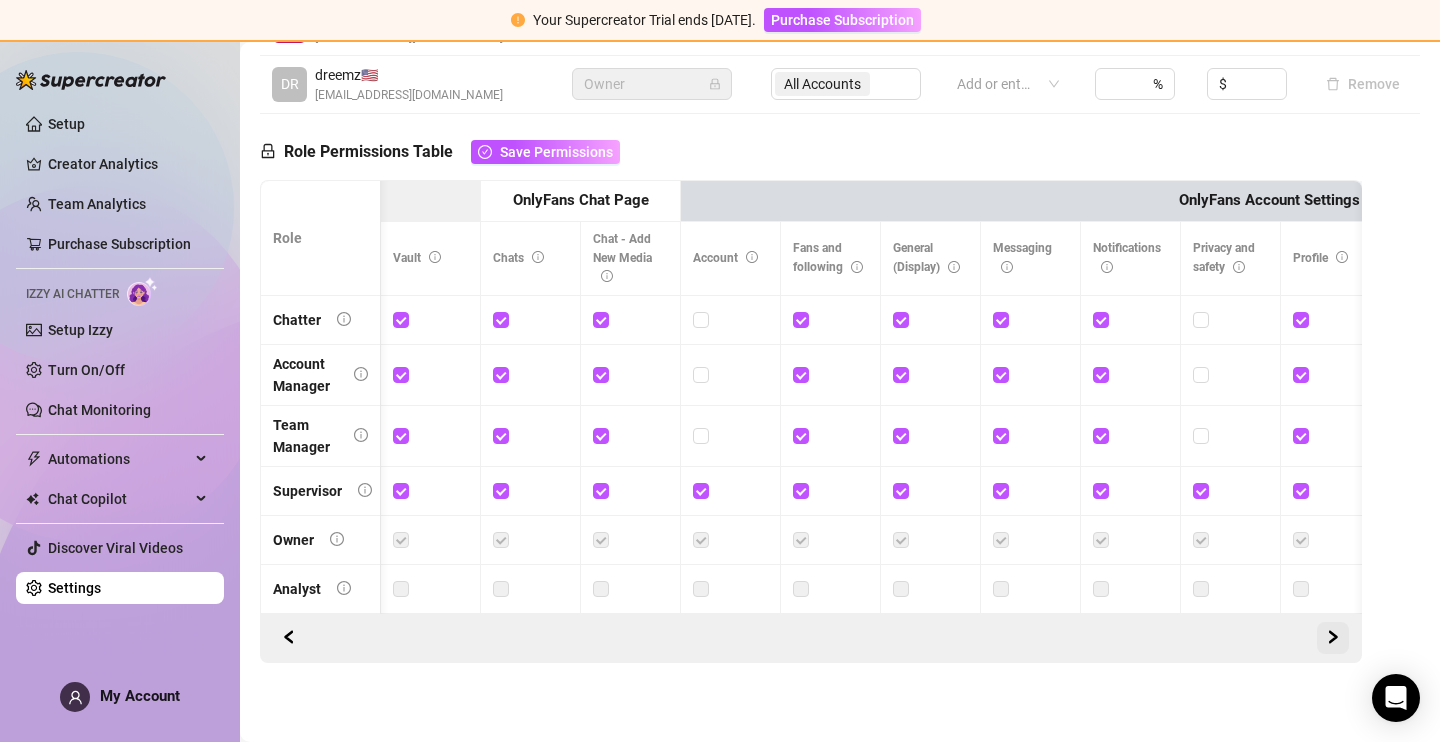click at bounding box center [1333, 638] 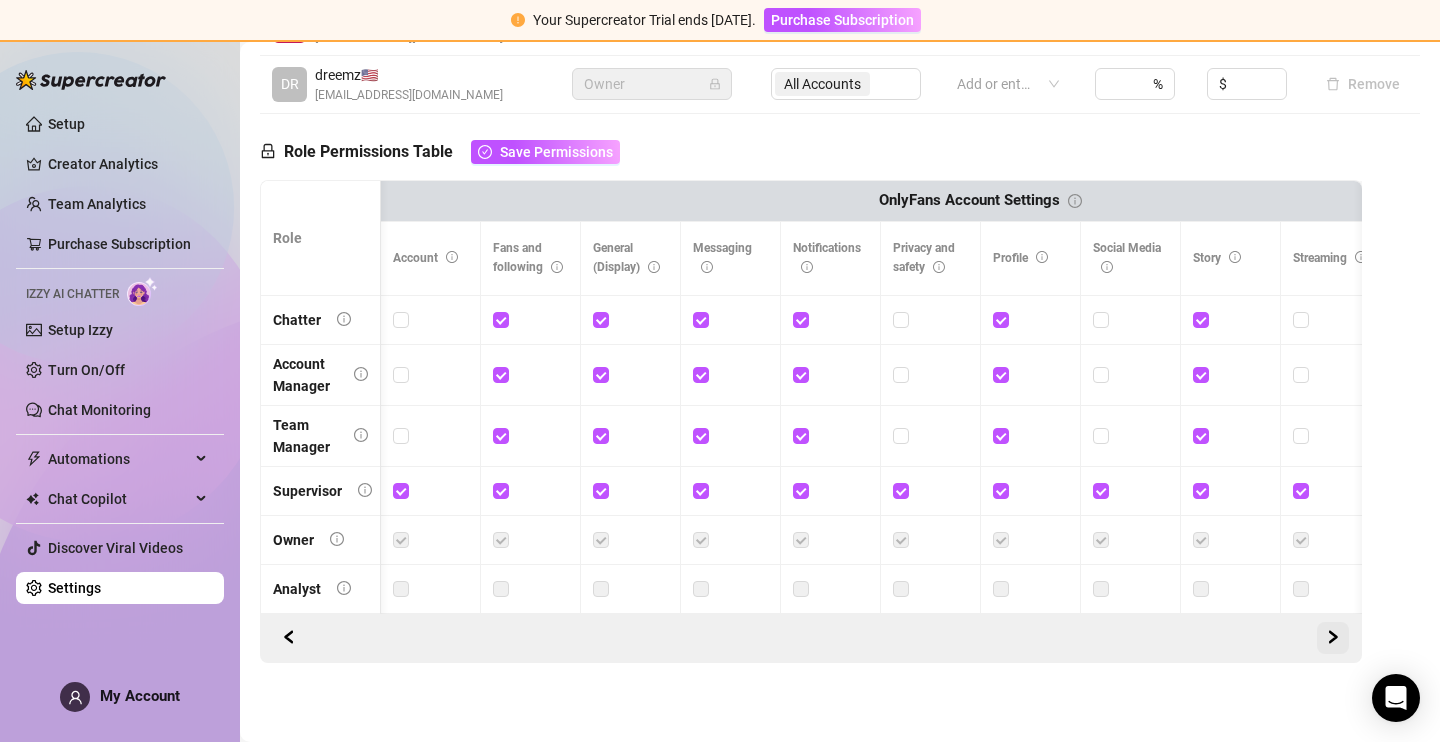 click at bounding box center [1333, 638] 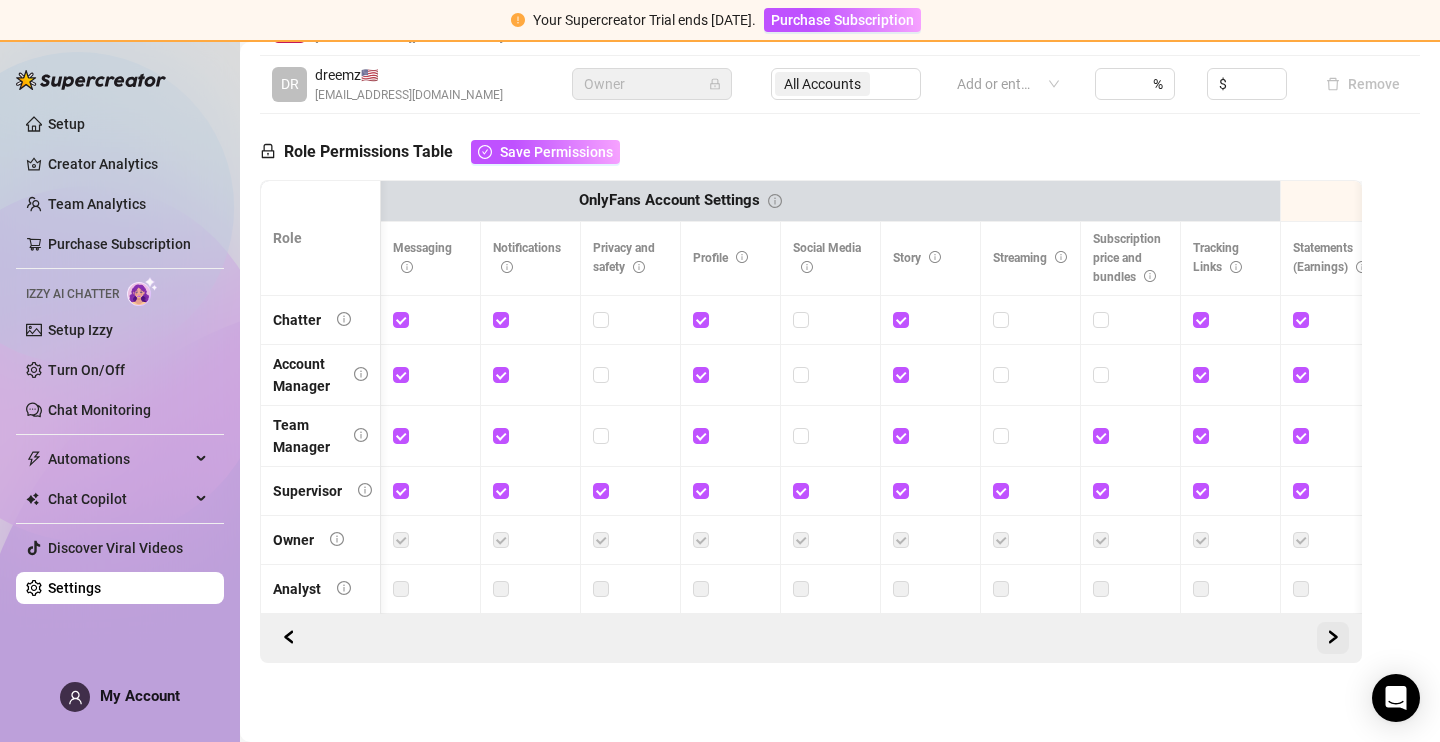click at bounding box center (1333, 638) 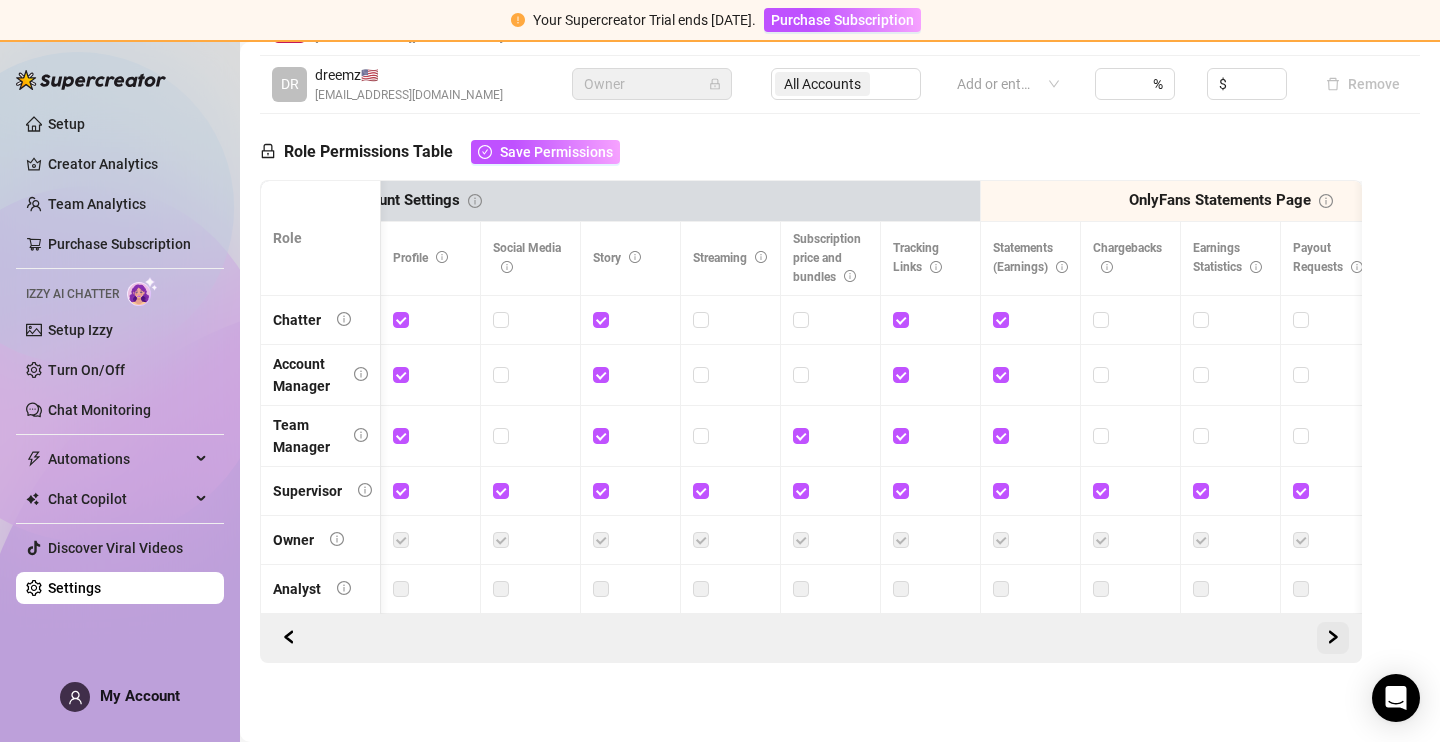click at bounding box center (1333, 638) 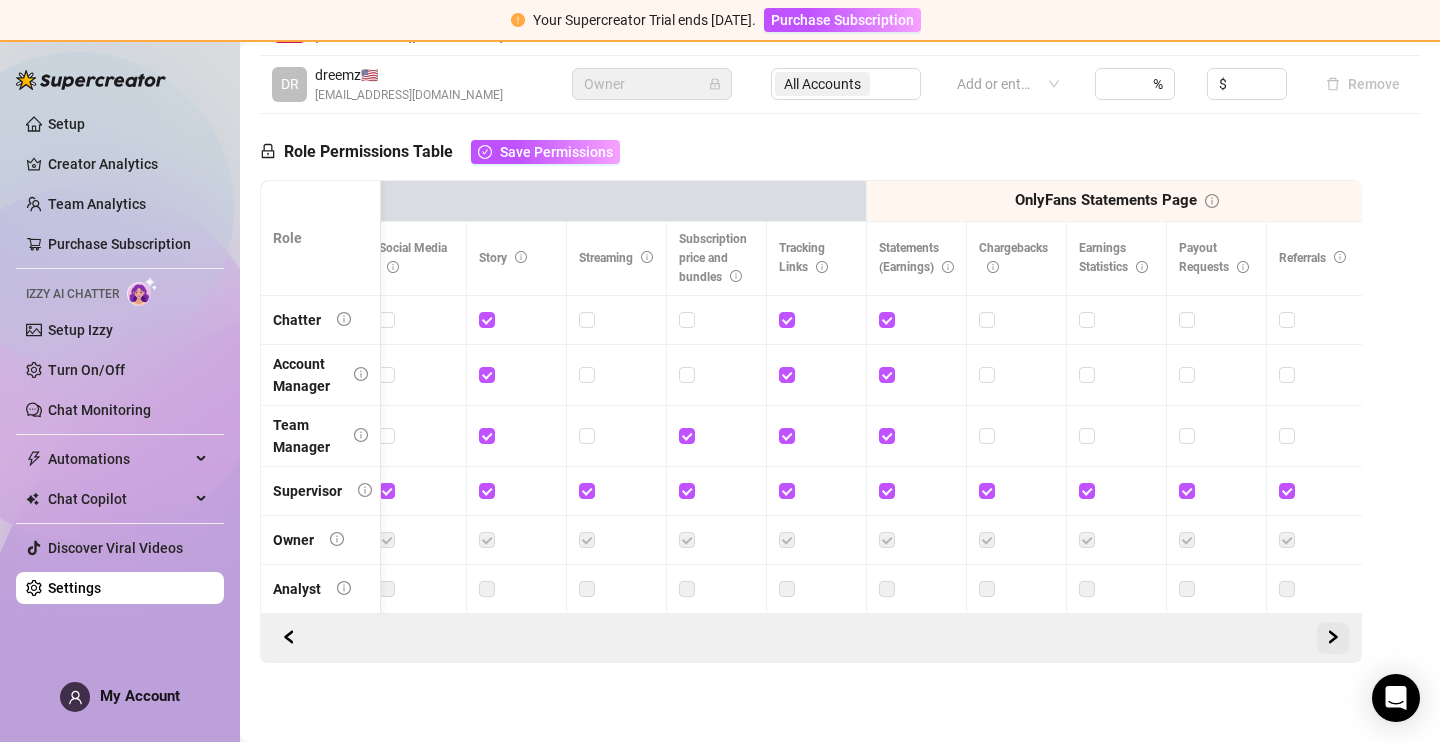 scroll, scrollTop: 0, scrollLeft: 3119, axis: horizontal 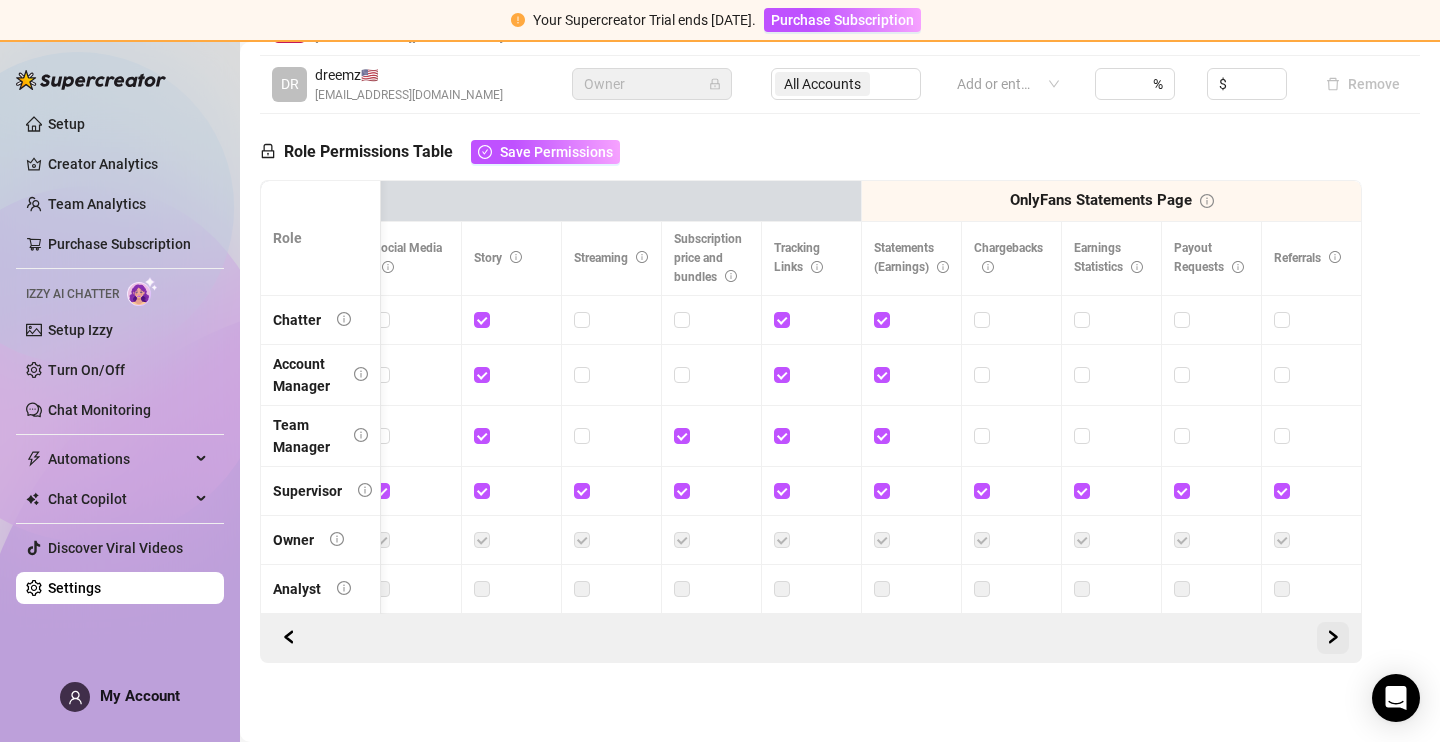 click at bounding box center (1333, 638) 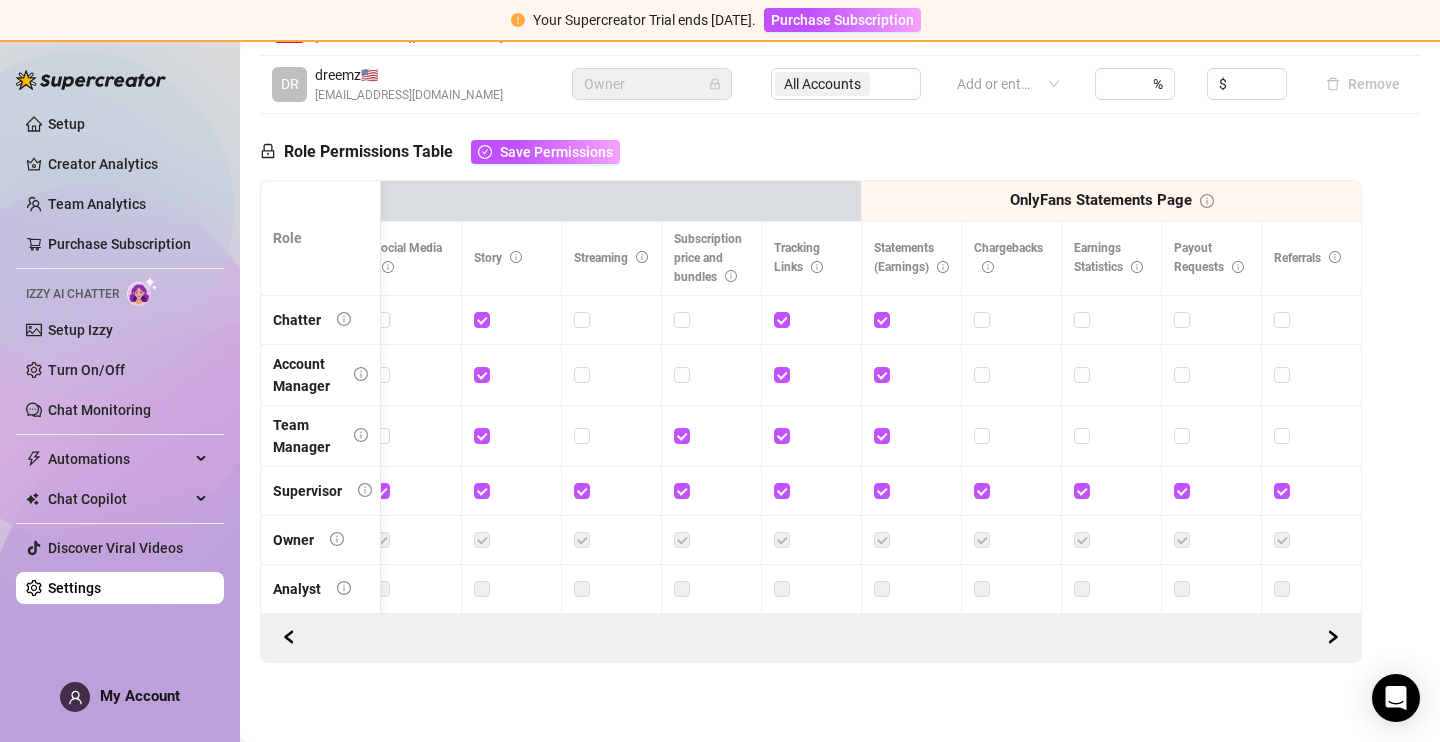 click on "Manage Team Members Manage your team members, their commission and hourly rate, and their permissions. Invite your team! Add team members to your workspace and work together on Supercreator. 1 Copy the link from the bottom 2 Share it with your team 3 Approve their request [URL][DOMAIN_NAME] Copy Link All (2) Pending (0) Removed (0) Name Role Configure Permissions Creator accounts Tags Commission (%) Hourly rate ($) [PERSON_NAME]🌻  🇨🇳 [EMAIL_ADDRESS][DOMAIN_NAME] Chatter All Accounts     Add or enter new % $ Remove DR [PERSON_NAME]  🇺🇸 [EMAIL_ADDRESS][DOMAIN_NAME] Owner All Accounts     Add or enter new % $ Remove Role Permissions Table Save Permissions Role My Workspace Izzy AI OnlyFans Side Menu OnlyFans Chat Page OnlyFans Account Settings OnlyFans Statements Page Analytics Dashboard Automations Team Management Workspace Settings & Billing Manually Start / Pause Bank Collections (Lists) Disconnect Session Mass Message Mass Message Stats Posts" at bounding box center [840, 133] 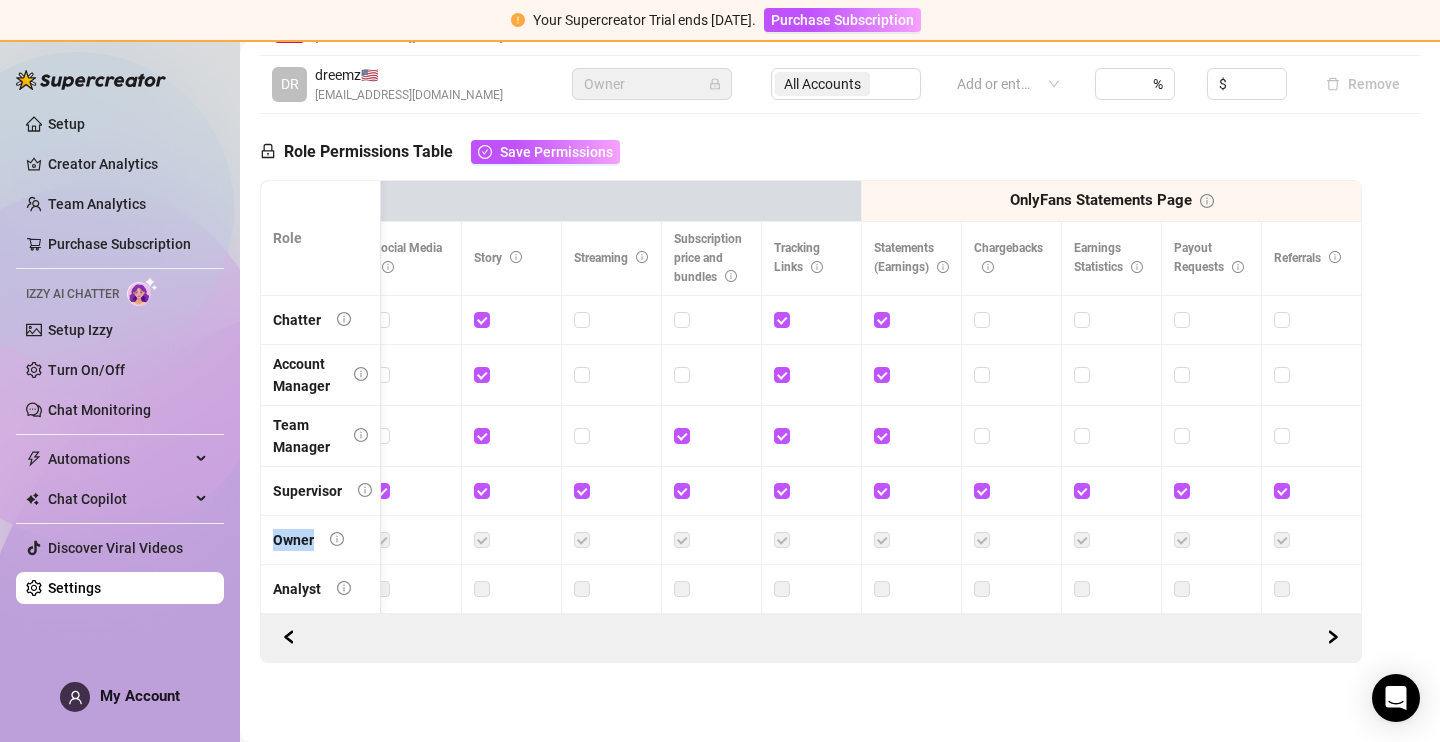 drag, startPoint x: 1362, startPoint y: 545, endPoint x: 1360, endPoint y: 478, distance: 67.02985 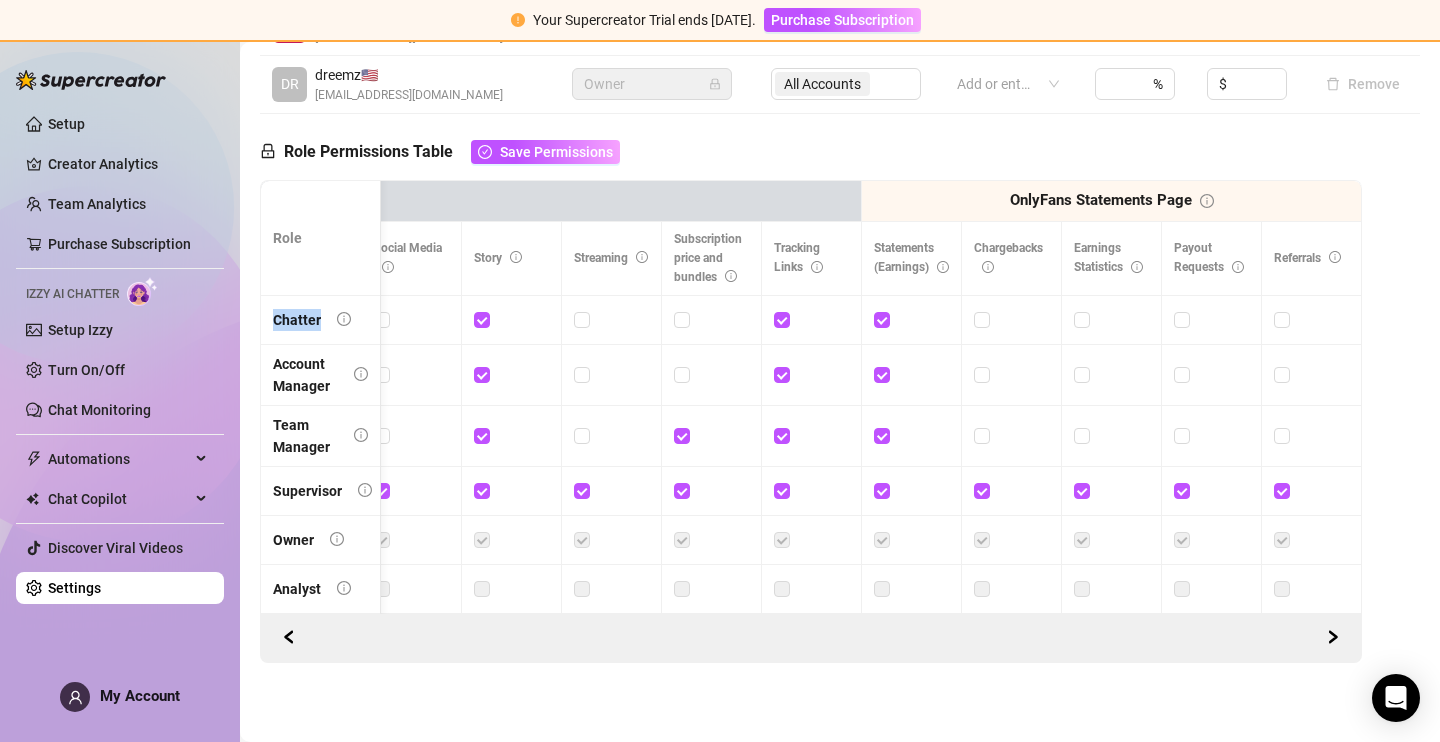 drag, startPoint x: 1379, startPoint y: 545, endPoint x: 1337, endPoint y: 300, distance: 248.57393 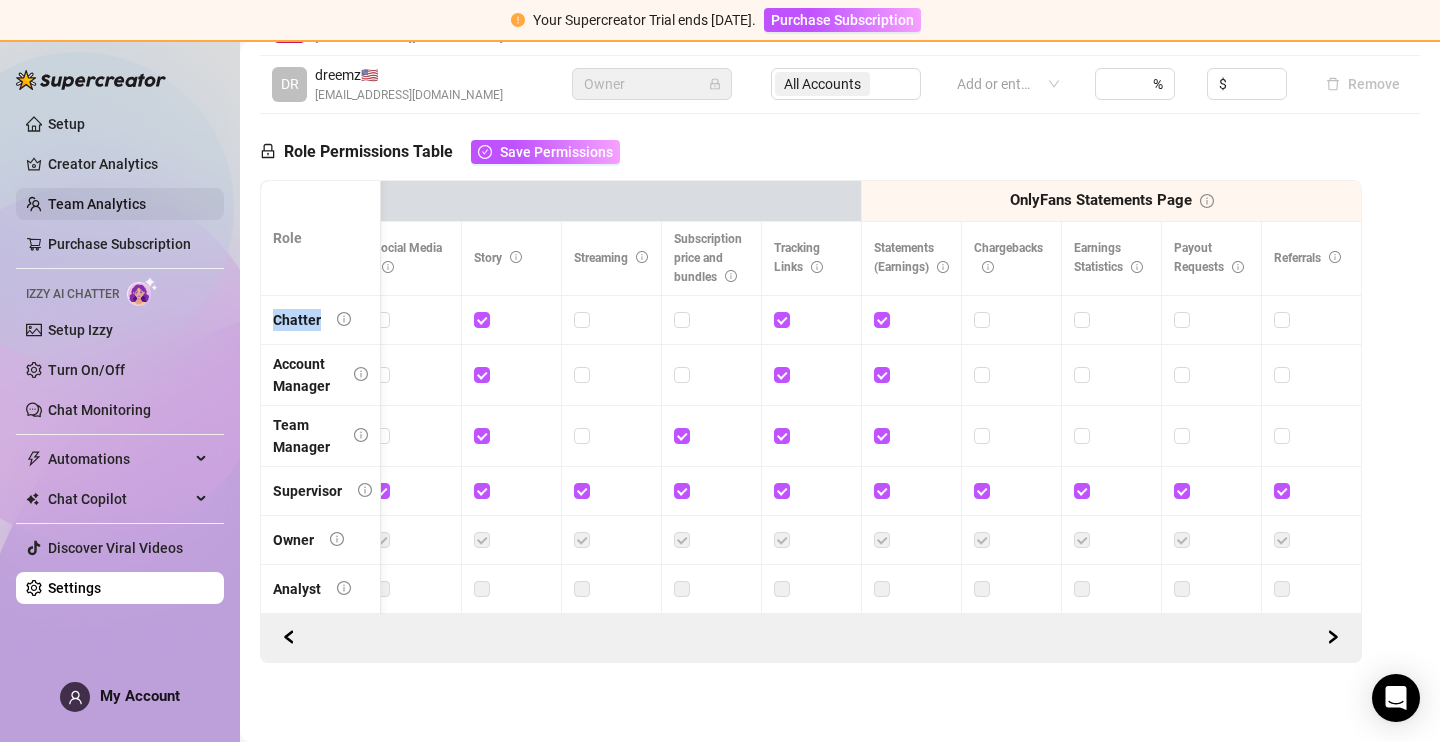 click on "Team Analytics" at bounding box center (97, 204) 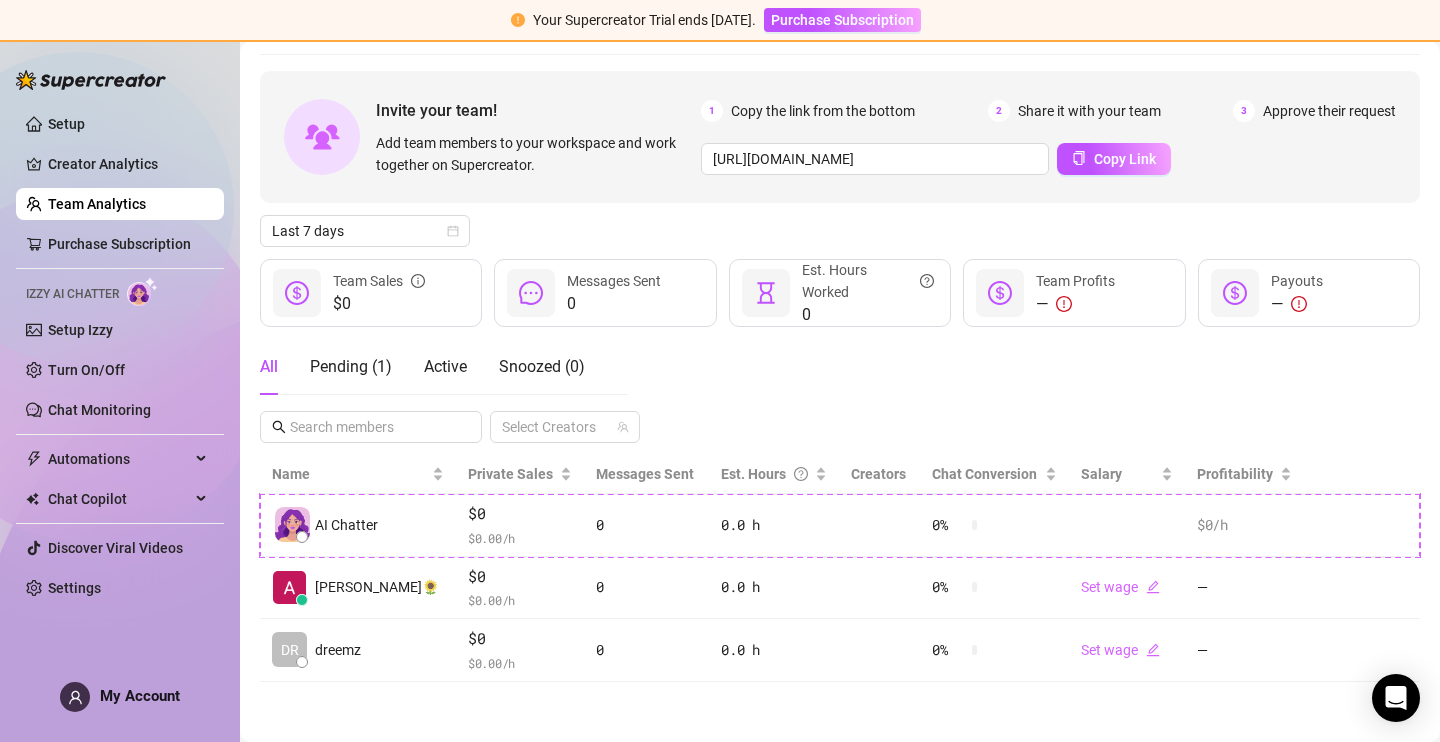 scroll, scrollTop: 62, scrollLeft: 0, axis: vertical 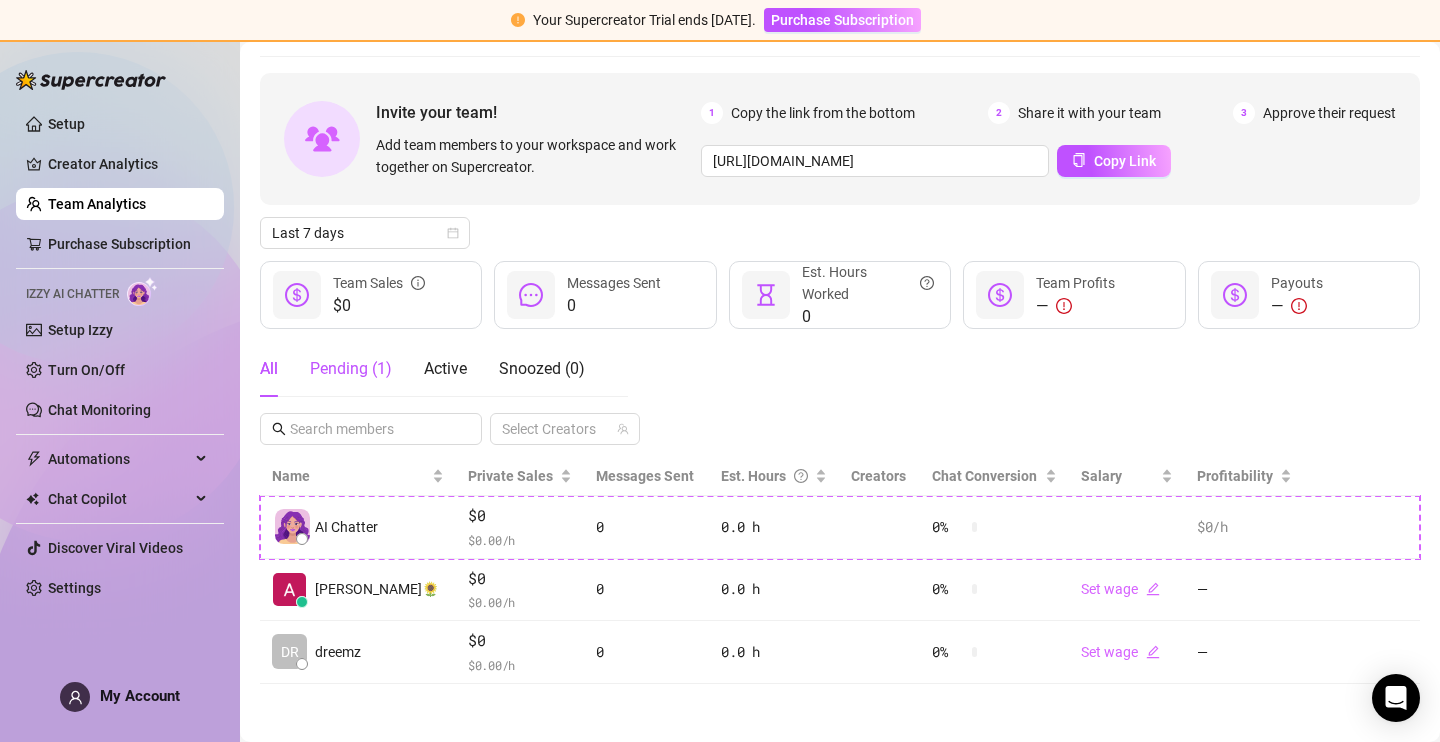 click on "Pending ( 1 )" at bounding box center [351, 369] 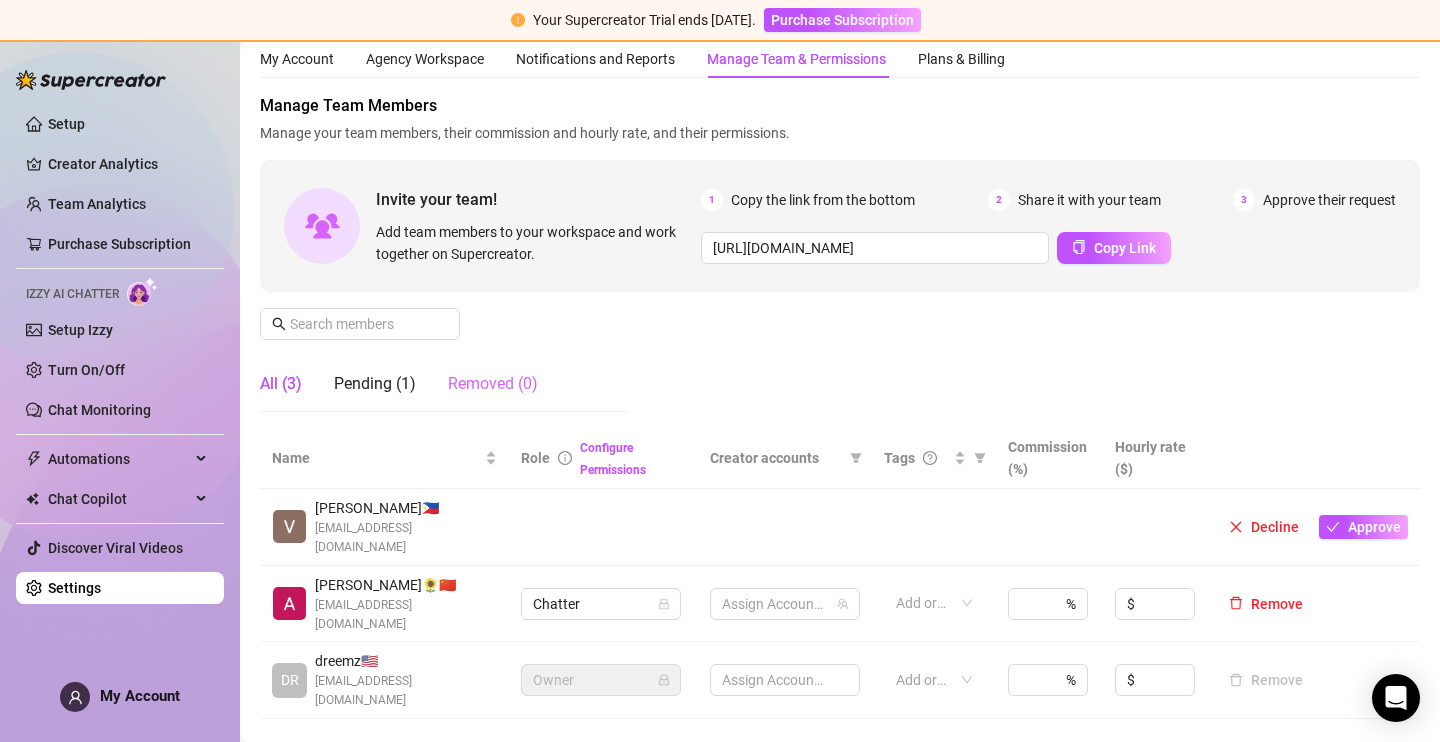 scroll, scrollTop: 40, scrollLeft: 0, axis: vertical 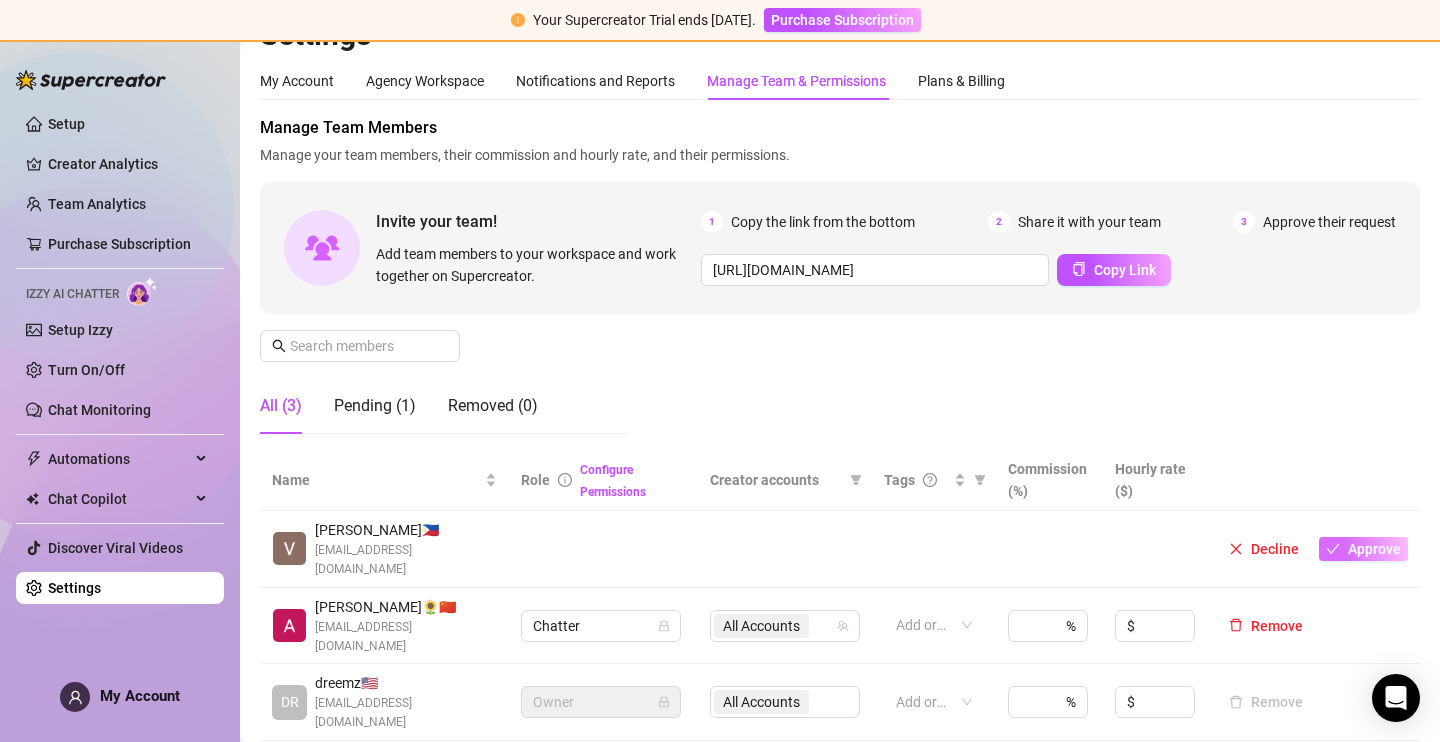 click on "Approve" at bounding box center (1374, 549) 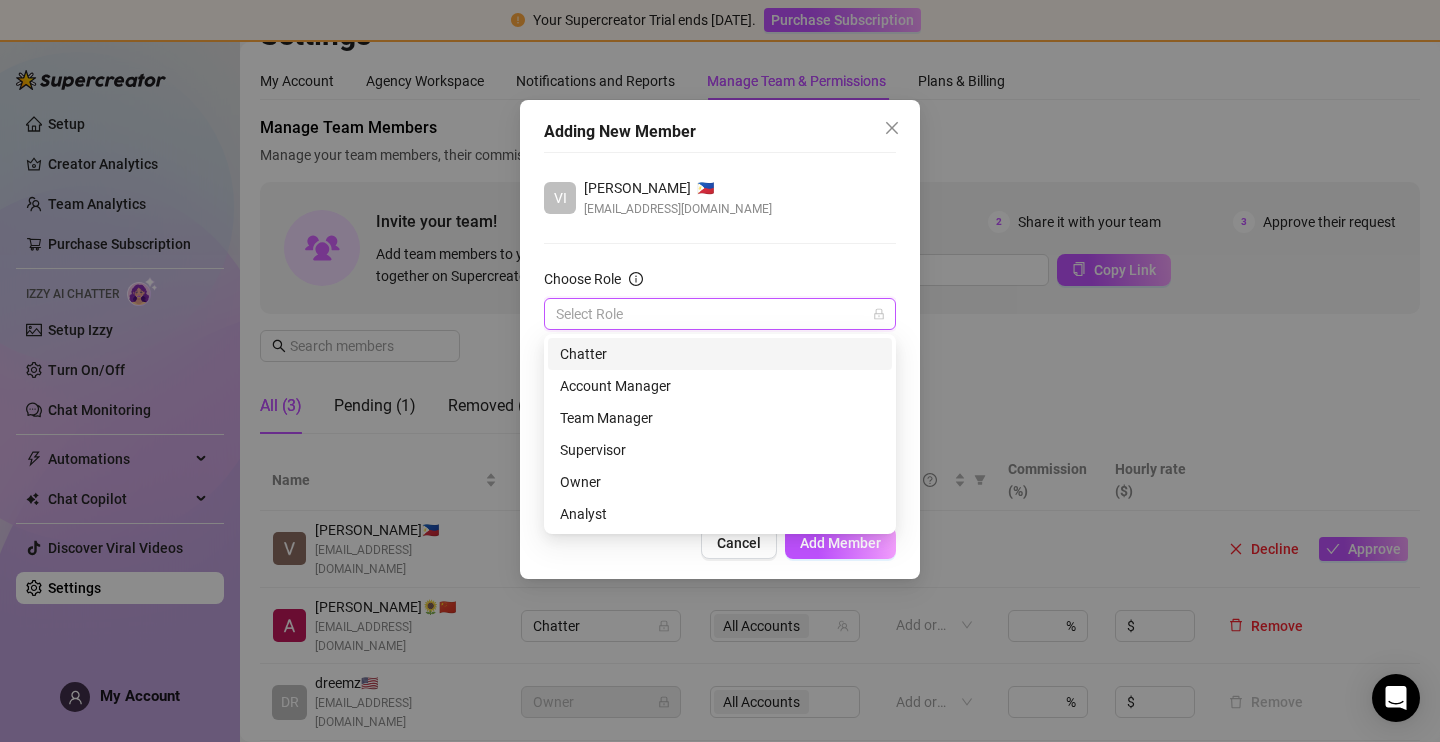 click on "Choose Role" at bounding box center [711, 314] 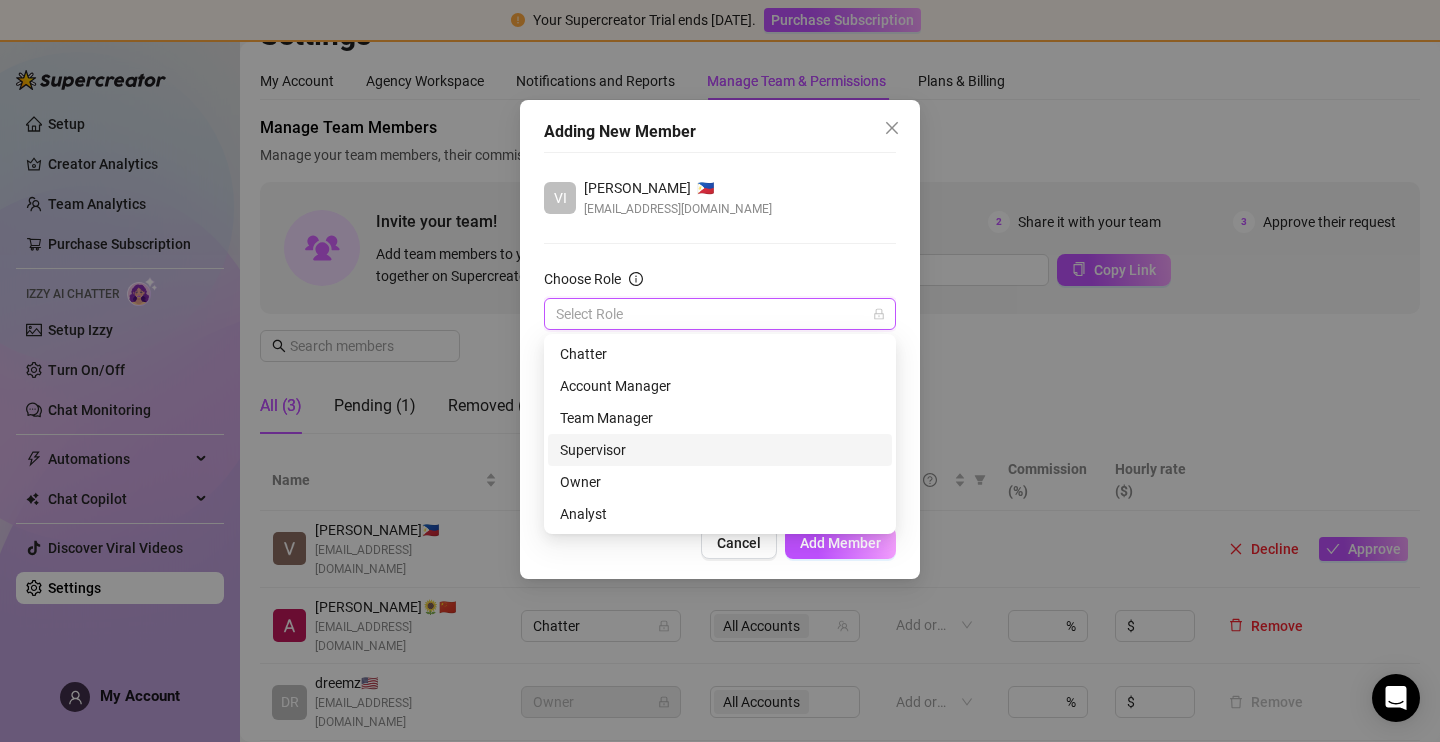 click on "Supervisor" at bounding box center (720, 450) 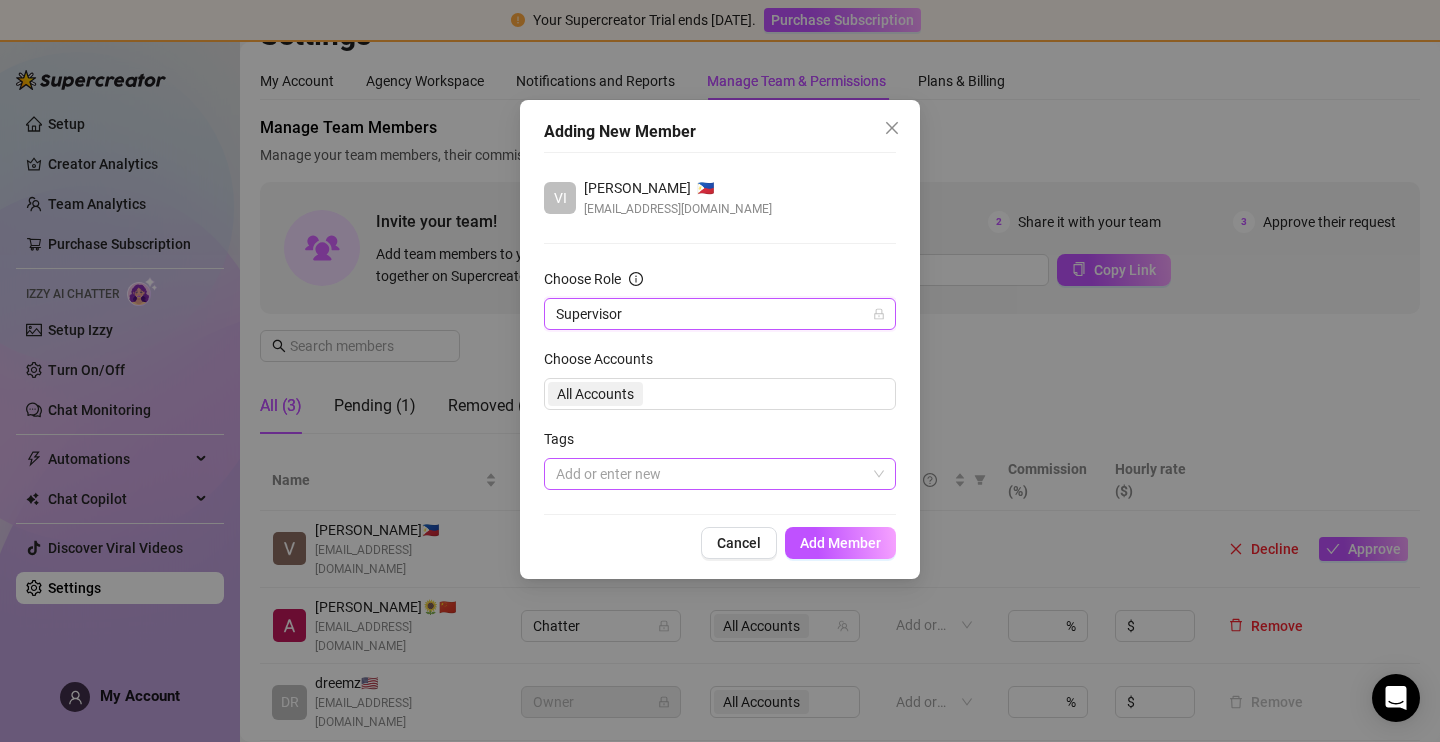 click at bounding box center [709, 474] 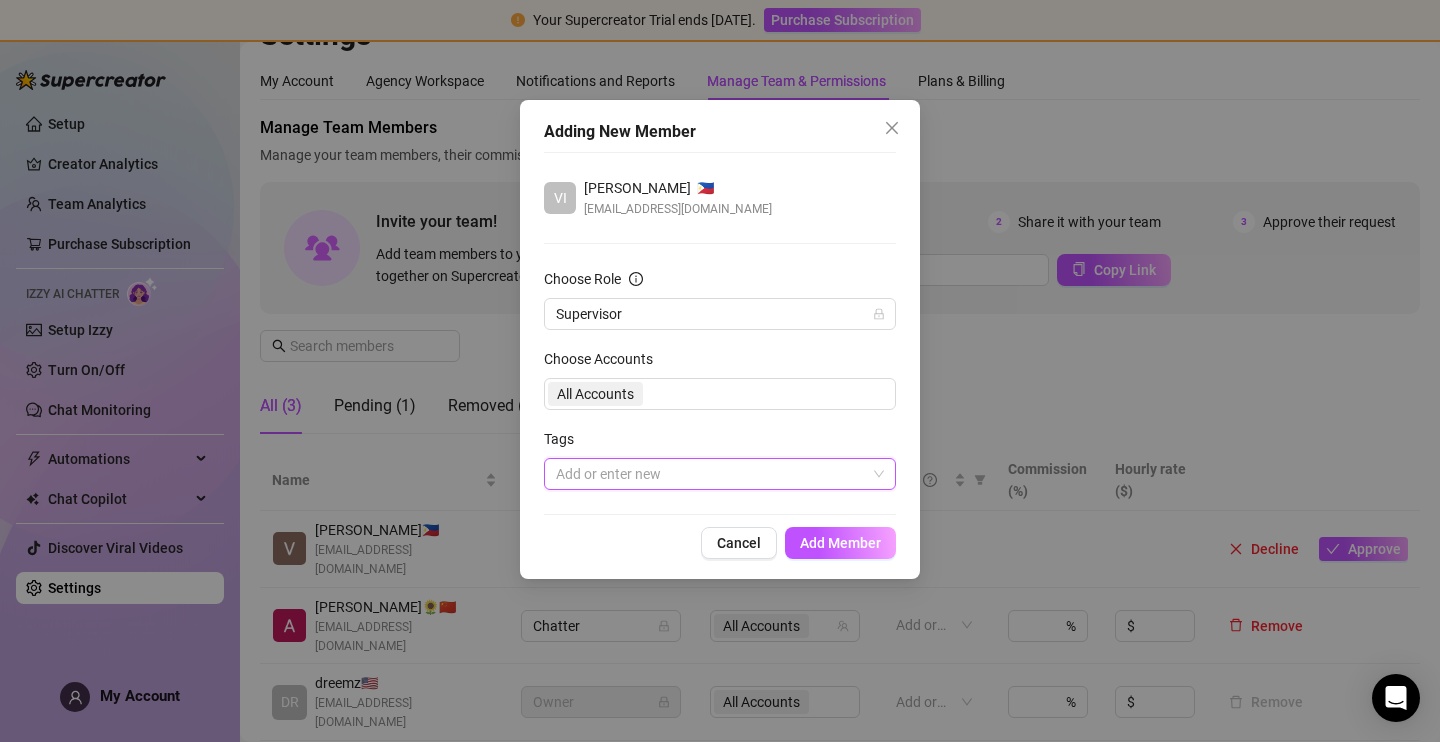 click at bounding box center [709, 474] 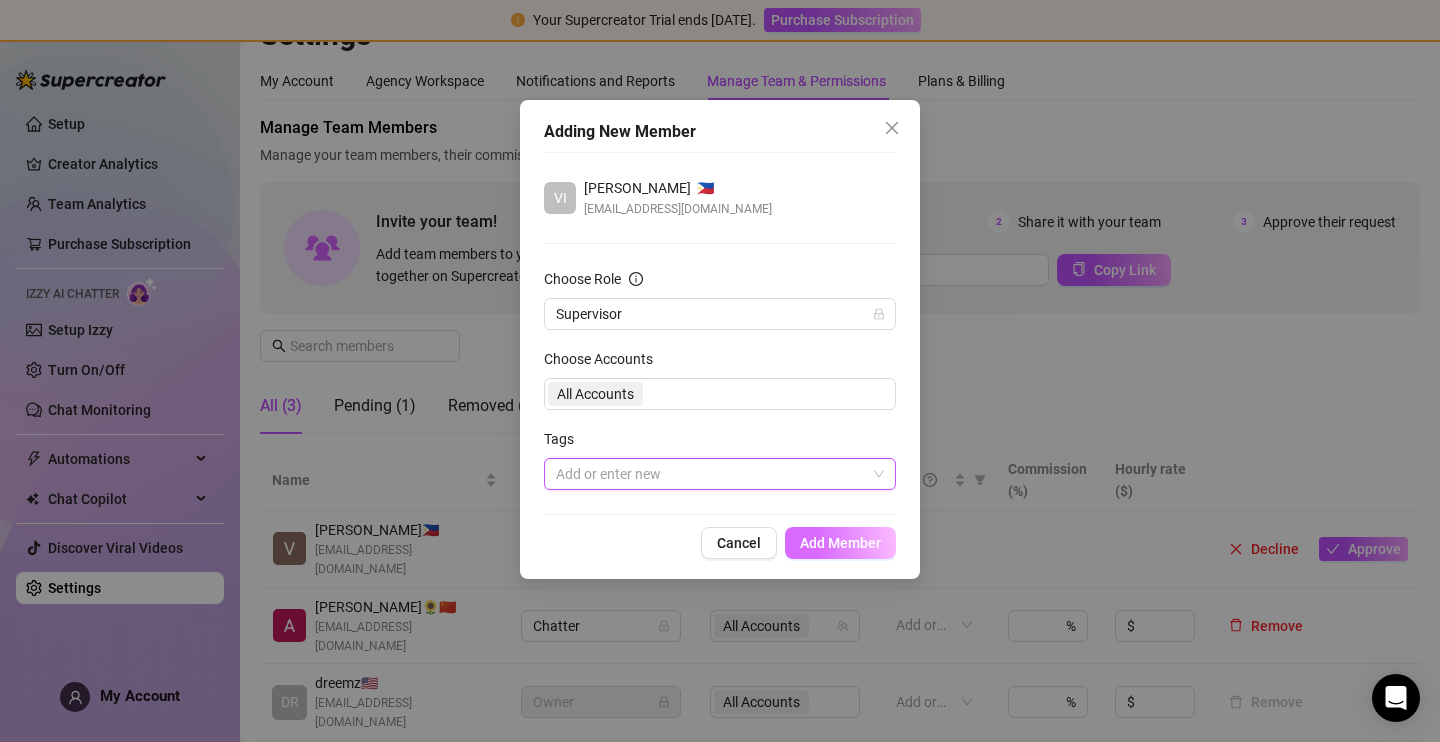 click on "Add Member" at bounding box center (840, 543) 